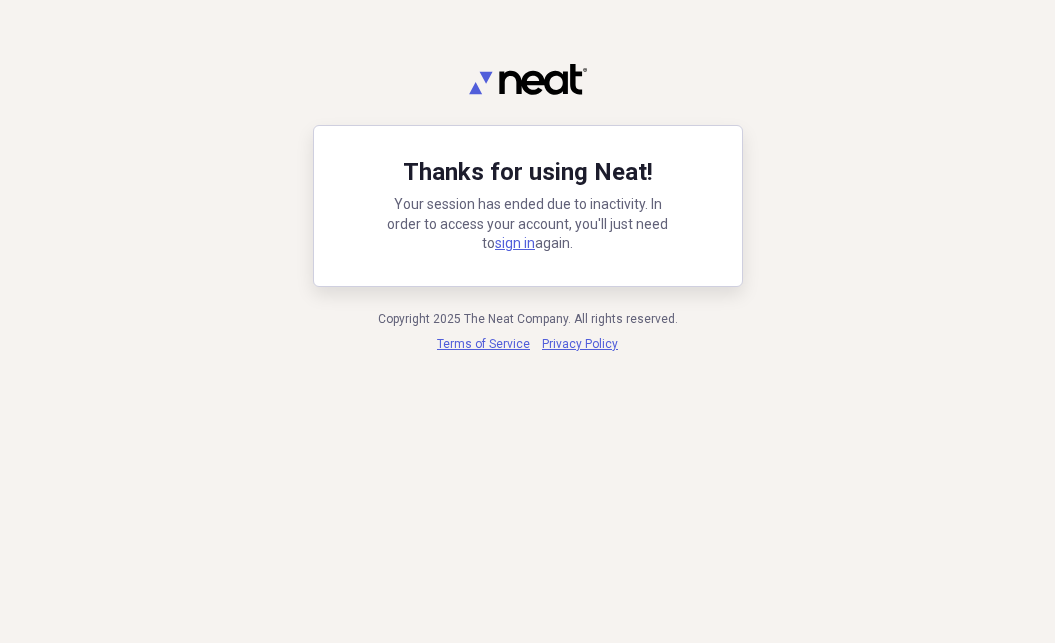 scroll, scrollTop: 0, scrollLeft: 0, axis: both 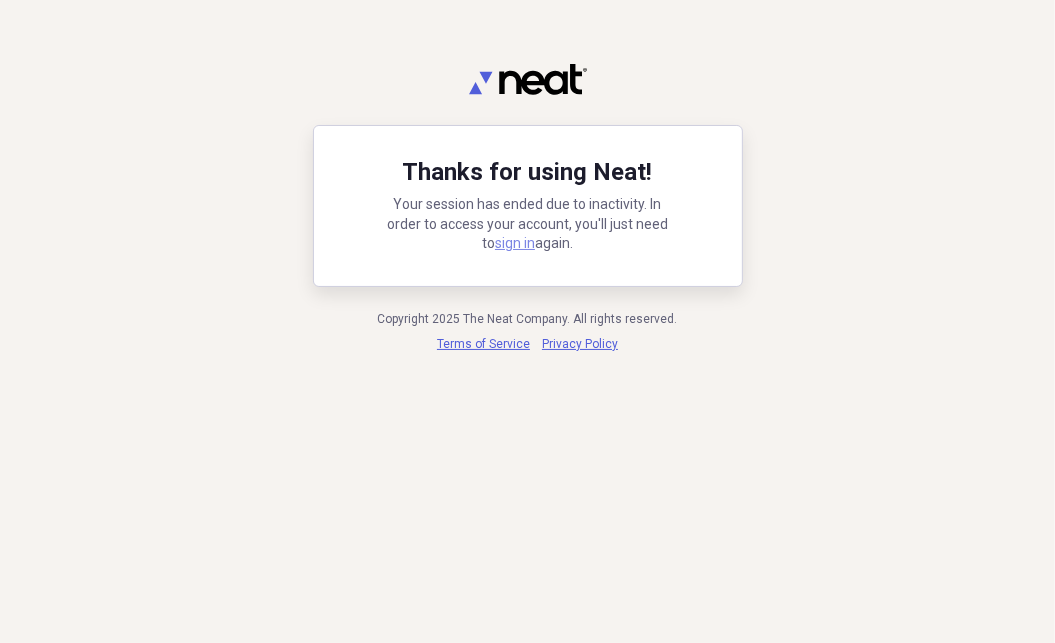 click on "sign in" at bounding box center [515, 243] 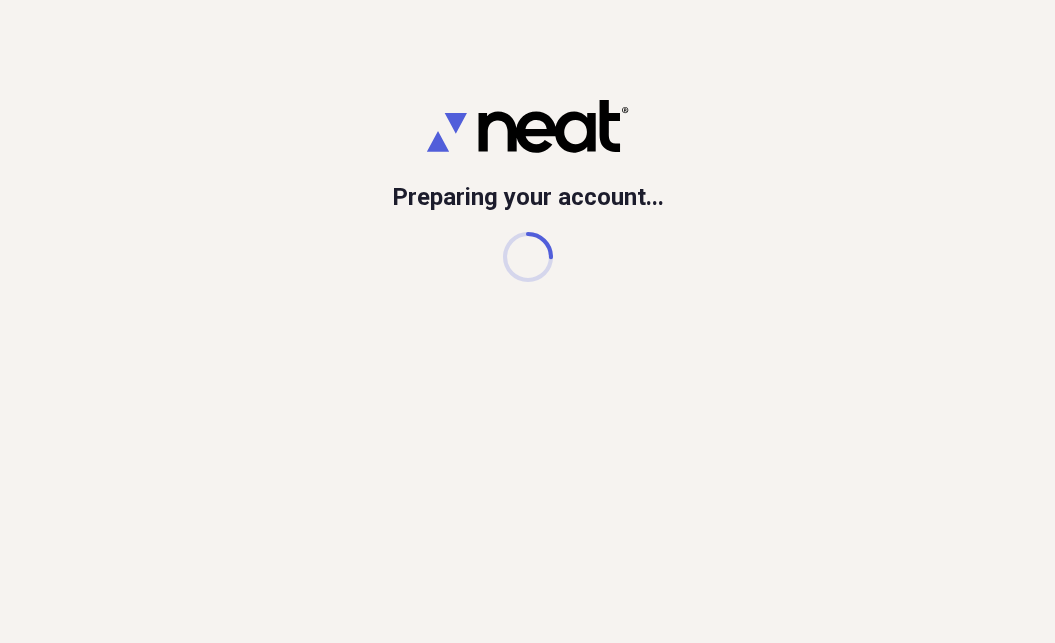 scroll, scrollTop: 0, scrollLeft: 0, axis: both 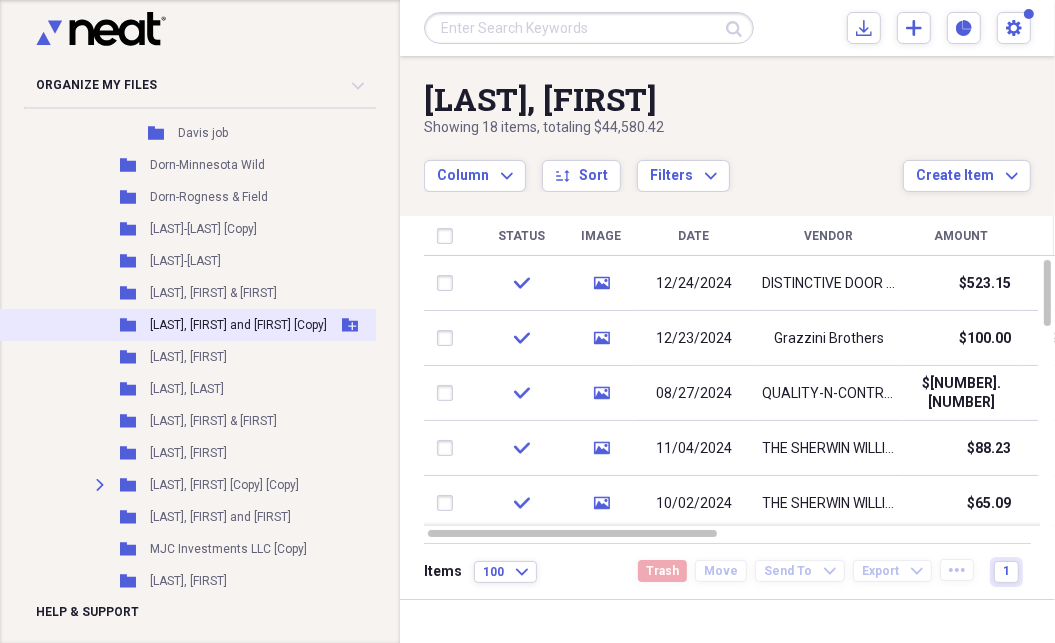 click on "[LAST], [FIRST] and [FIRST] [Copy]" at bounding box center (238, 325) 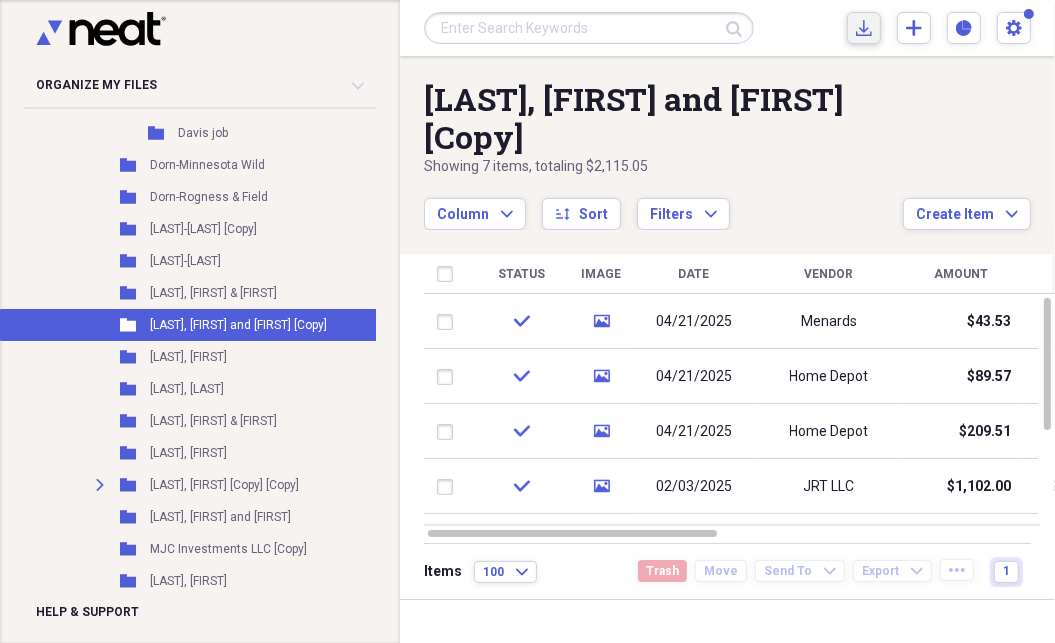 click 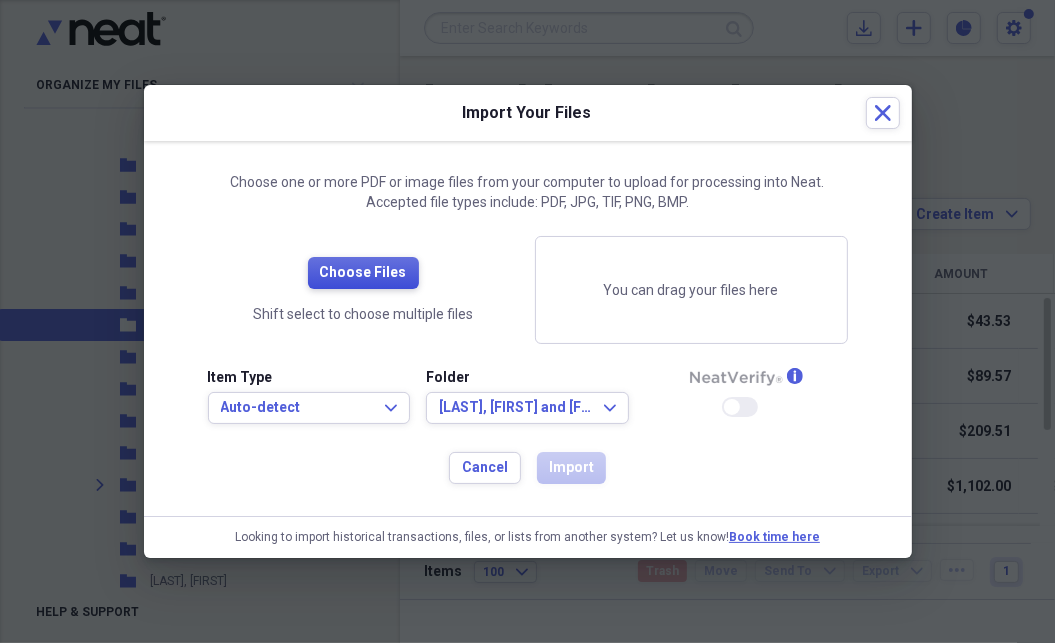click on "Choose Files" at bounding box center [363, 273] 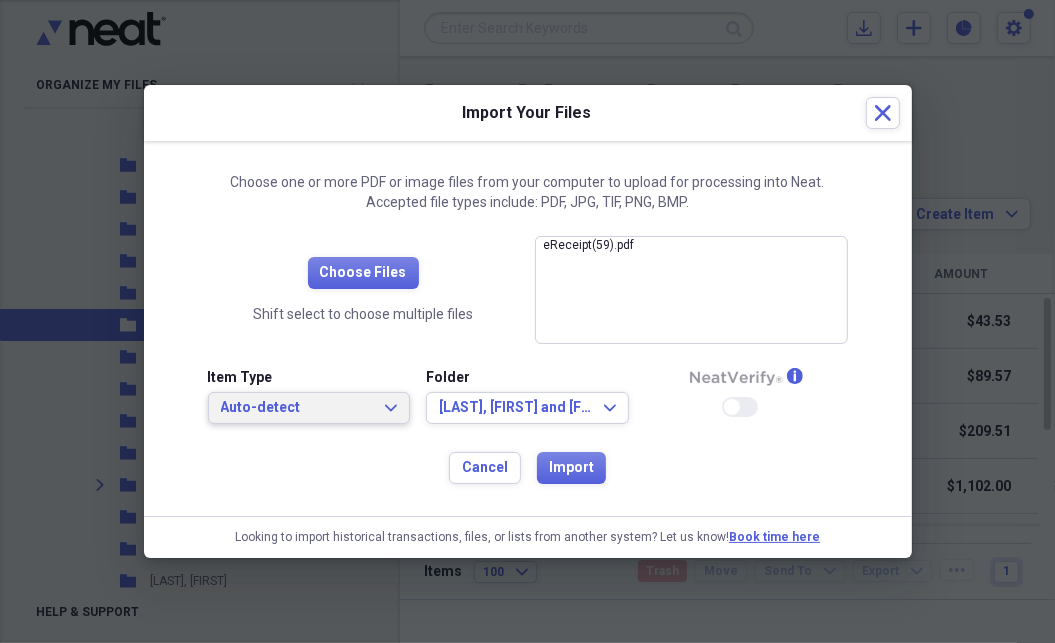 click on "Auto-detect" at bounding box center (297, 408) 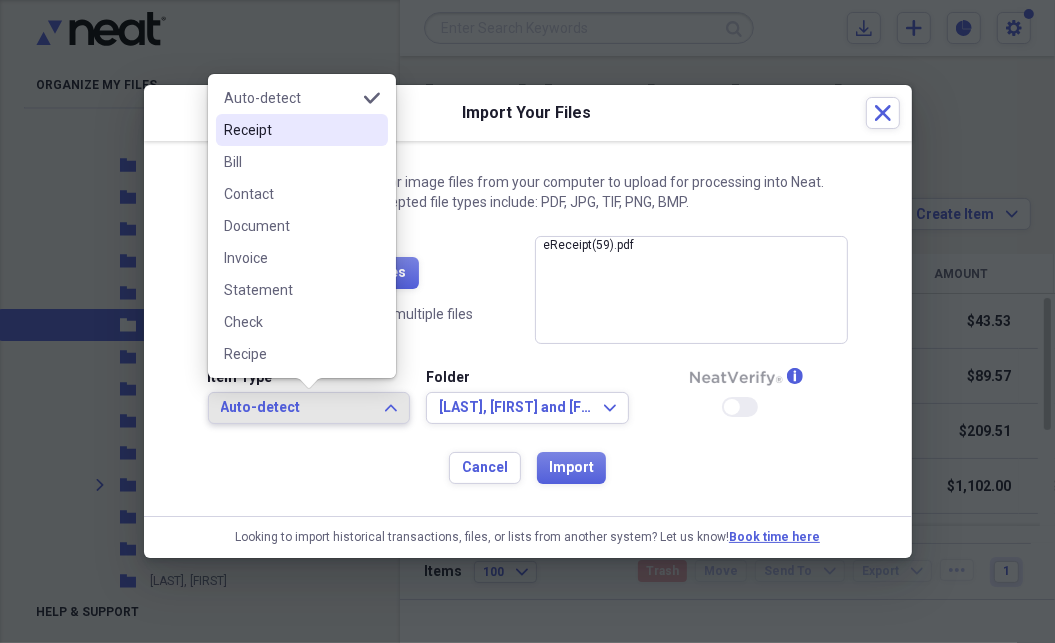 click on "Receipt" at bounding box center (290, 130) 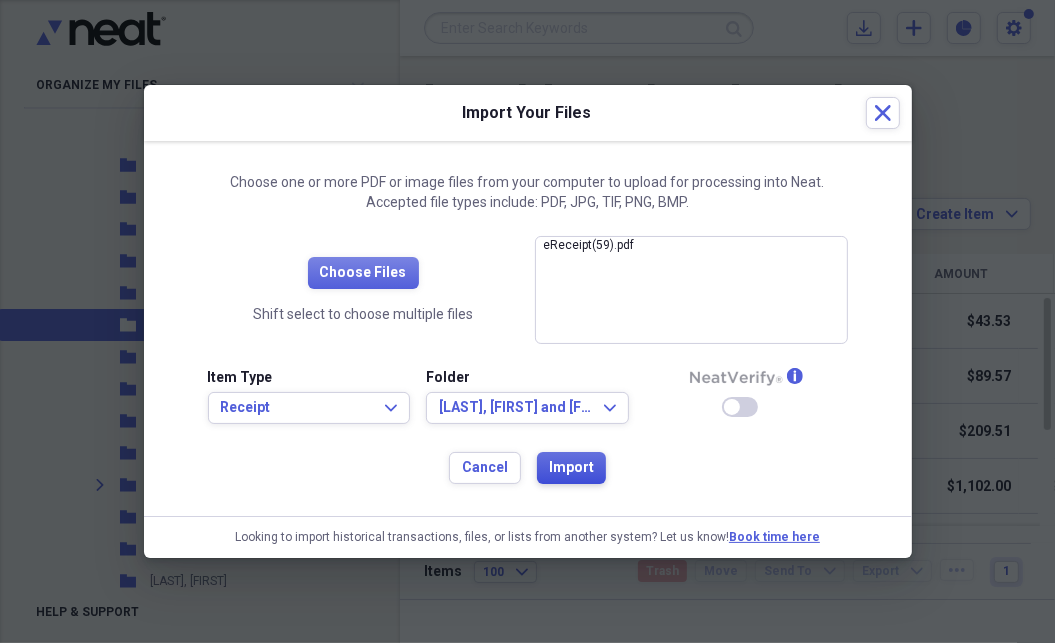 click on "Import" at bounding box center (571, 468) 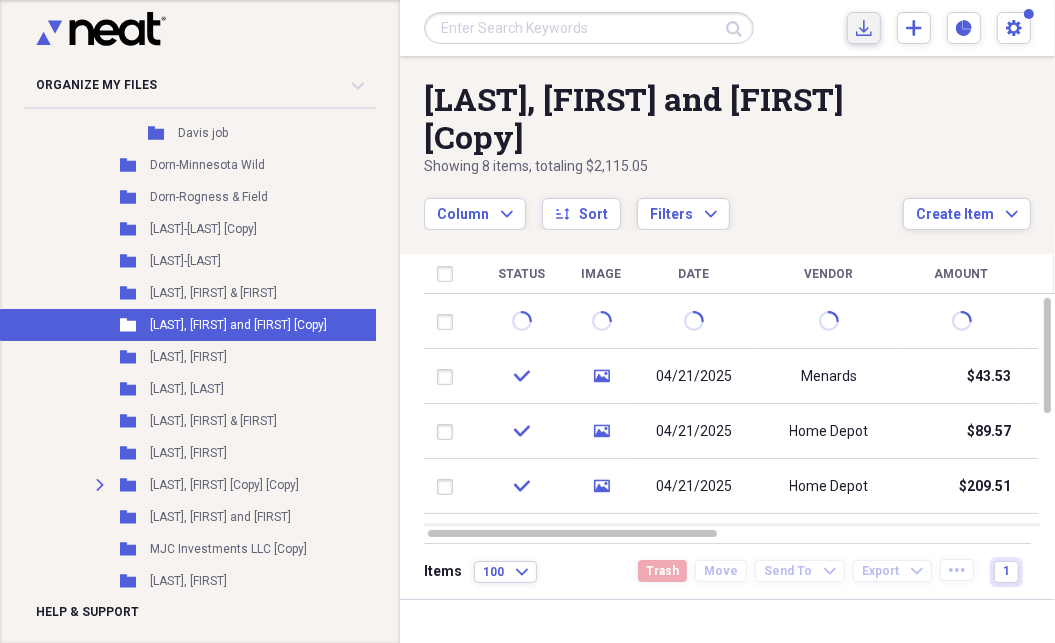 click on "Import" 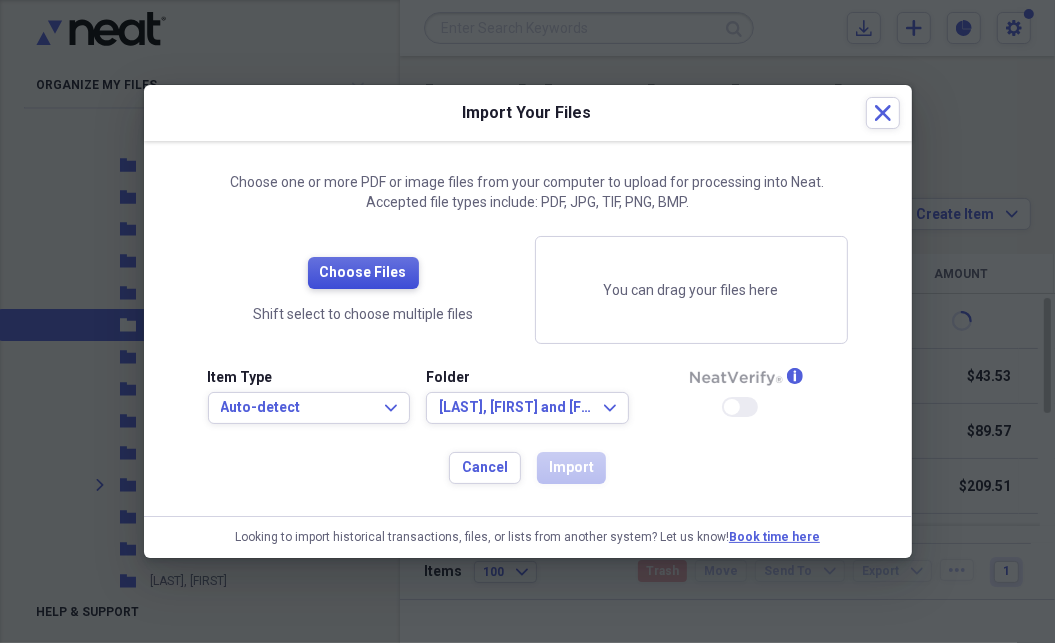 click on "Choose Files" at bounding box center [363, 273] 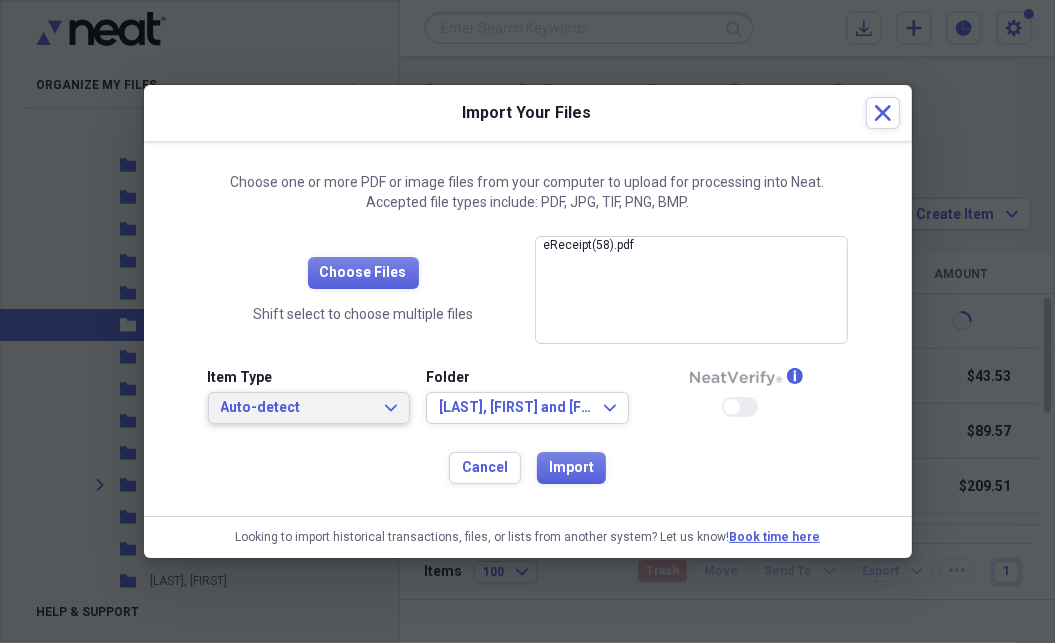 click on "Auto-detect Expand" at bounding box center (309, 408) 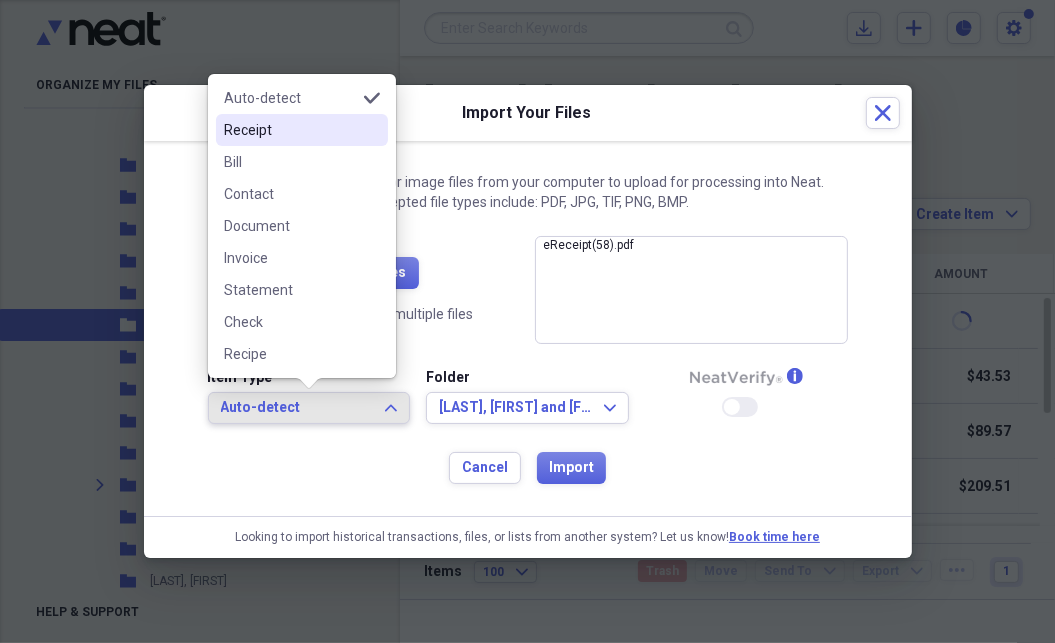 click on "Receipt" at bounding box center [290, 130] 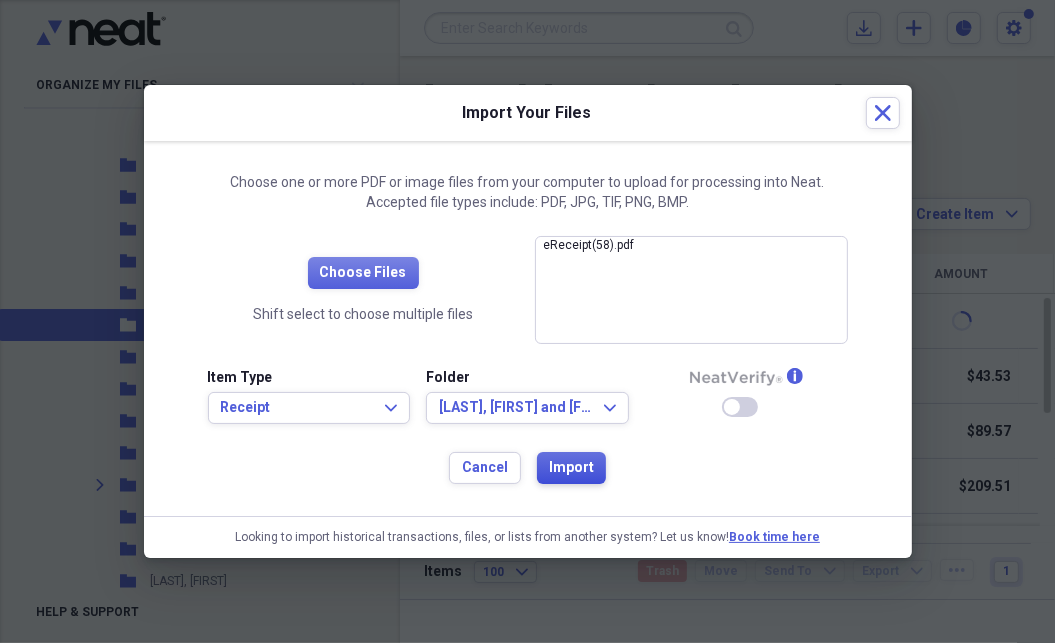 click on "Import" at bounding box center (571, 468) 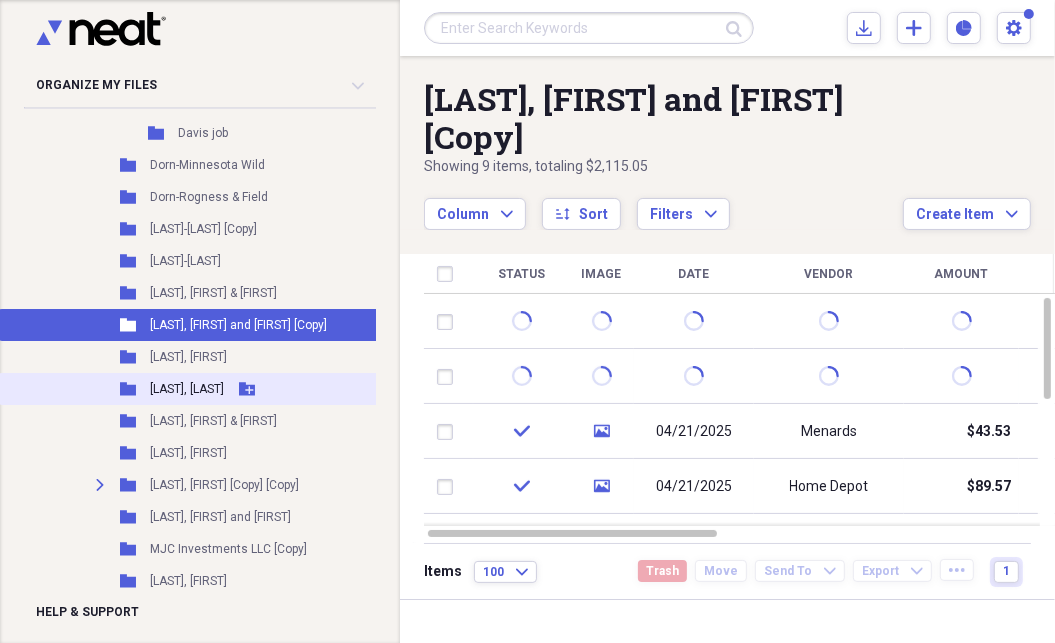 click on "[LAST], [LAST]" at bounding box center [187, 389] 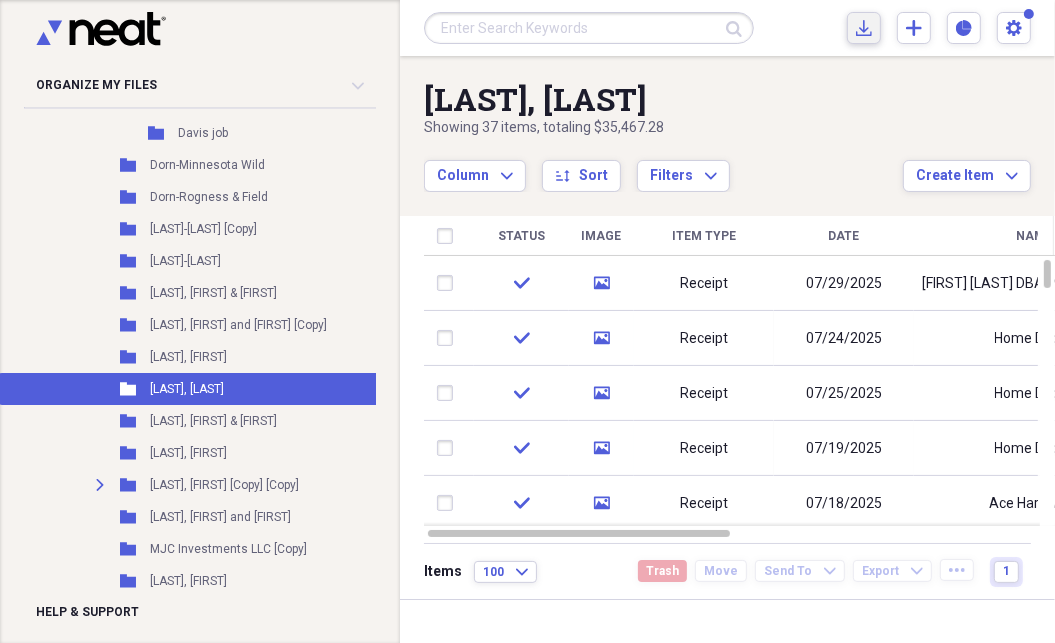 click on "Import" 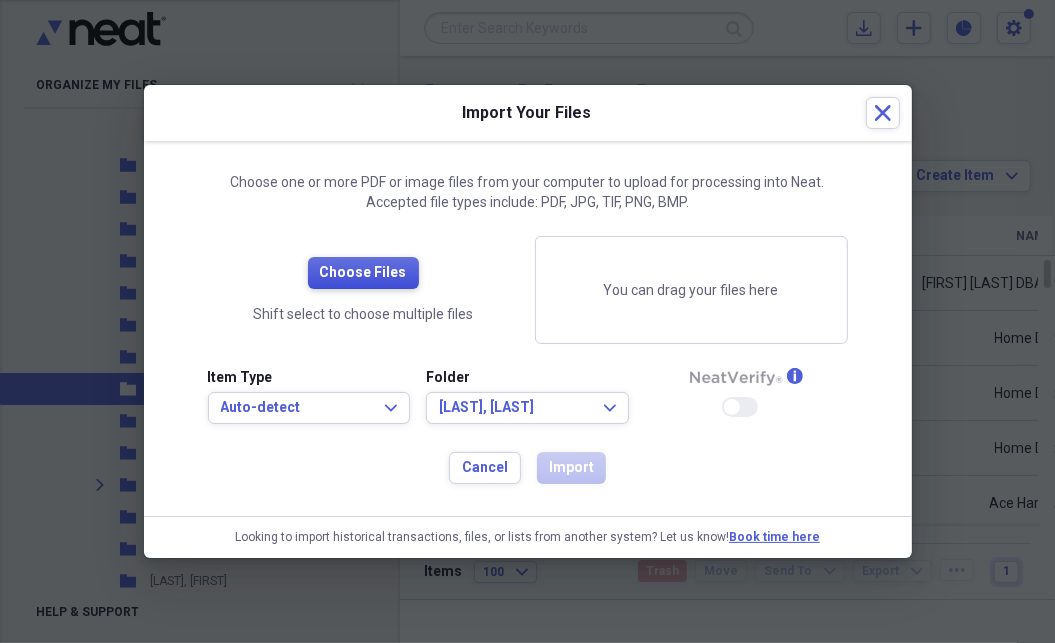 click on "Choose Files" at bounding box center [363, 273] 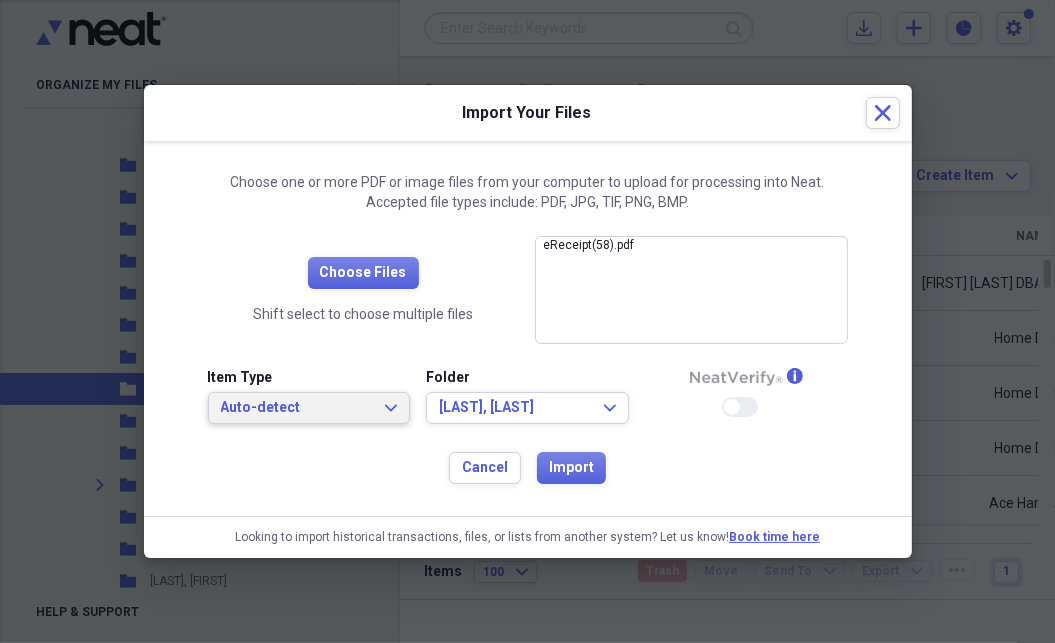 click on "Auto-detect" at bounding box center (297, 408) 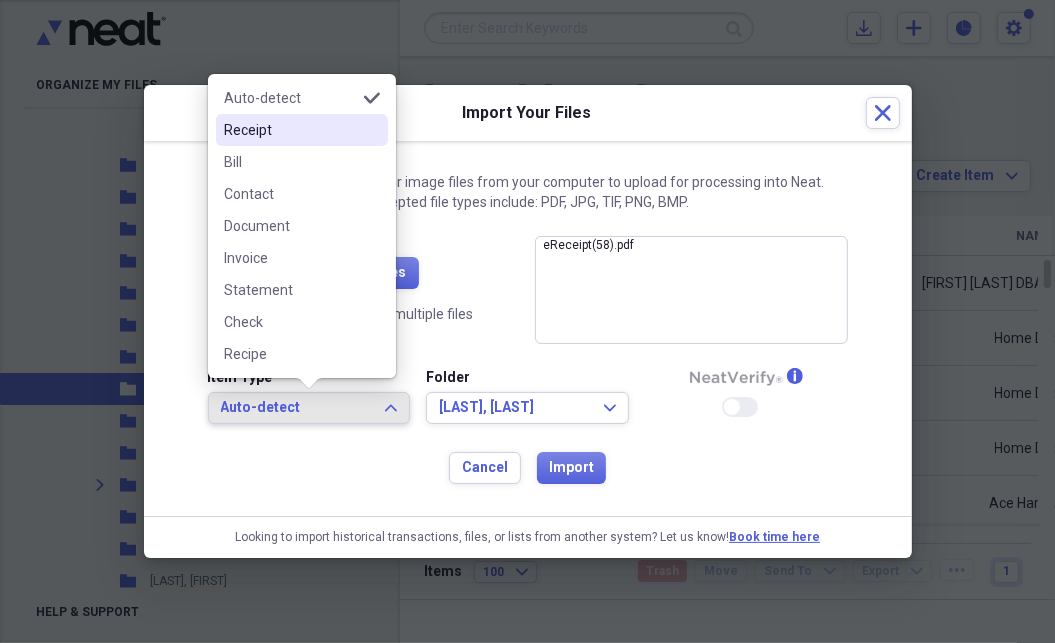 click on "Receipt" at bounding box center (290, 130) 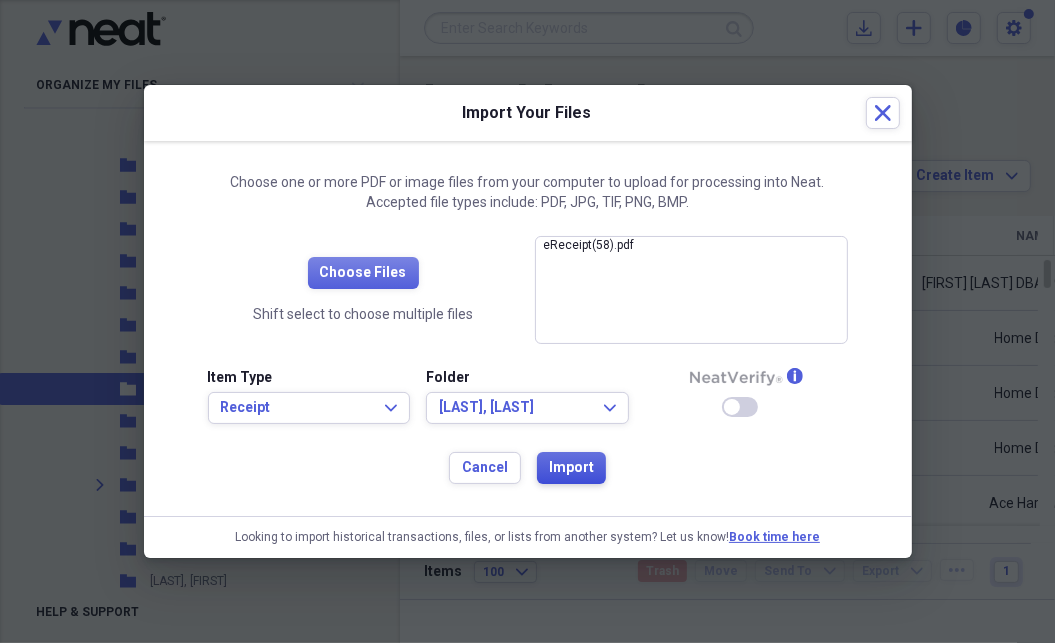 click on "Import" at bounding box center [571, 468] 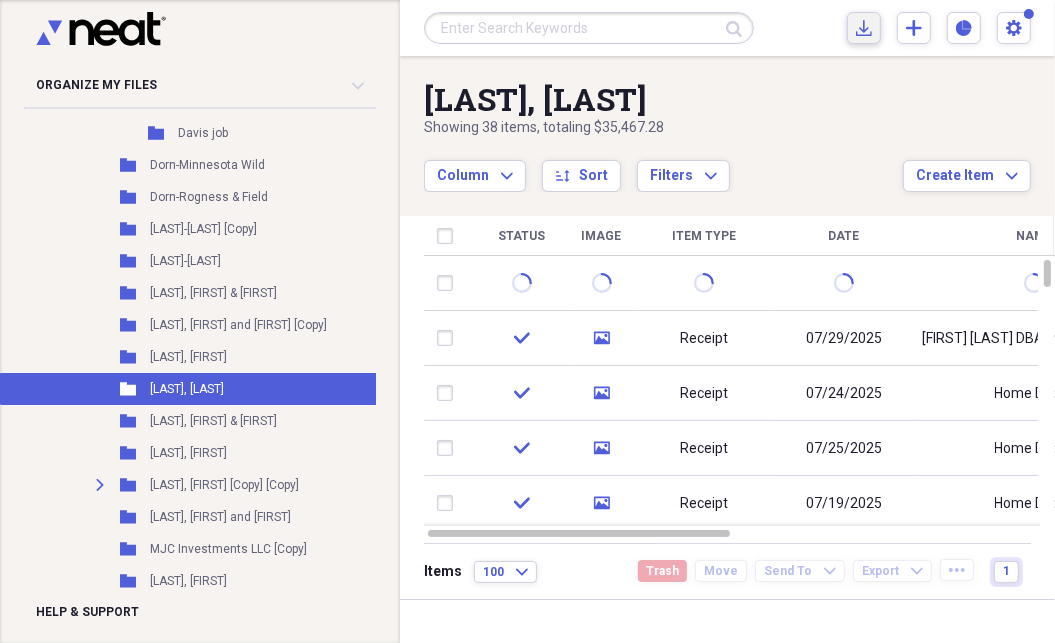 click on "Import" 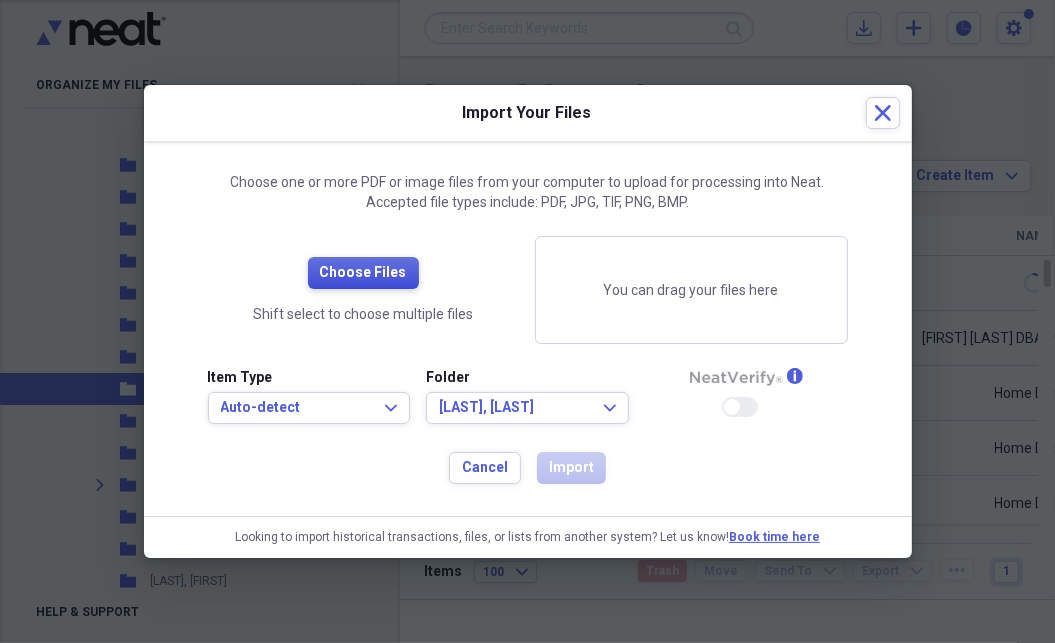 click on "Choose Files" at bounding box center [363, 273] 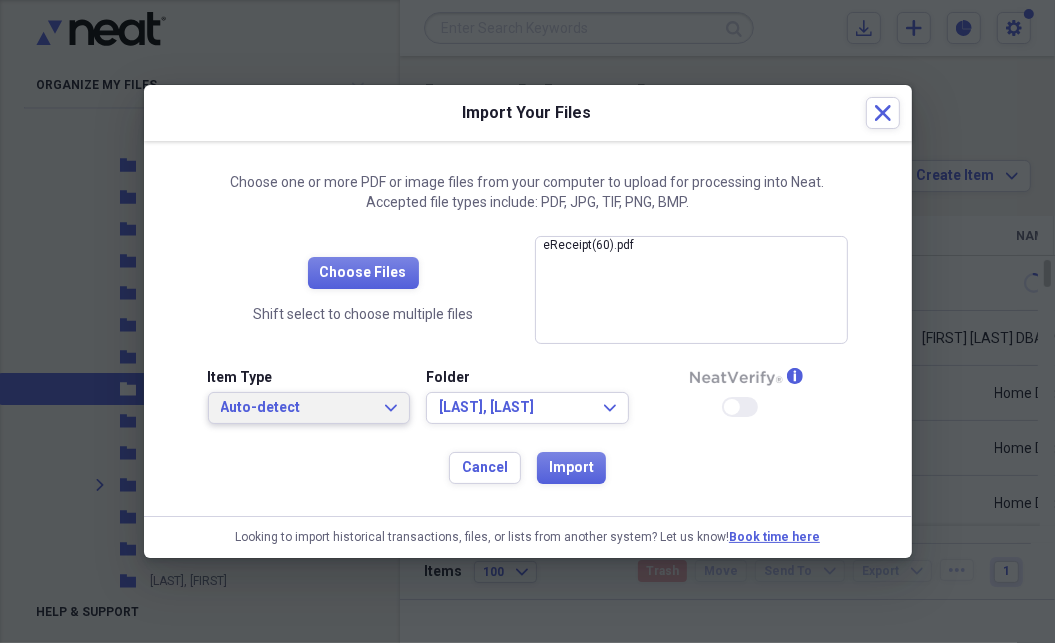 click on "Expand" 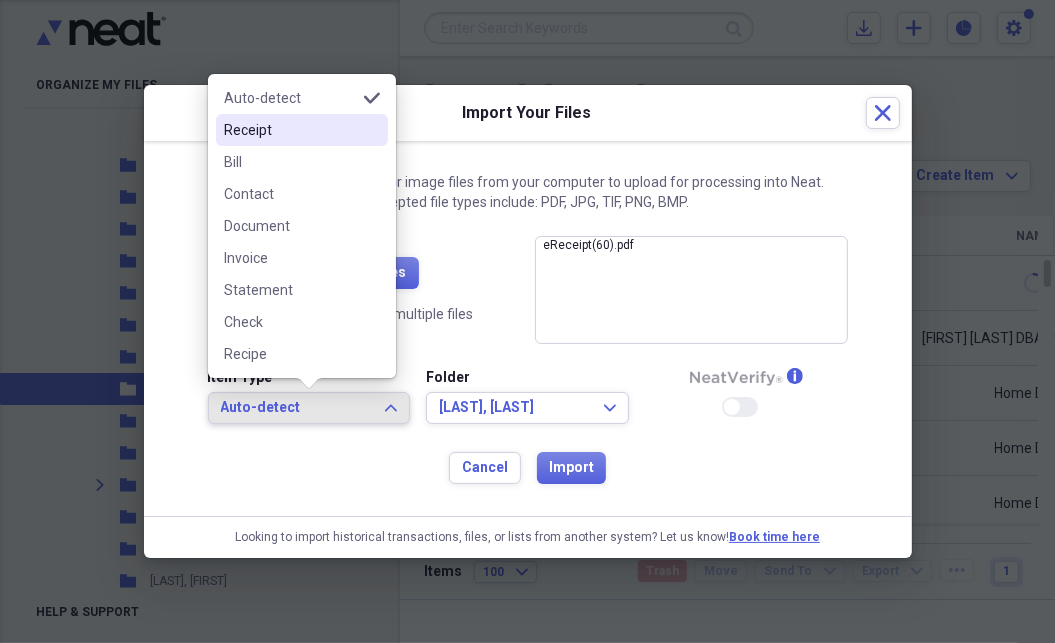 click on "Receipt" at bounding box center [290, 130] 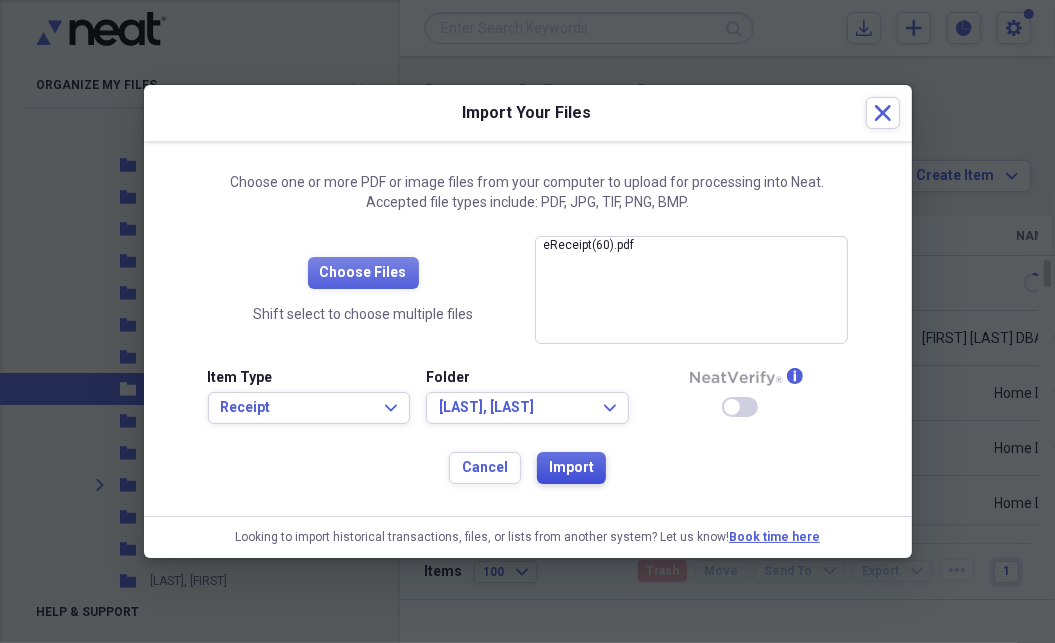 click on "Import" at bounding box center [571, 468] 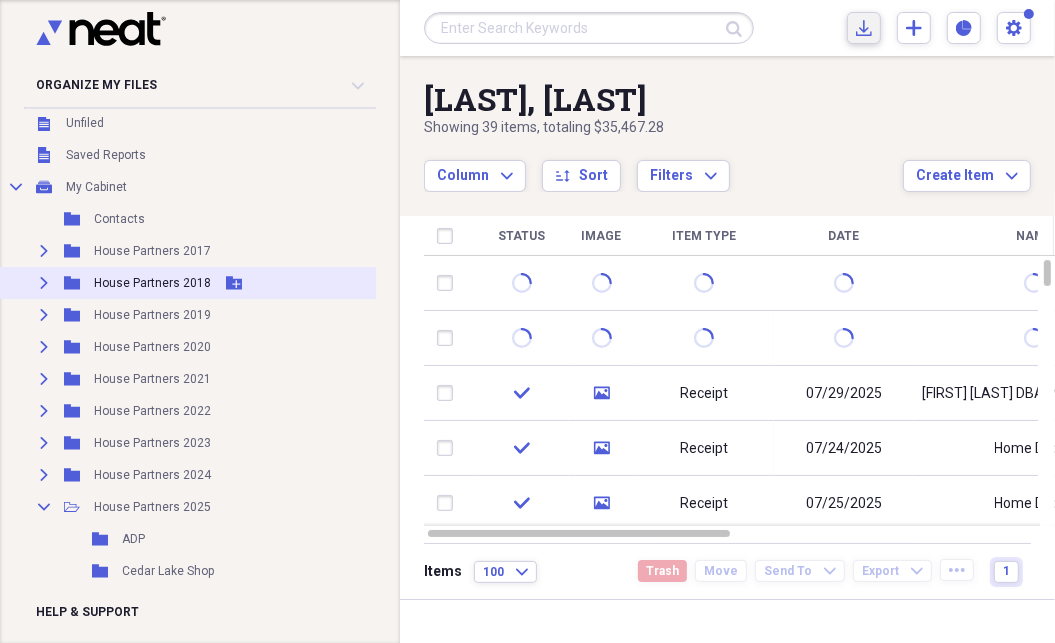 scroll, scrollTop: 0, scrollLeft: 0, axis: both 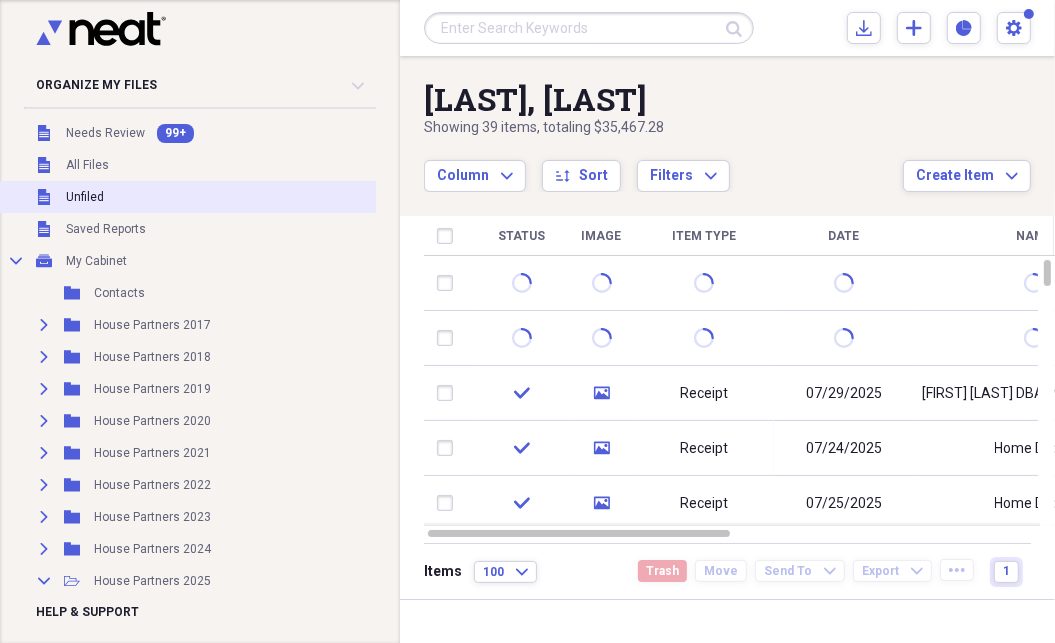 click on "Unfiled" at bounding box center [85, 197] 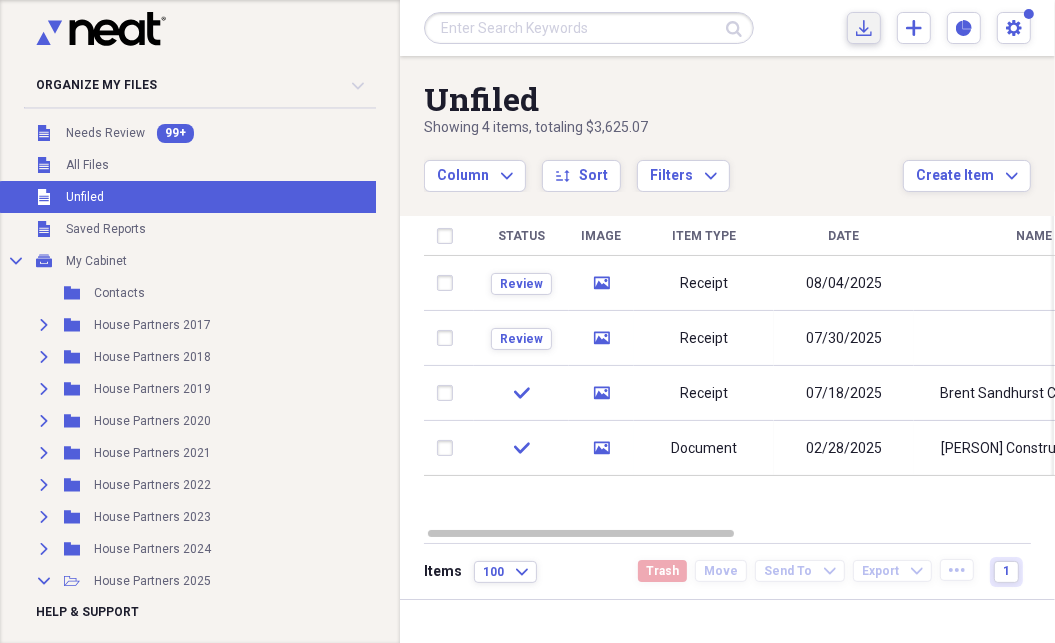 click on "Import" 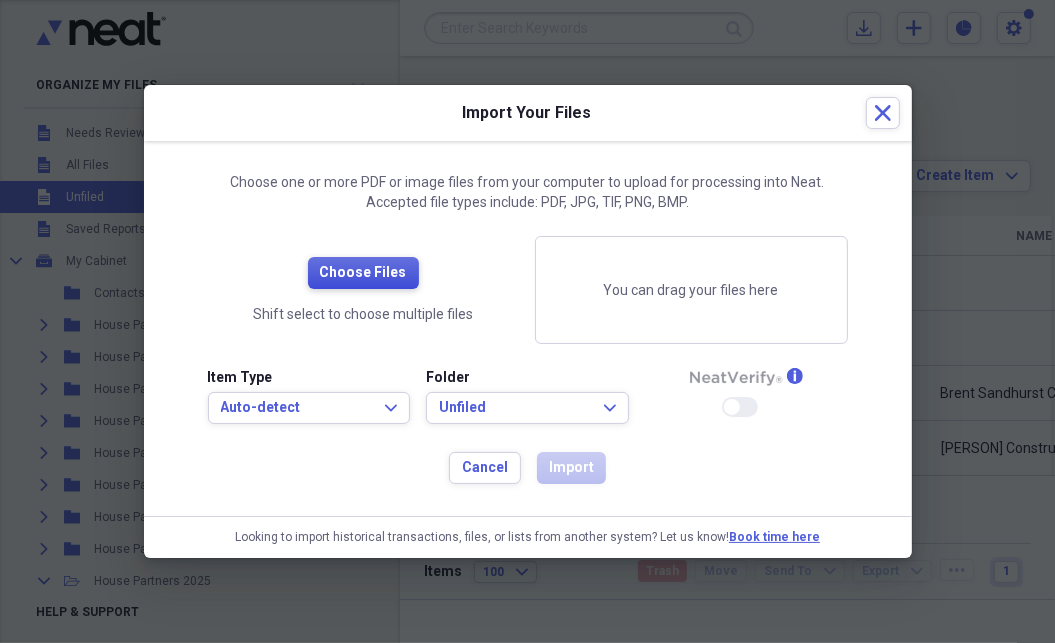 click on "Choose Files" at bounding box center [363, 273] 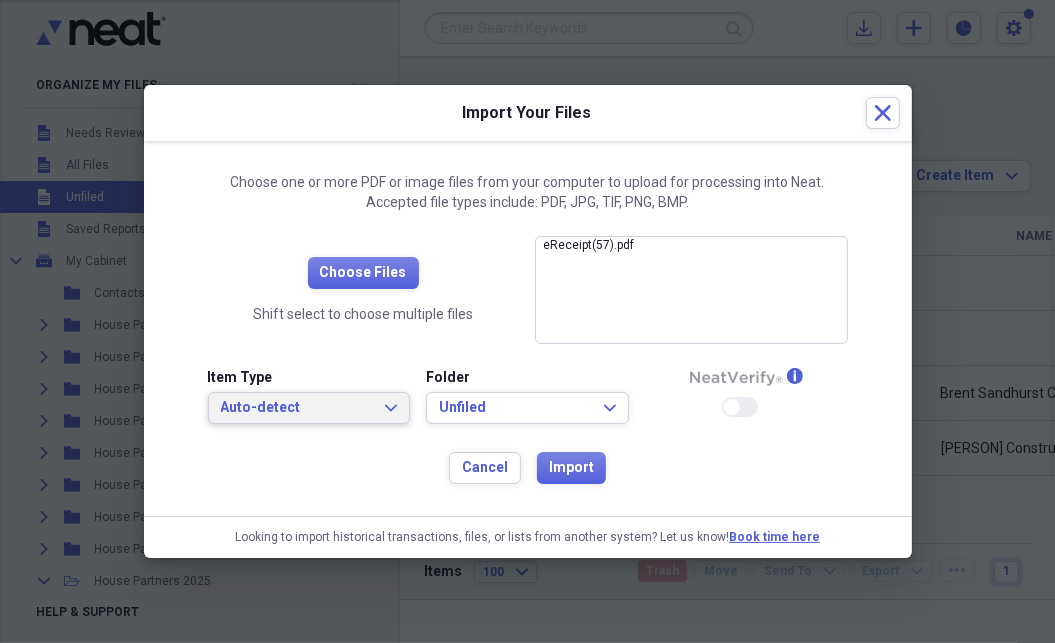 click on "Expand" 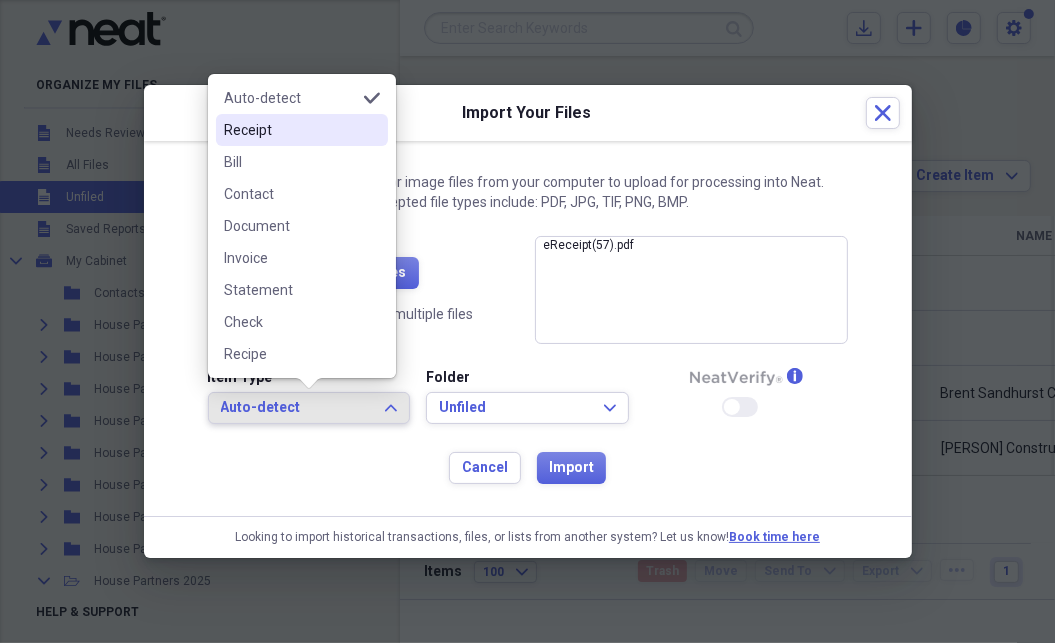 click on "Receipt" at bounding box center [290, 130] 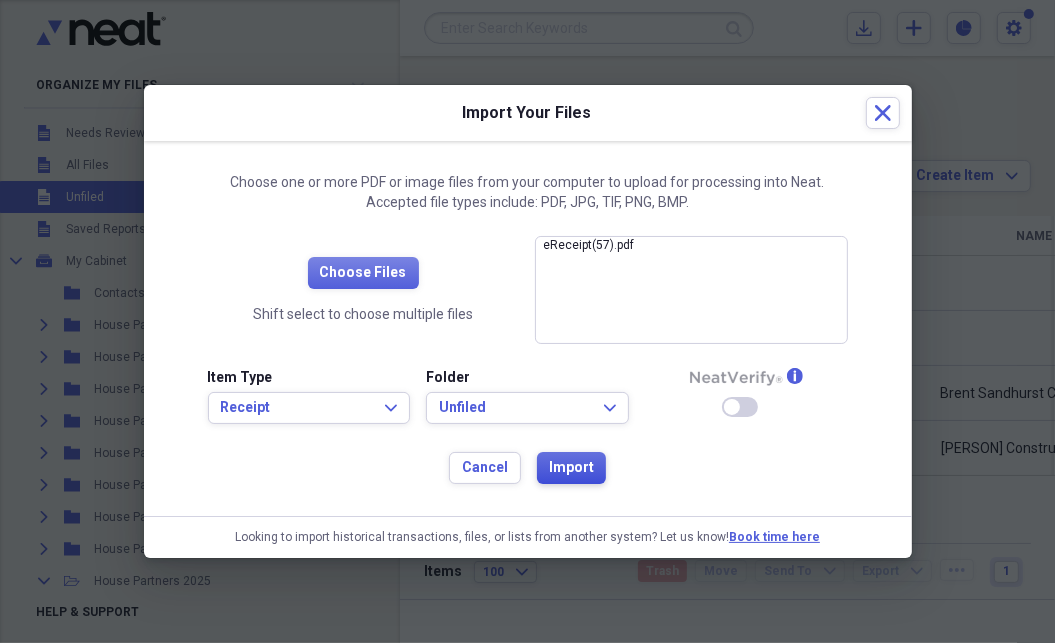click on "Import" at bounding box center (571, 468) 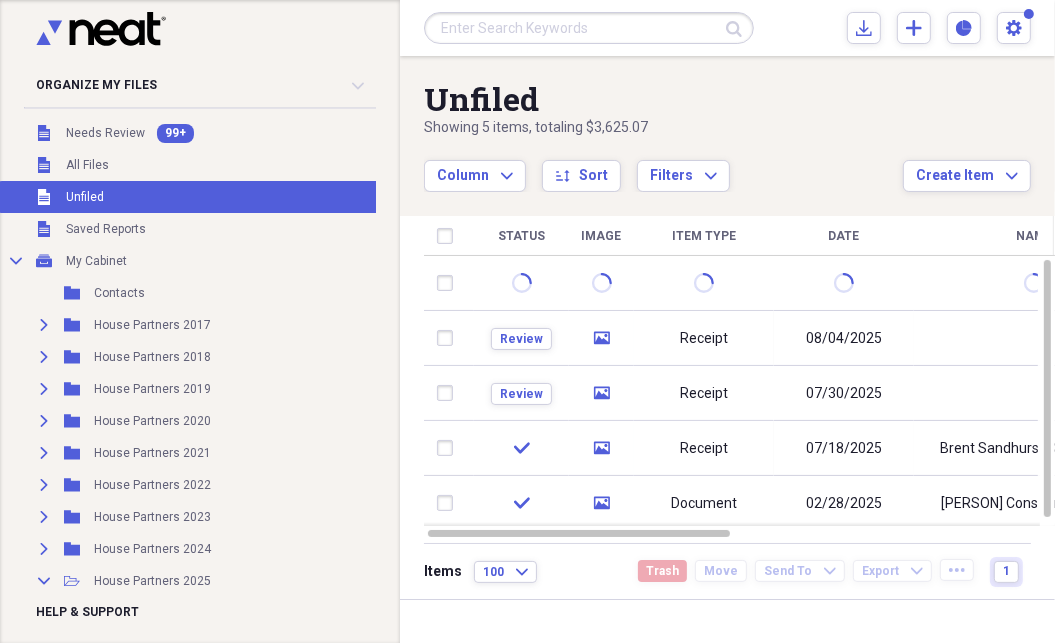 click on "Unfiled" at bounding box center (663, 99) 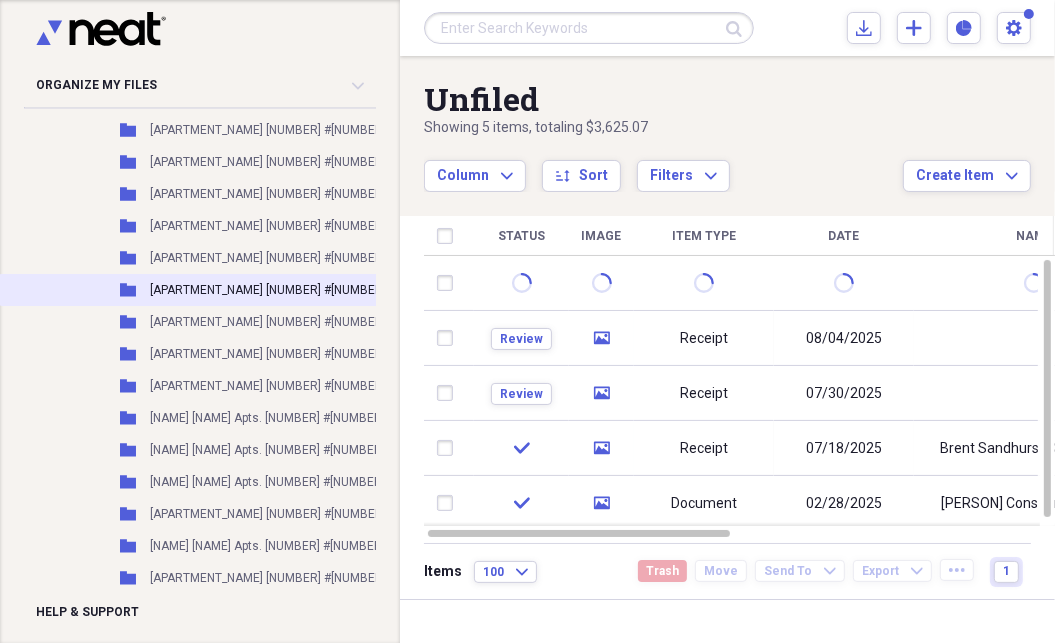 scroll, scrollTop: 1988, scrollLeft: 0, axis: vertical 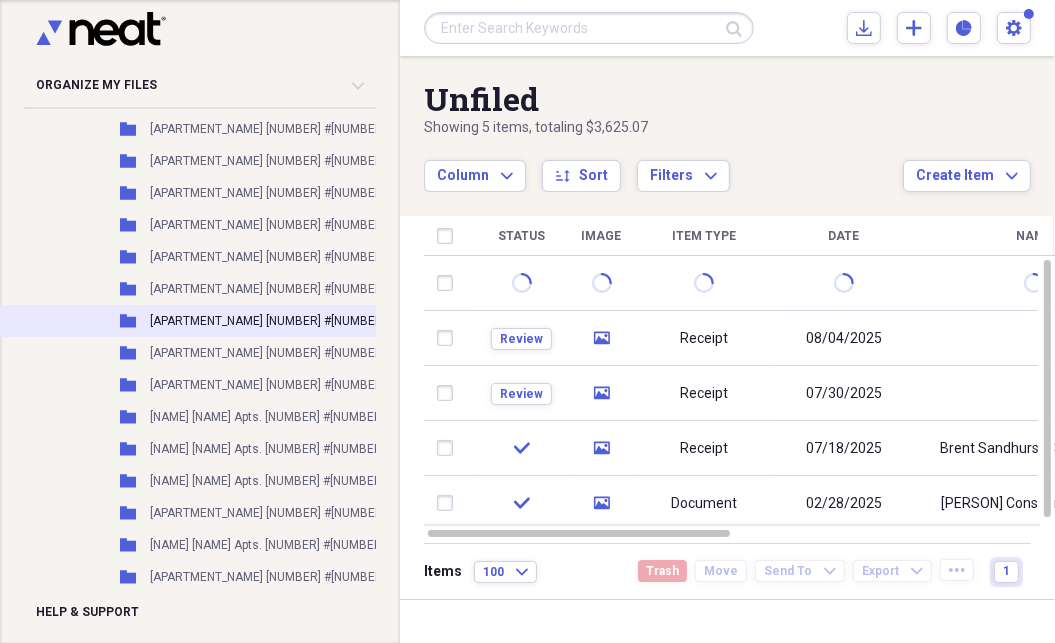 click on "[APARTMENT_NAME] [NUMBER] #[NUMBER]" at bounding box center (268, 321) 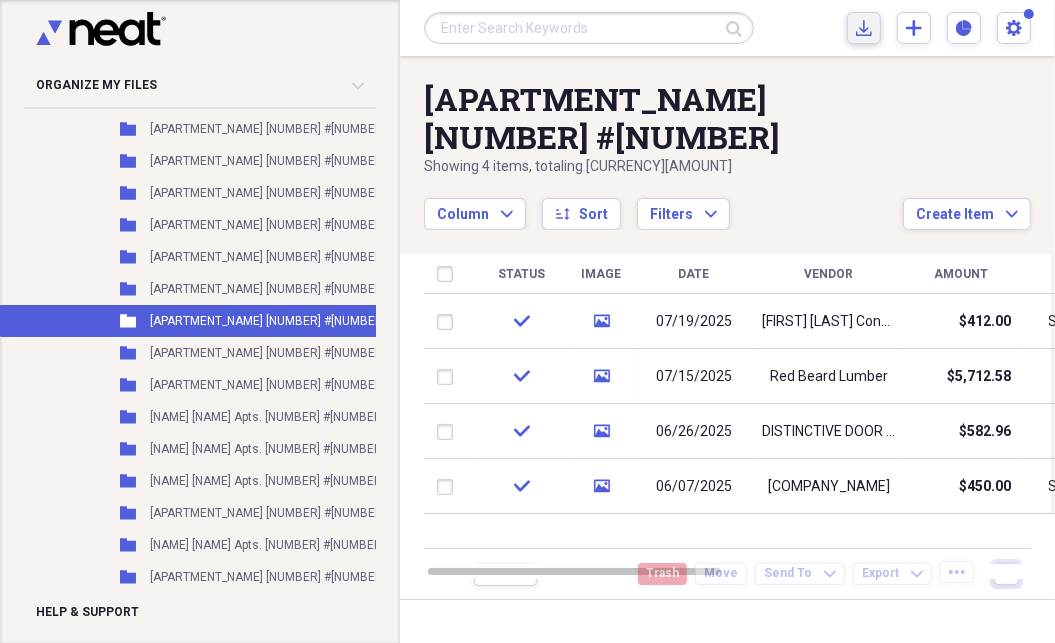 click on "Import" 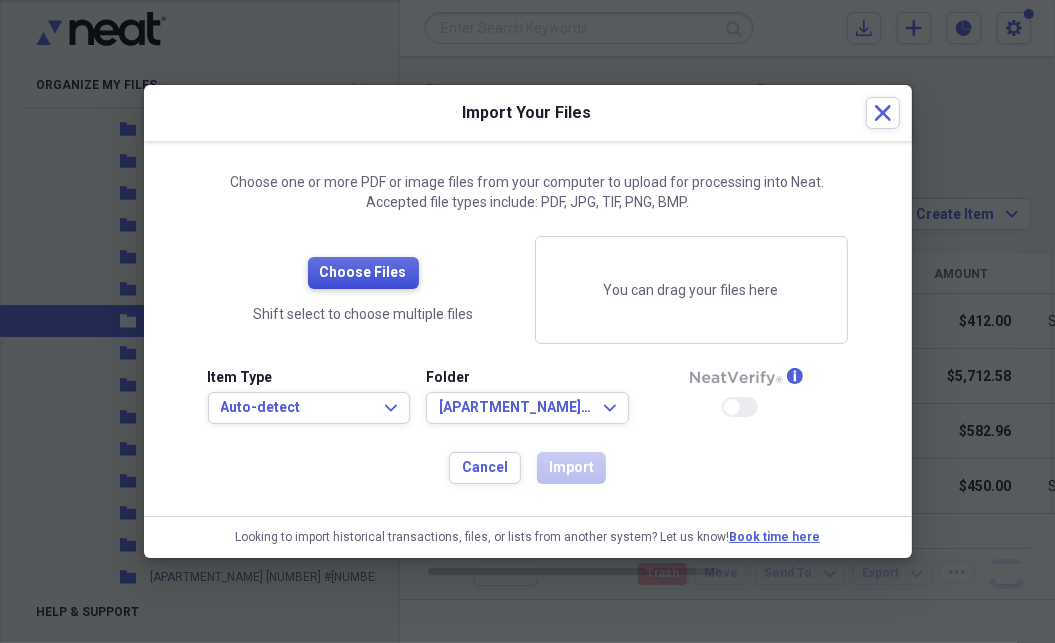 click on "Choose Files" at bounding box center (363, 273) 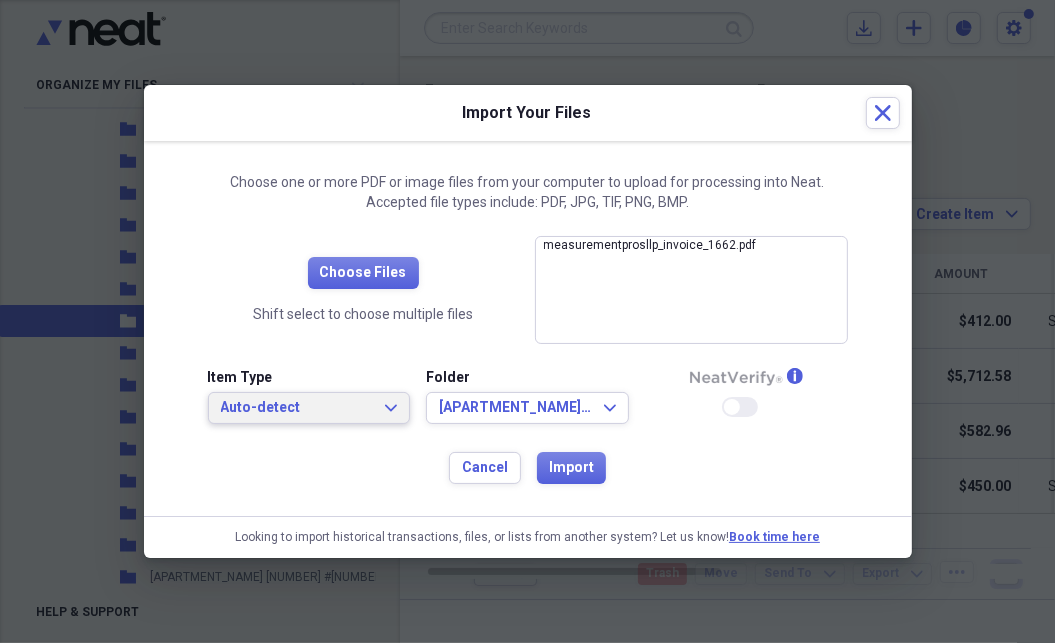 click on "Auto-detect Expand" at bounding box center [309, 408] 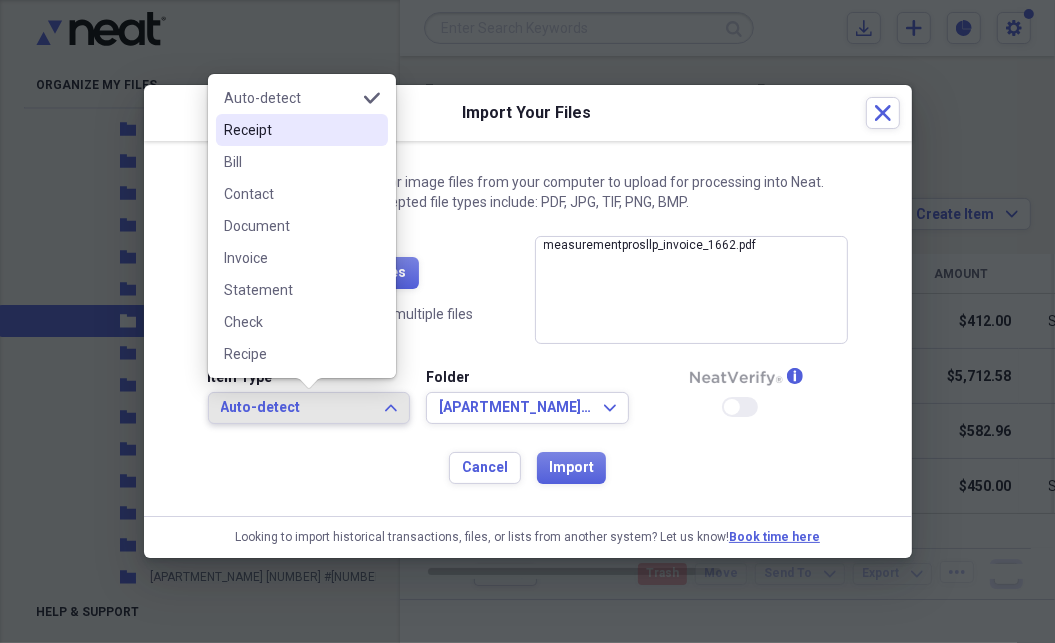 click on "Receipt" at bounding box center [290, 130] 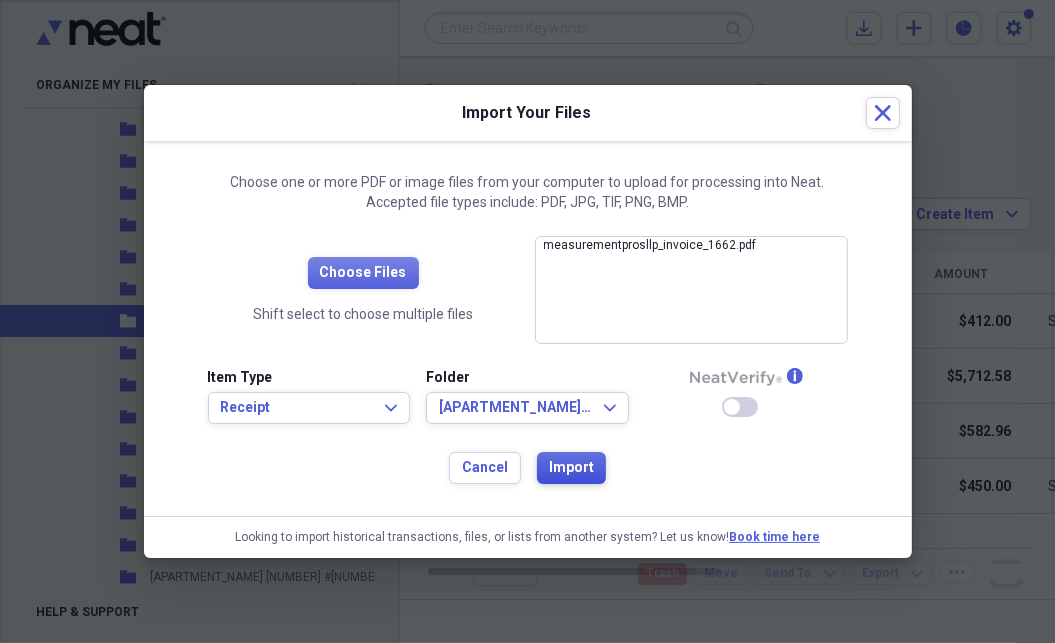click on "Import" at bounding box center (571, 468) 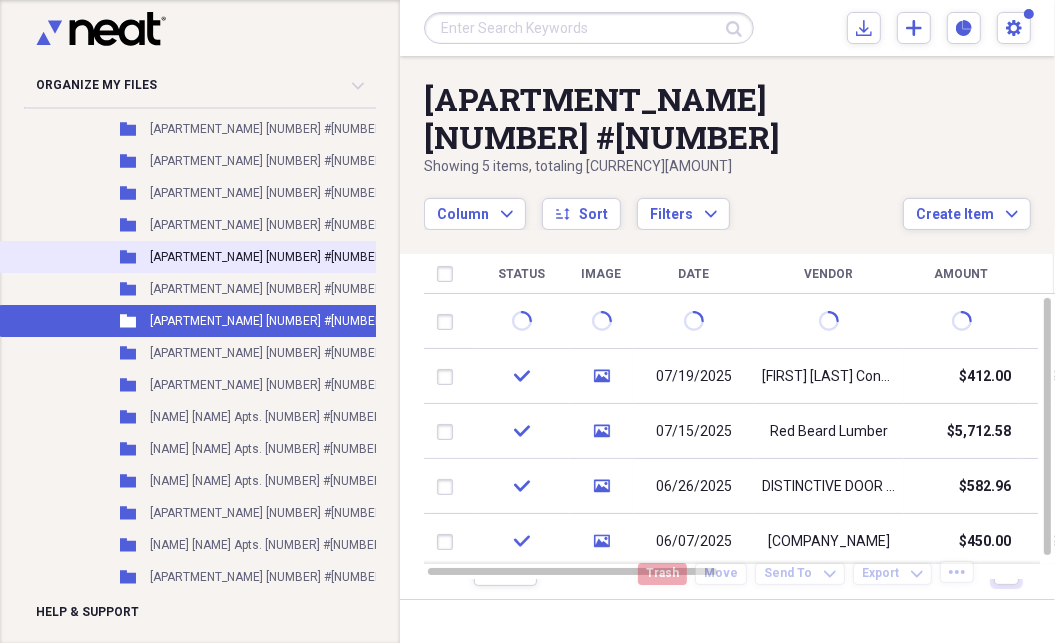 click on "[APARTMENT_NAME] [NUMBER] #[NUMBER][LETTER] [Copy]" at bounding box center (310, 257) 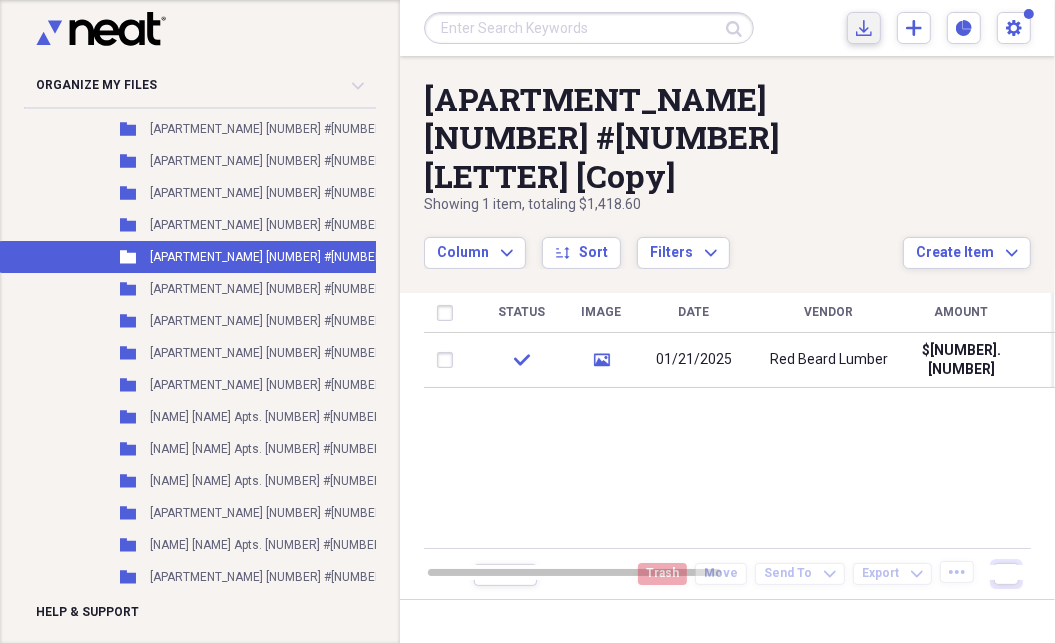 click on "Import" 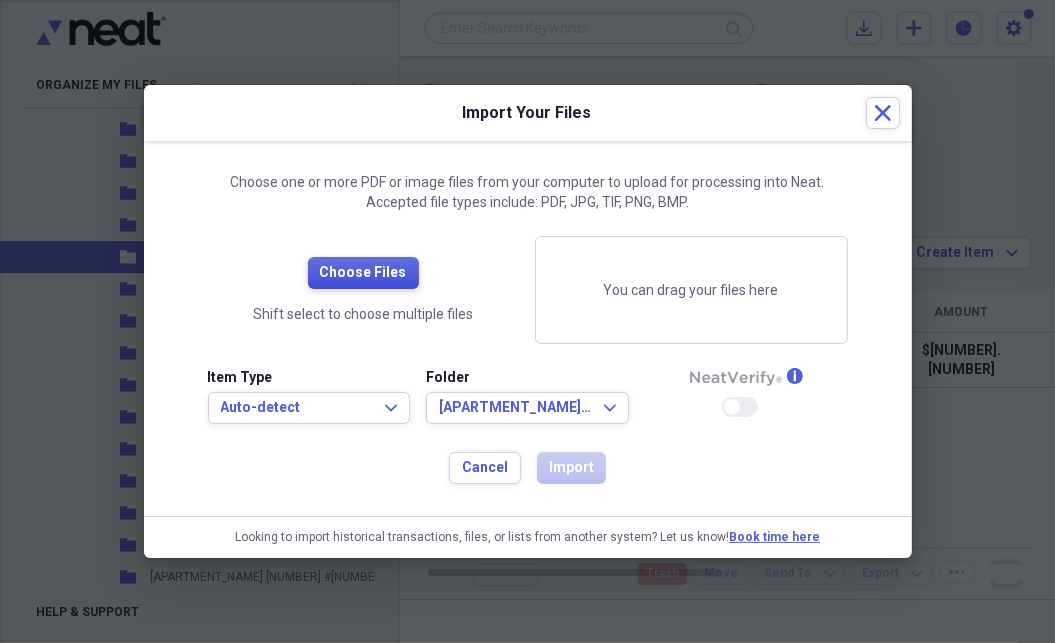 click on "Choose Files" at bounding box center [363, 273] 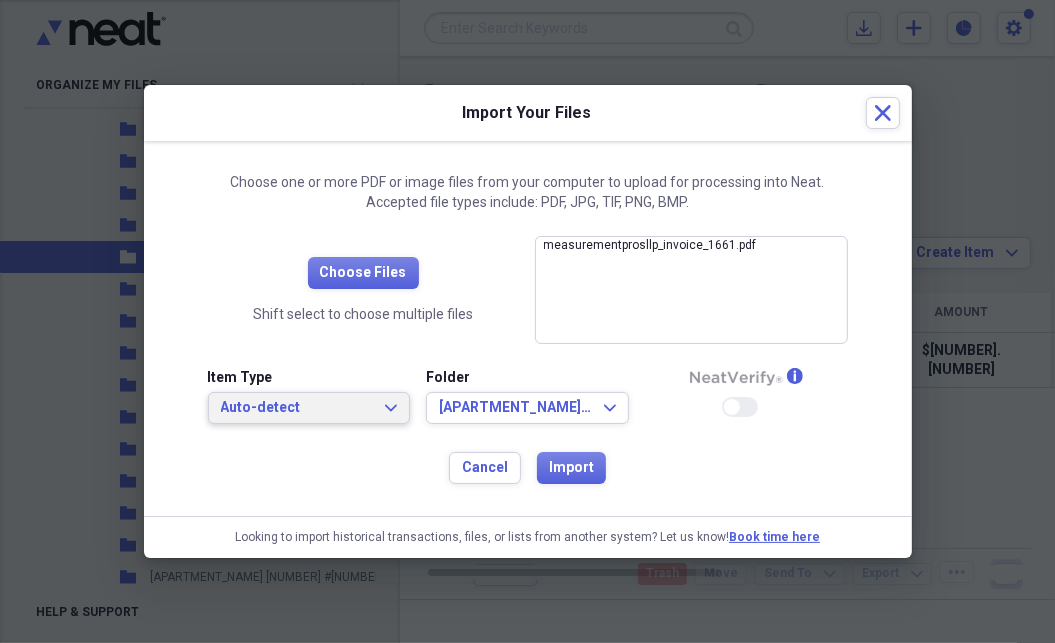 click on "Expand" 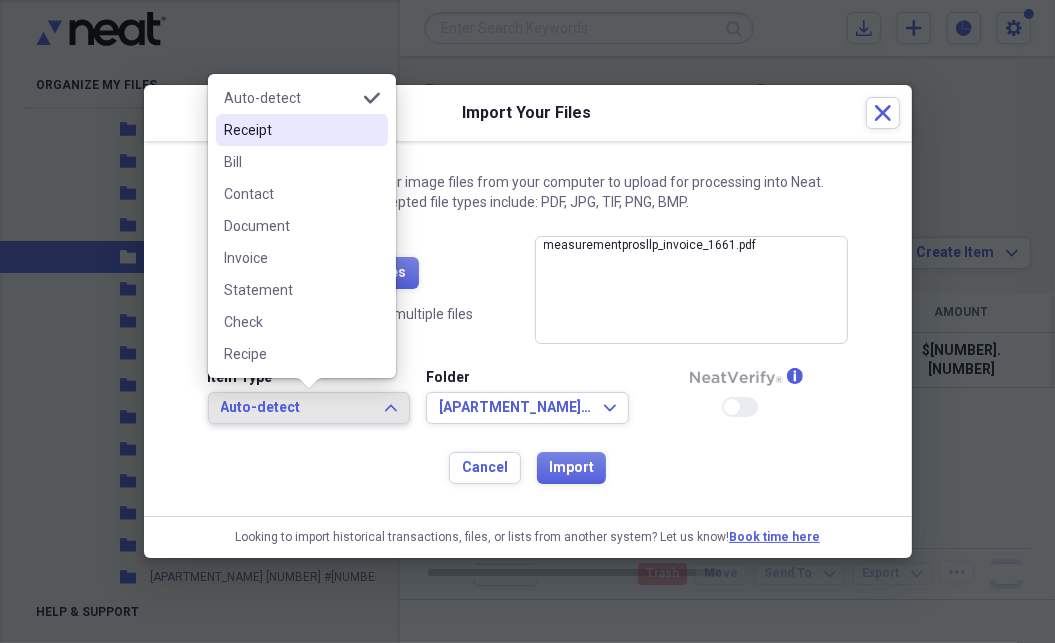 click on "Receipt" at bounding box center [290, 130] 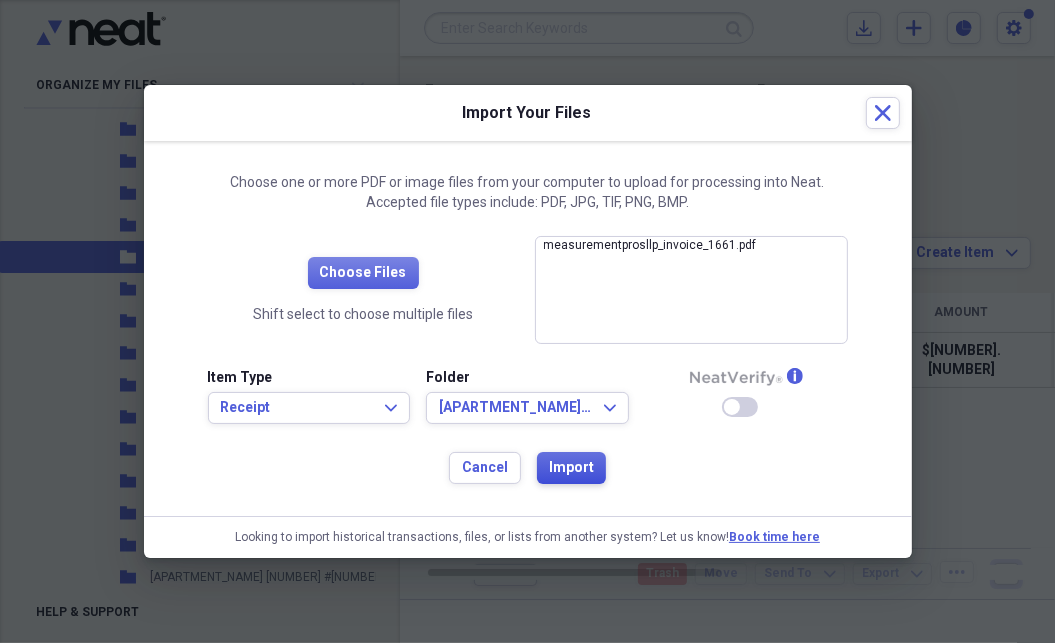 click on "Import" at bounding box center [571, 468] 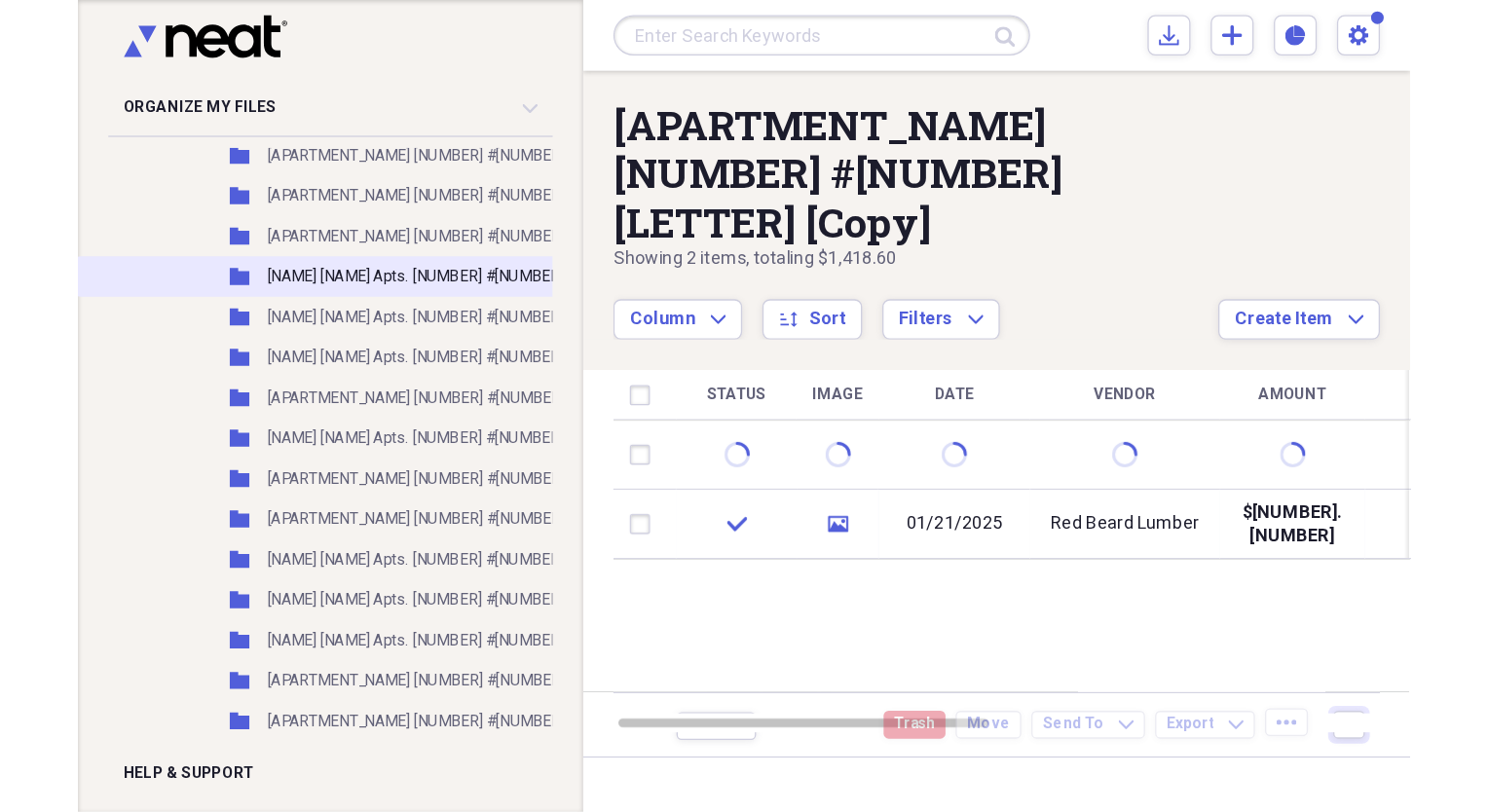 scroll, scrollTop: 2129, scrollLeft: 0, axis: vertical 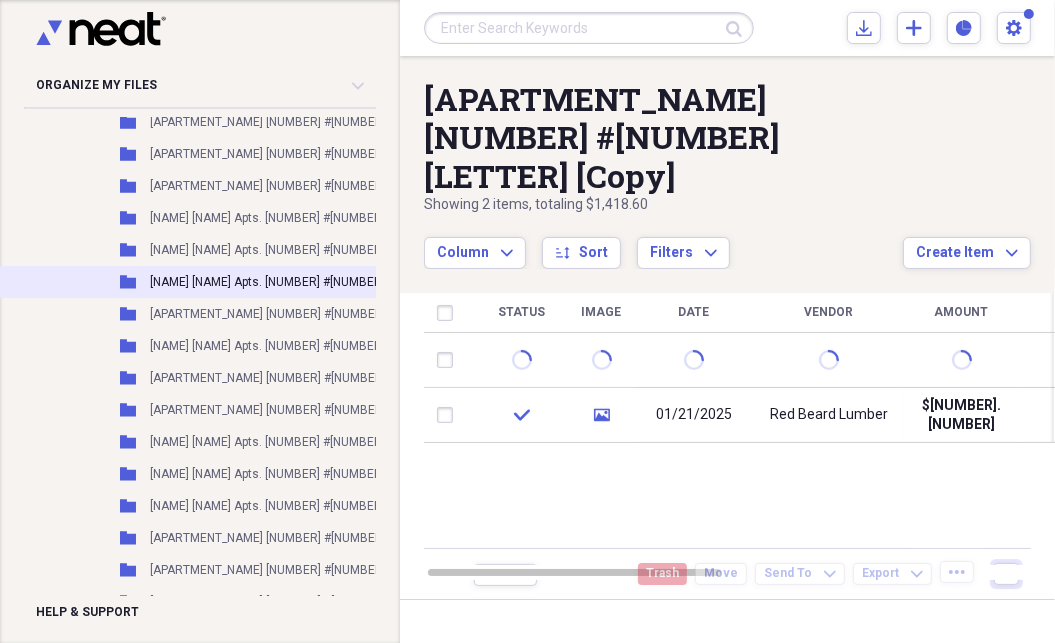 click on "[NAME] [NAME] Apts. [NUMBER] #[NUMBER][LETTER]" at bounding box center [291, 282] 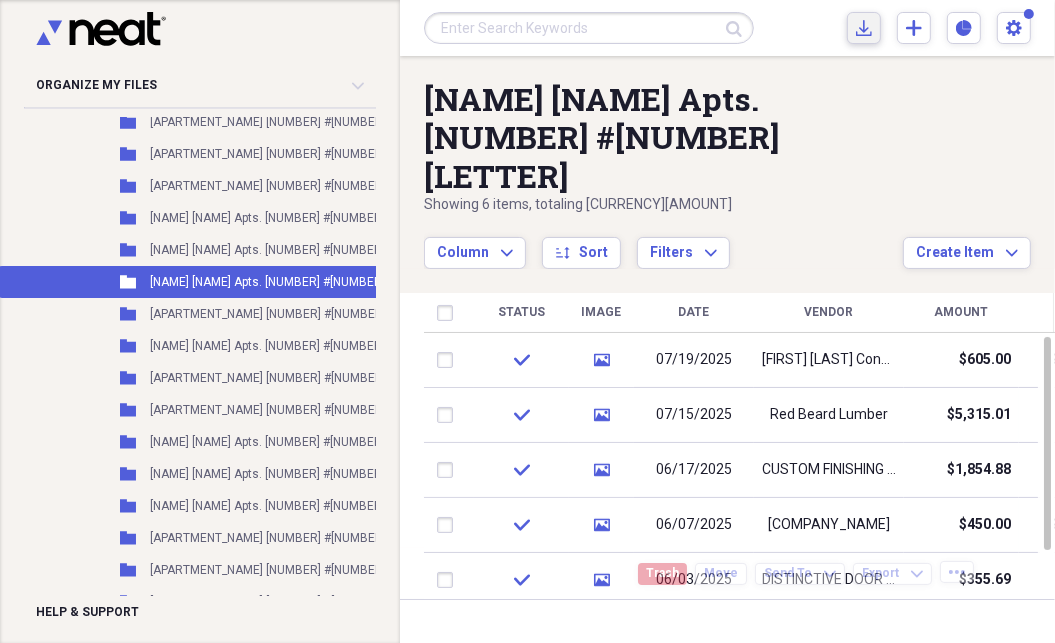 click 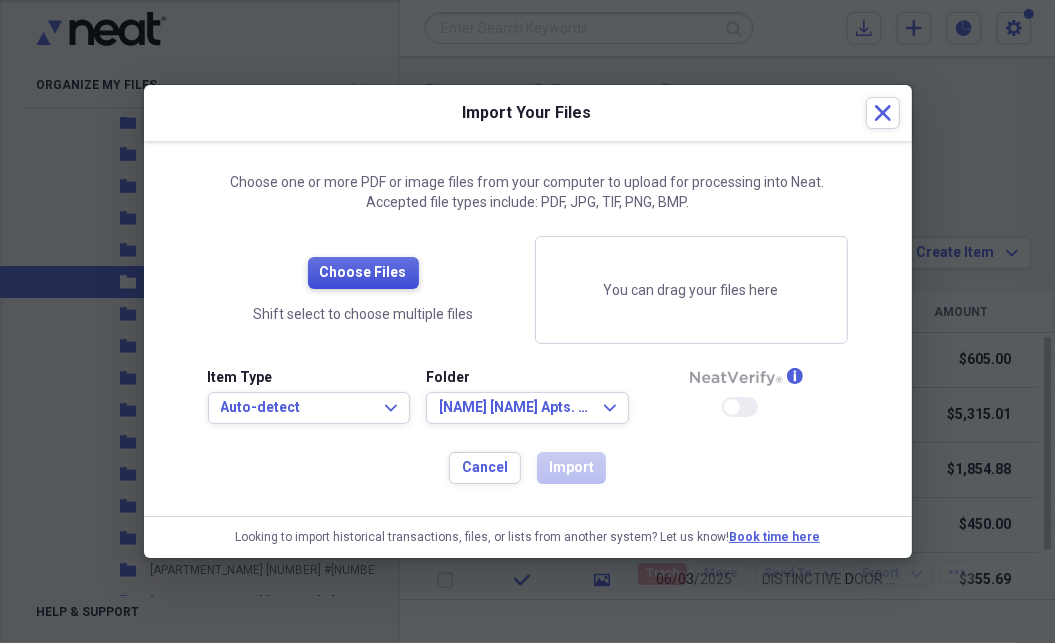 click on "Choose Files" at bounding box center [363, 273] 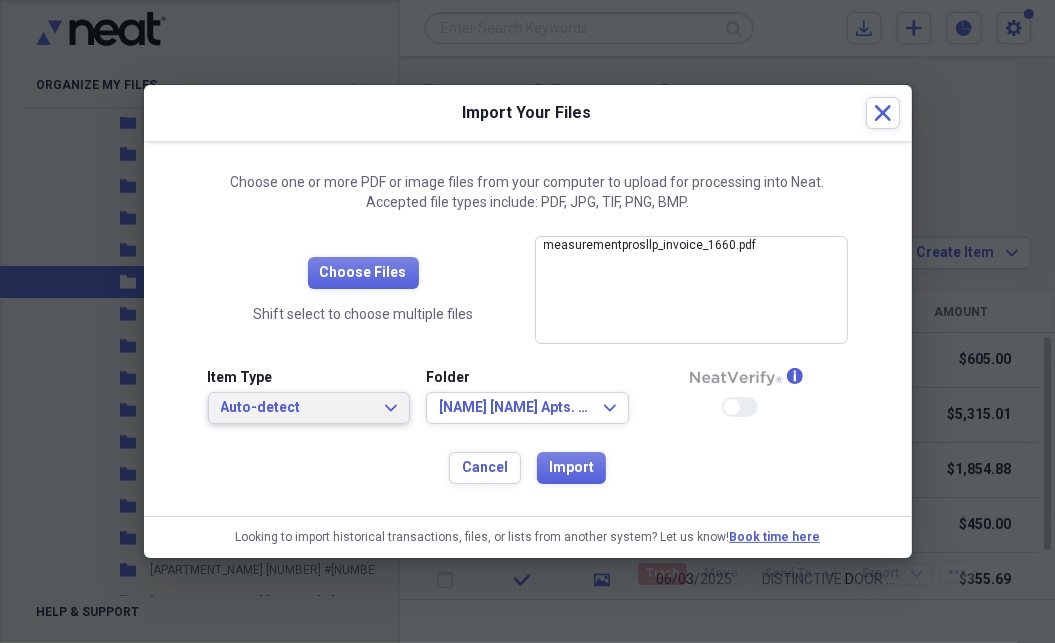 click on "Auto-detect Expand" at bounding box center [309, 408] 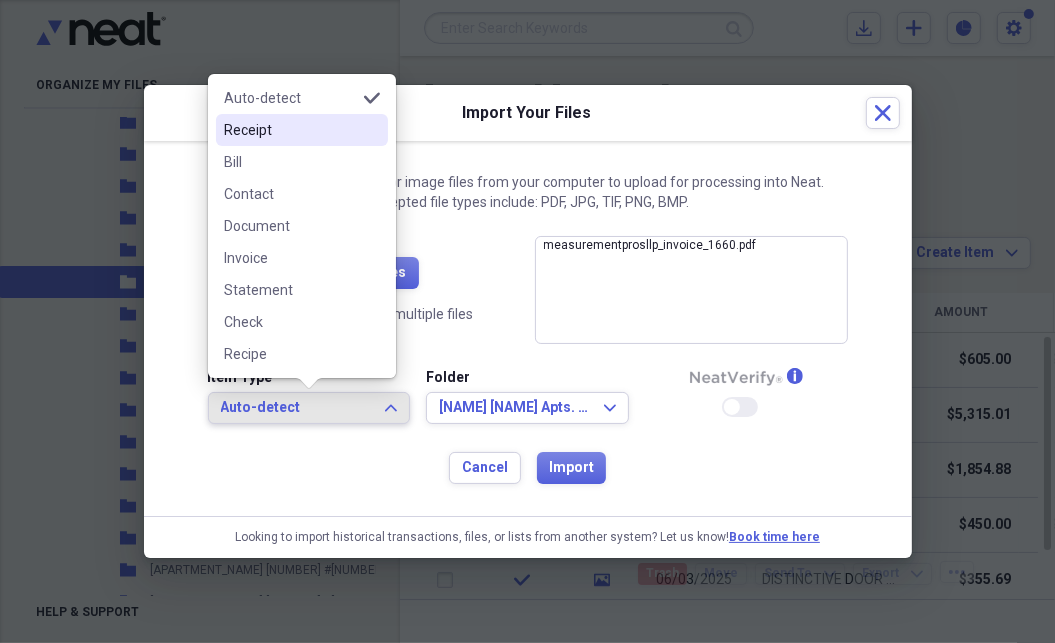 click on "Receipt" at bounding box center [290, 130] 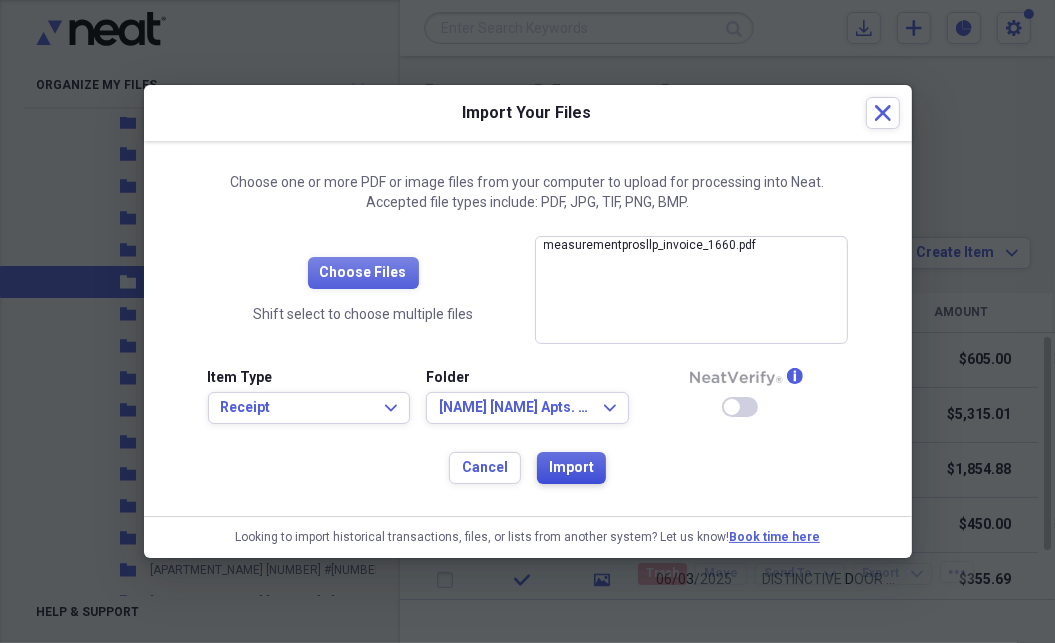 click on "Import" at bounding box center [571, 468] 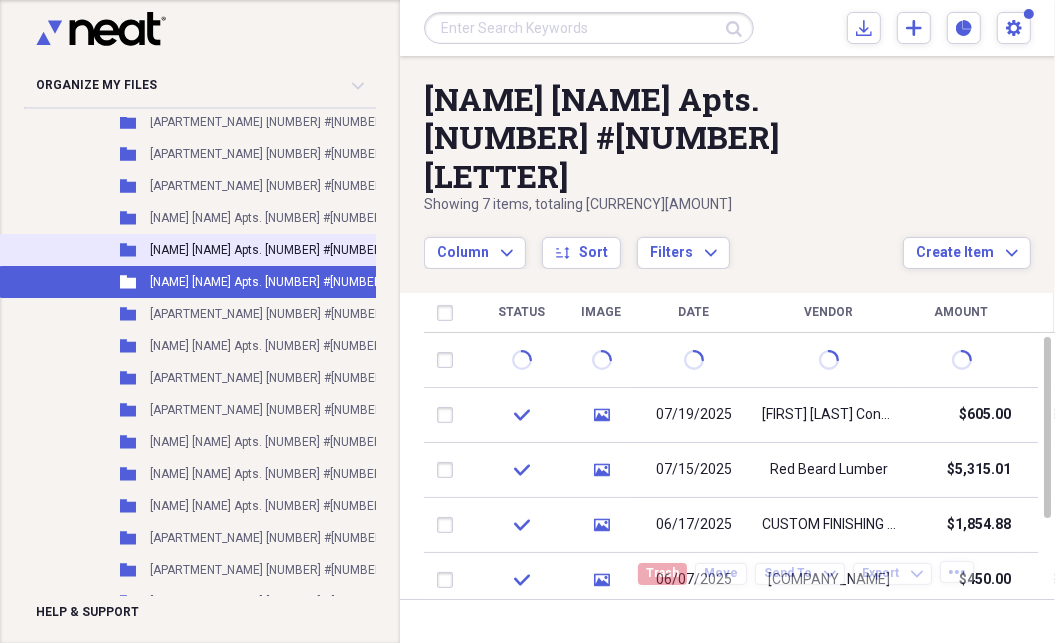 click on "[NAME] [NAME] Apts. [NUMBER] #[NUMBER]" at bounding box center (267, 250) 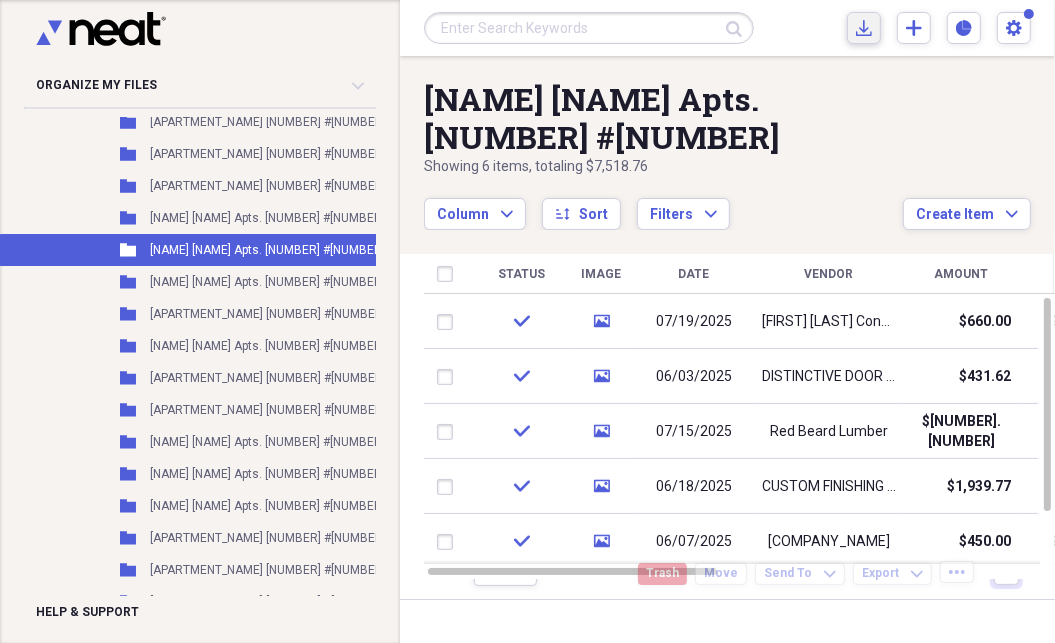 click 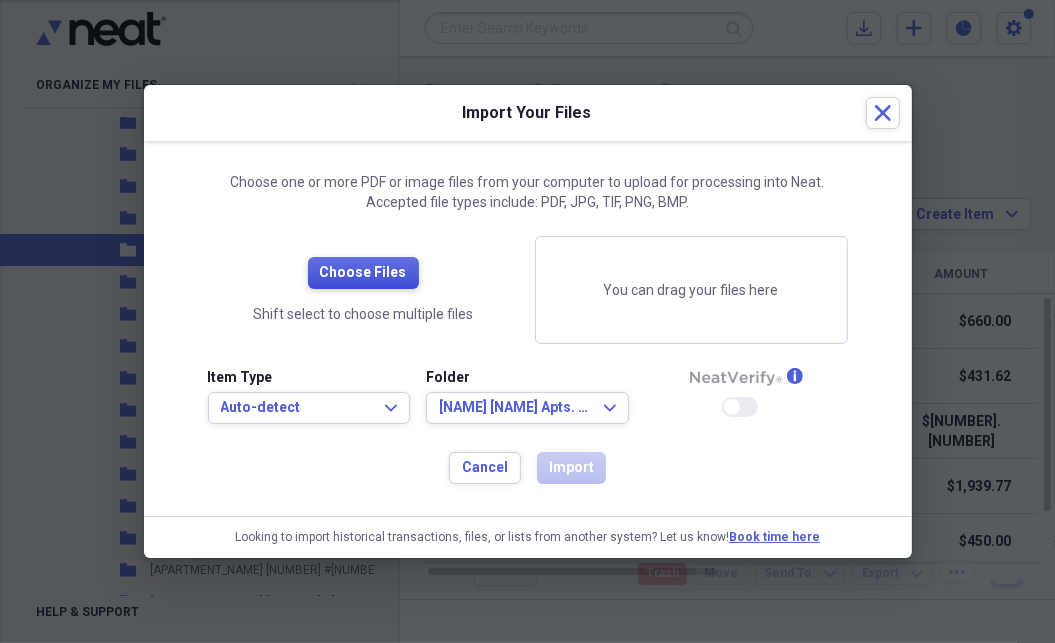 click on "Choose Files" at bounding box center [363, 273] 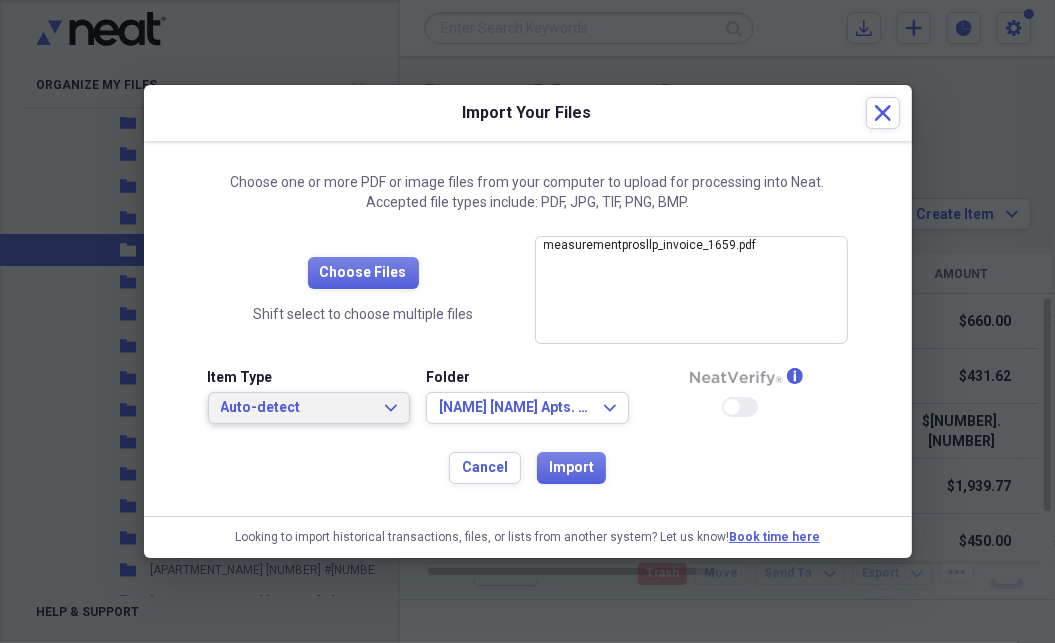 click on "Expand" 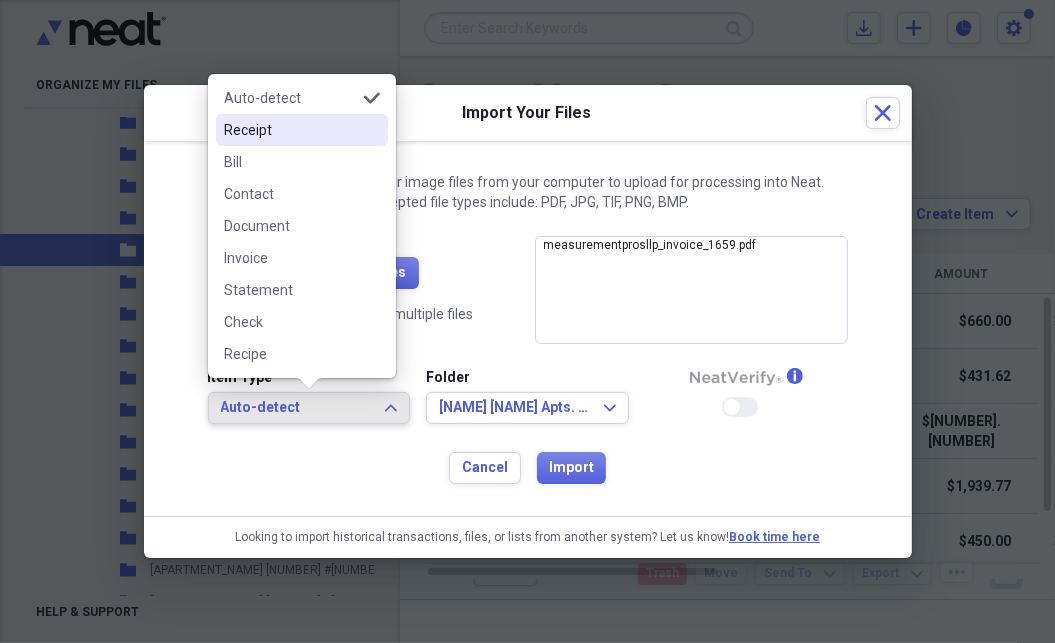 click on "Receipt" at bounding box center (290, 130) 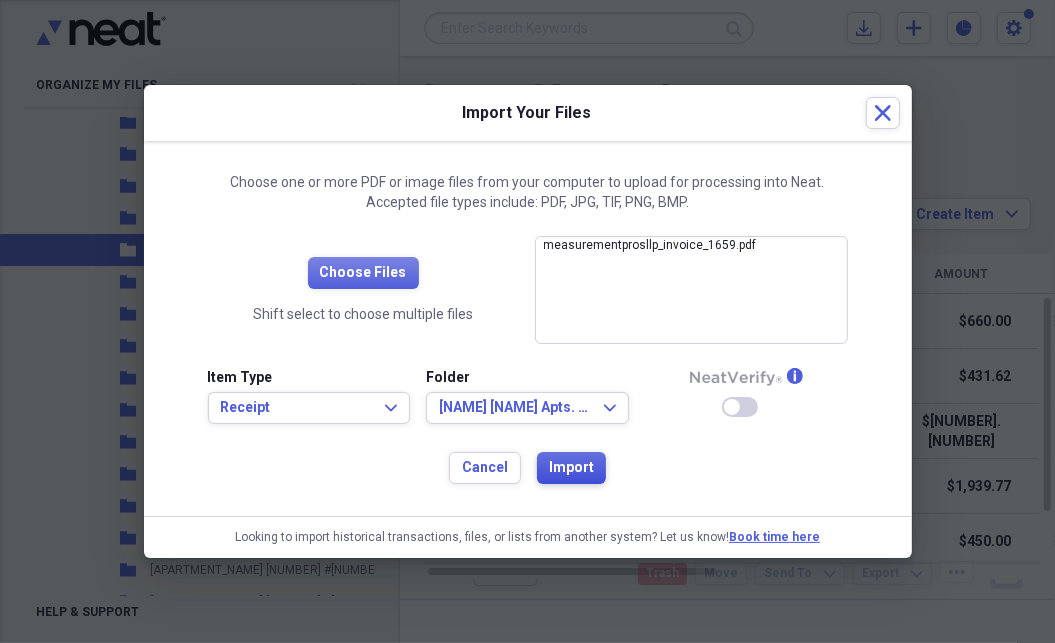 click on "Import" at bounding box center (571, 468) 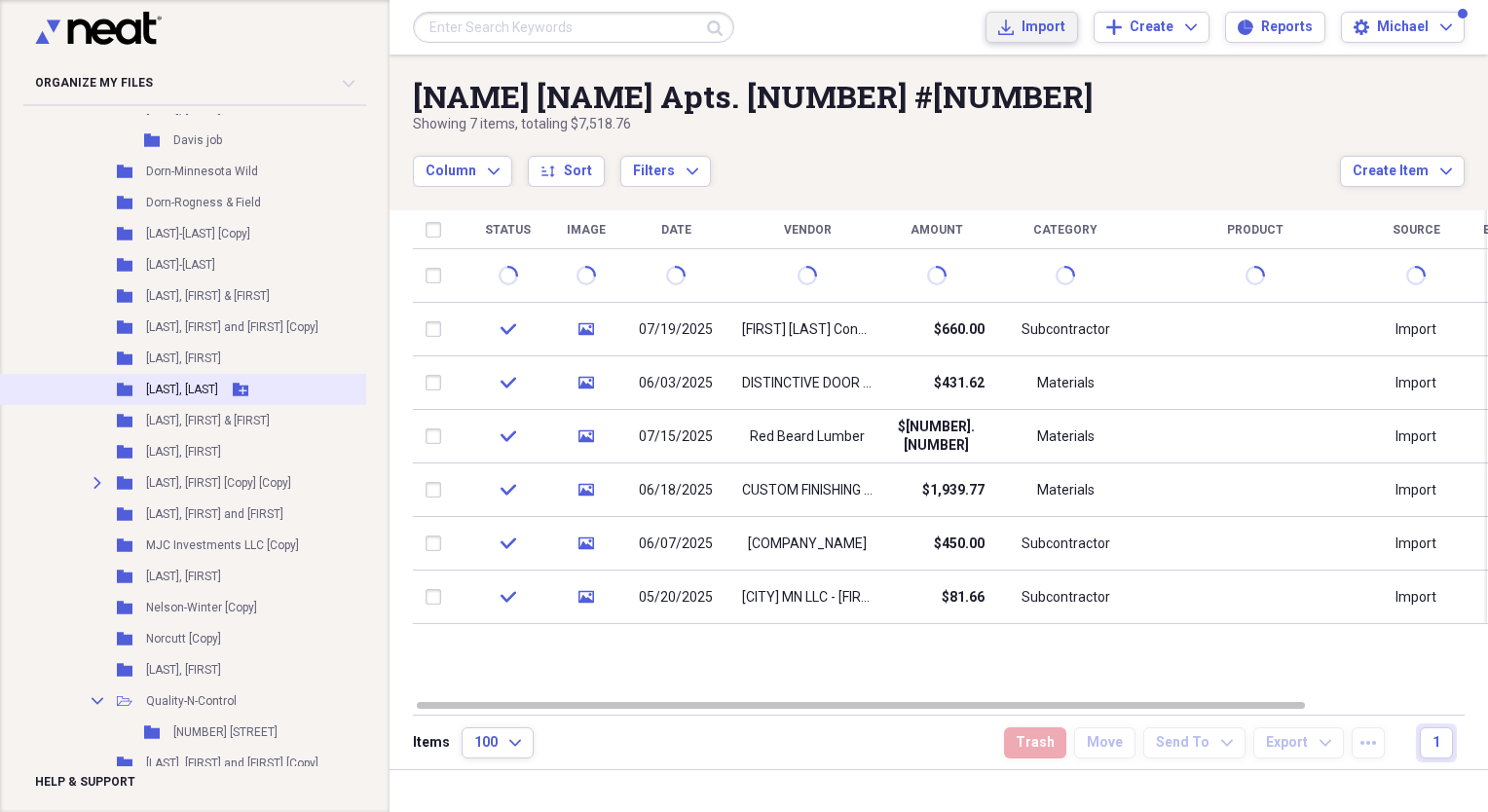scroll, scrollTop: 767, scrollLeft: 0, axis: vertical 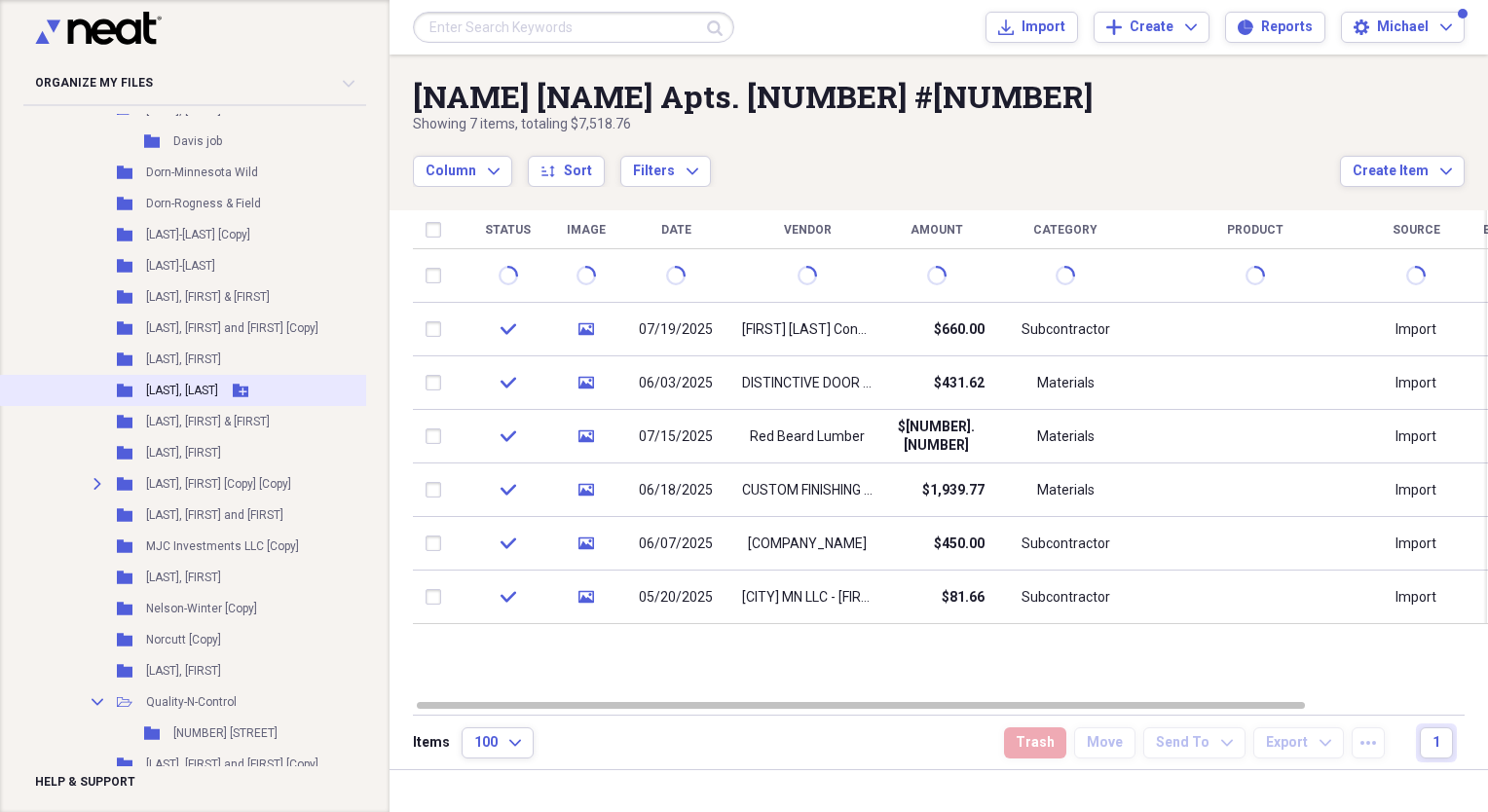 click on "[LAST], [LAST]" at bounding box center (182, 390) 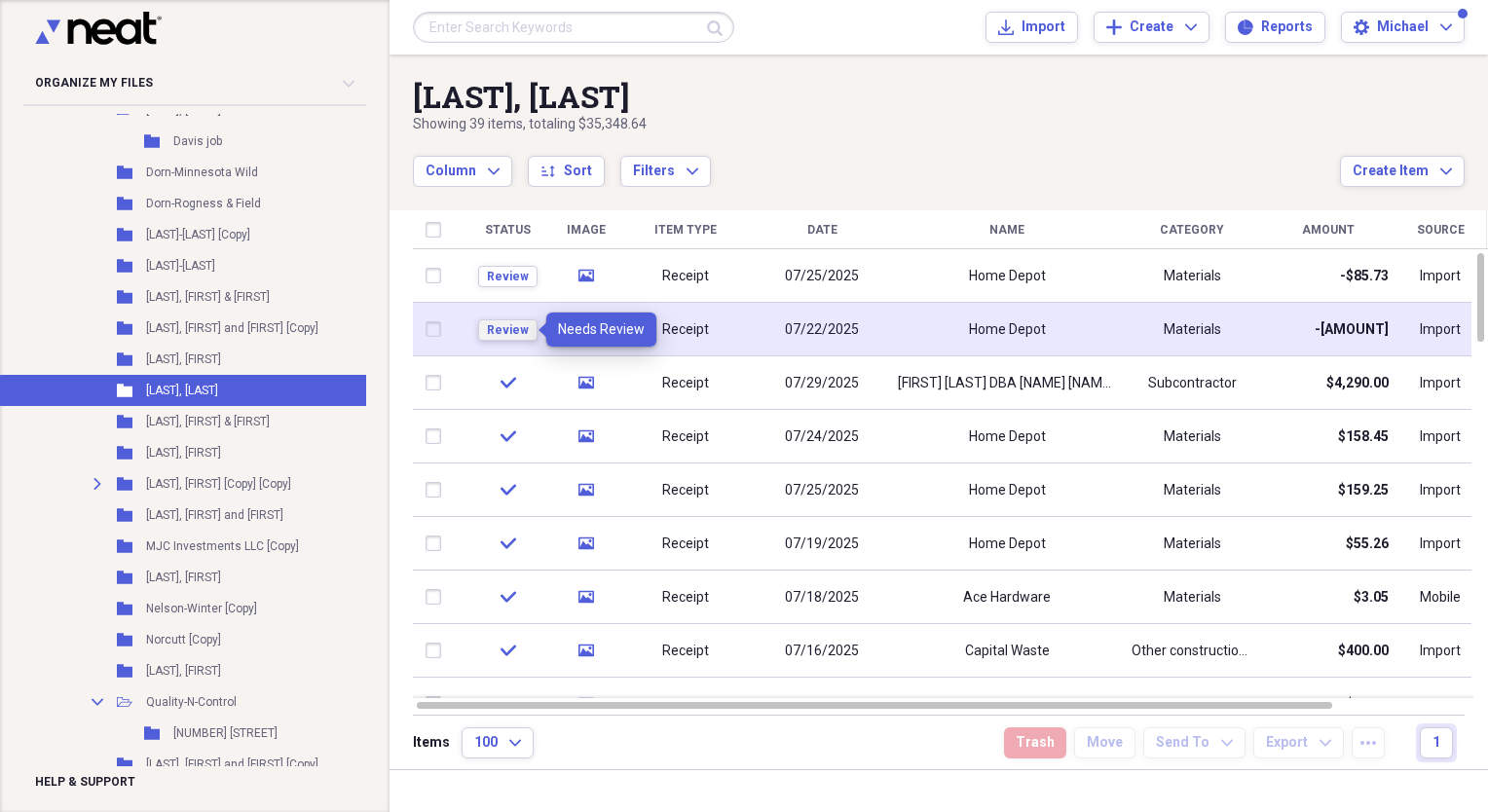 click on "Review" at bounding box center [507, 330] 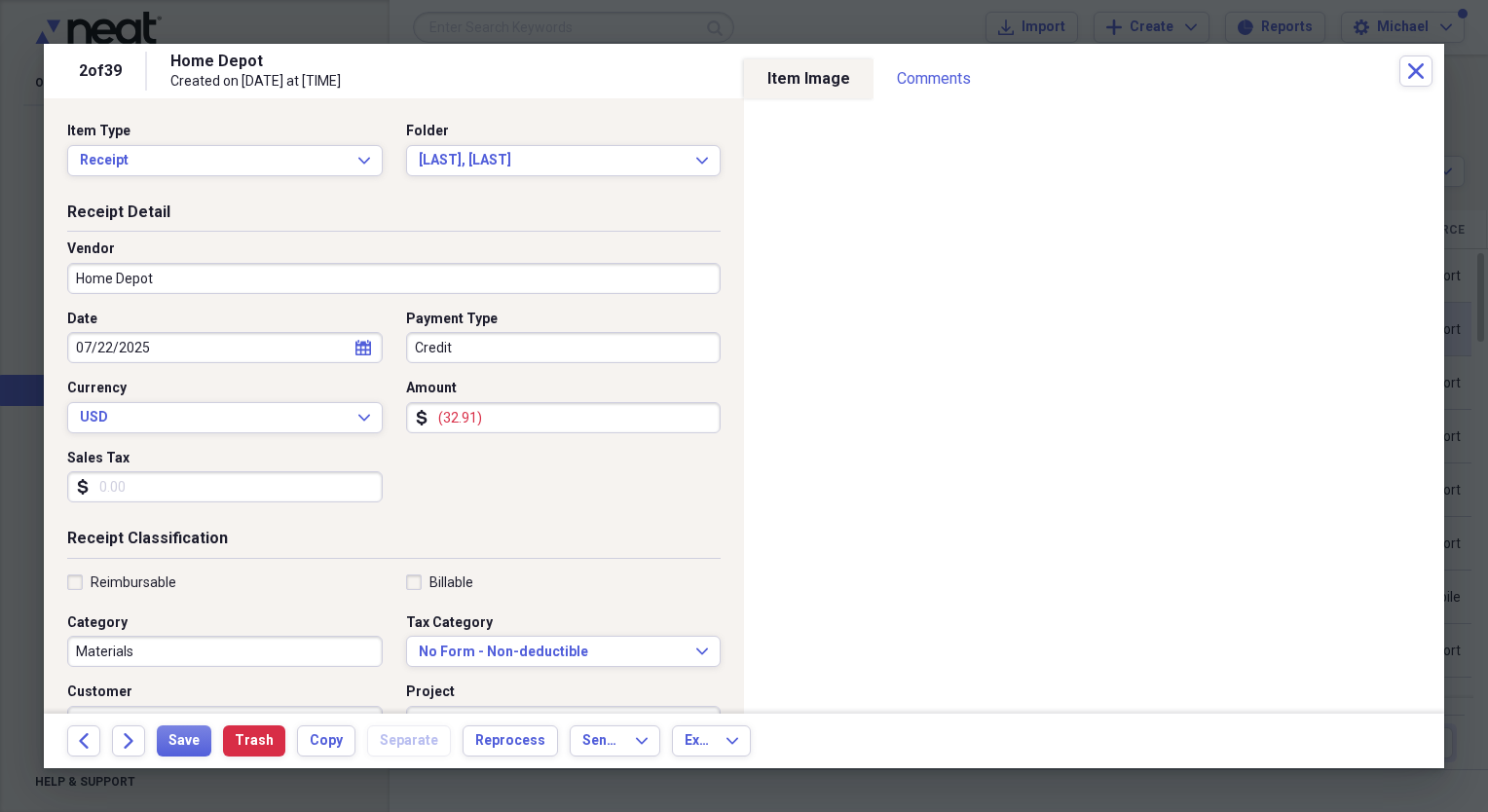 click on "calendar" 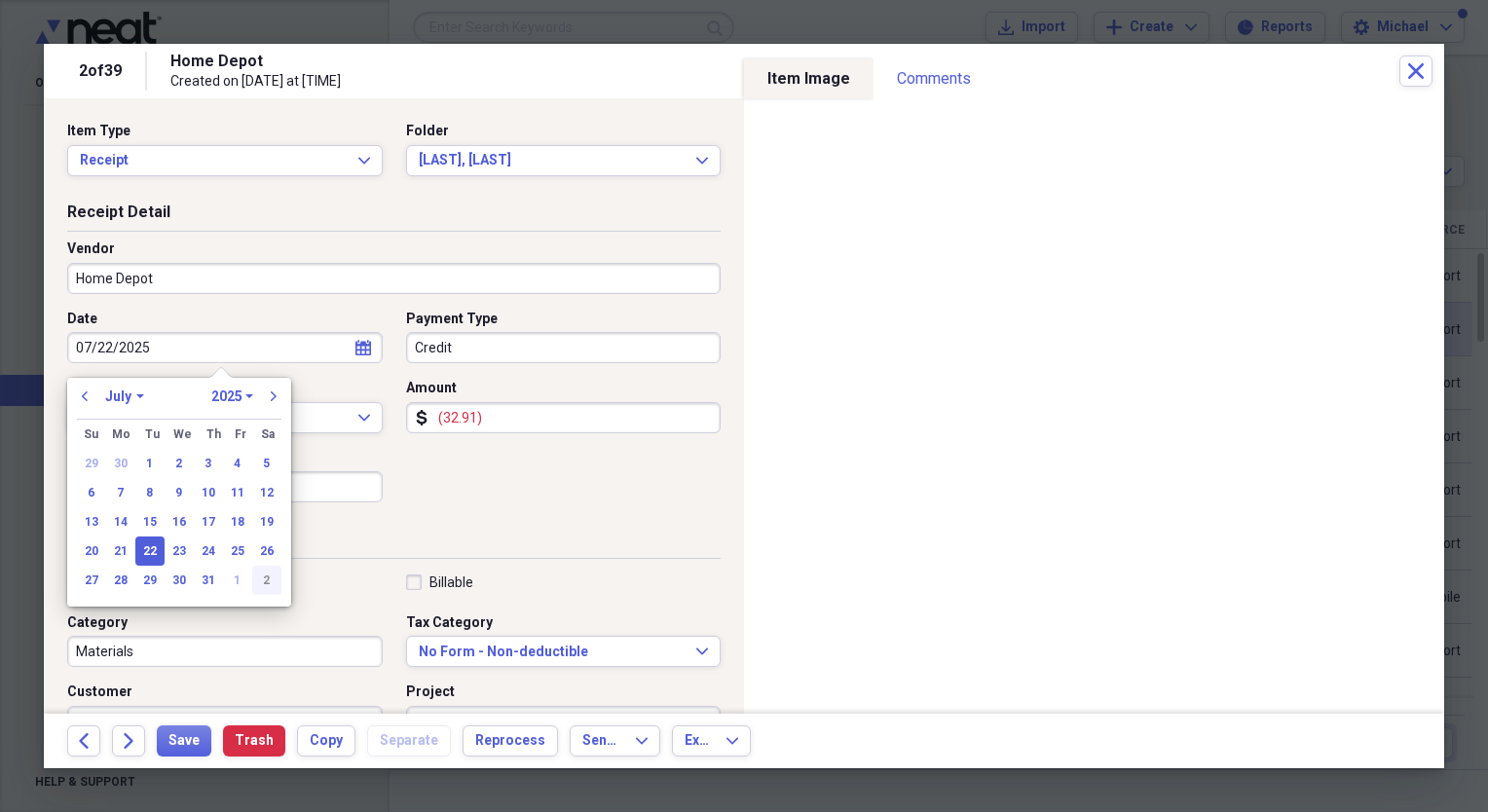 click on "2" at bounding box center [267, 580] 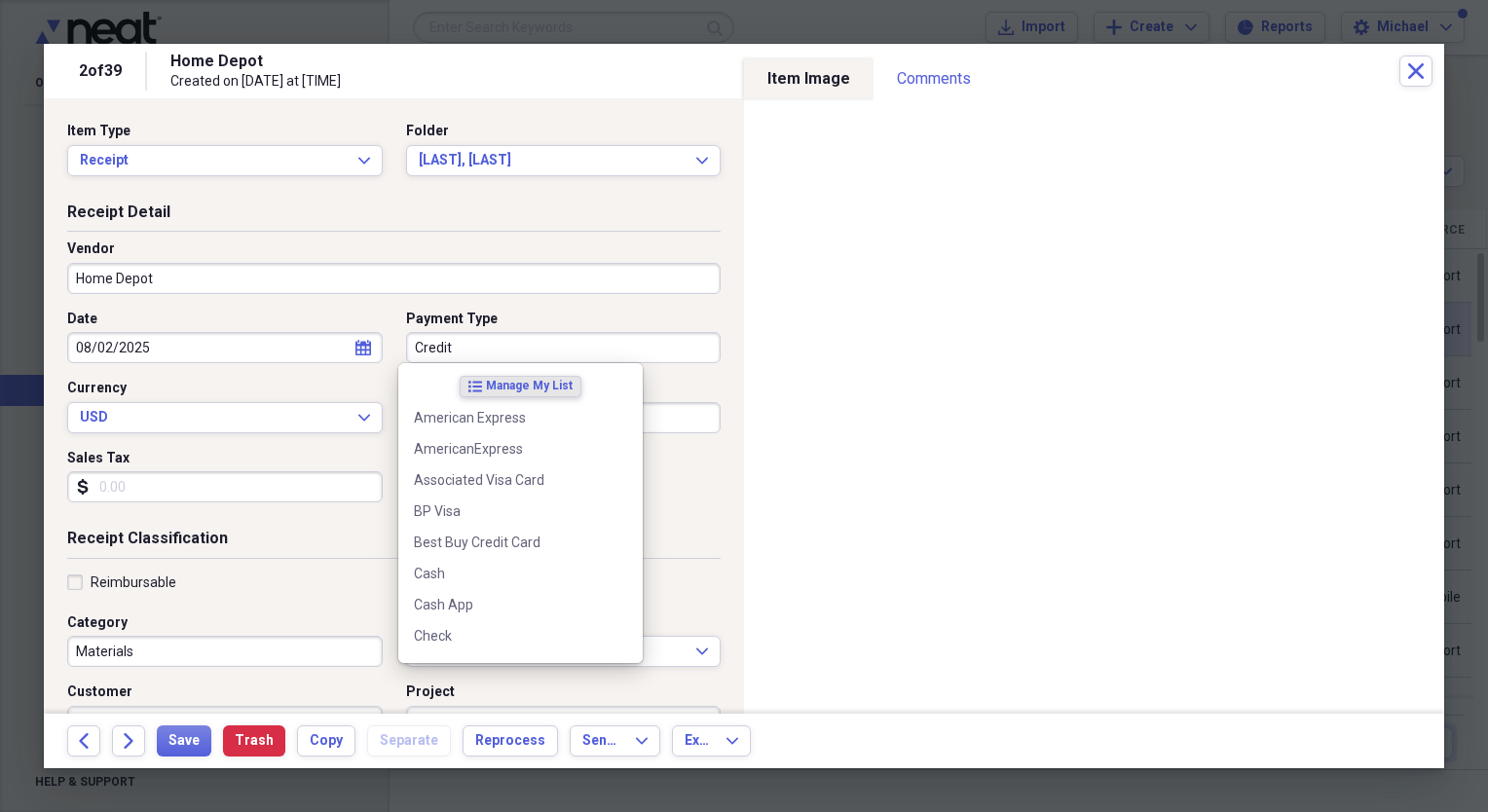 click on "Credit" at bounding box center [564, 348] 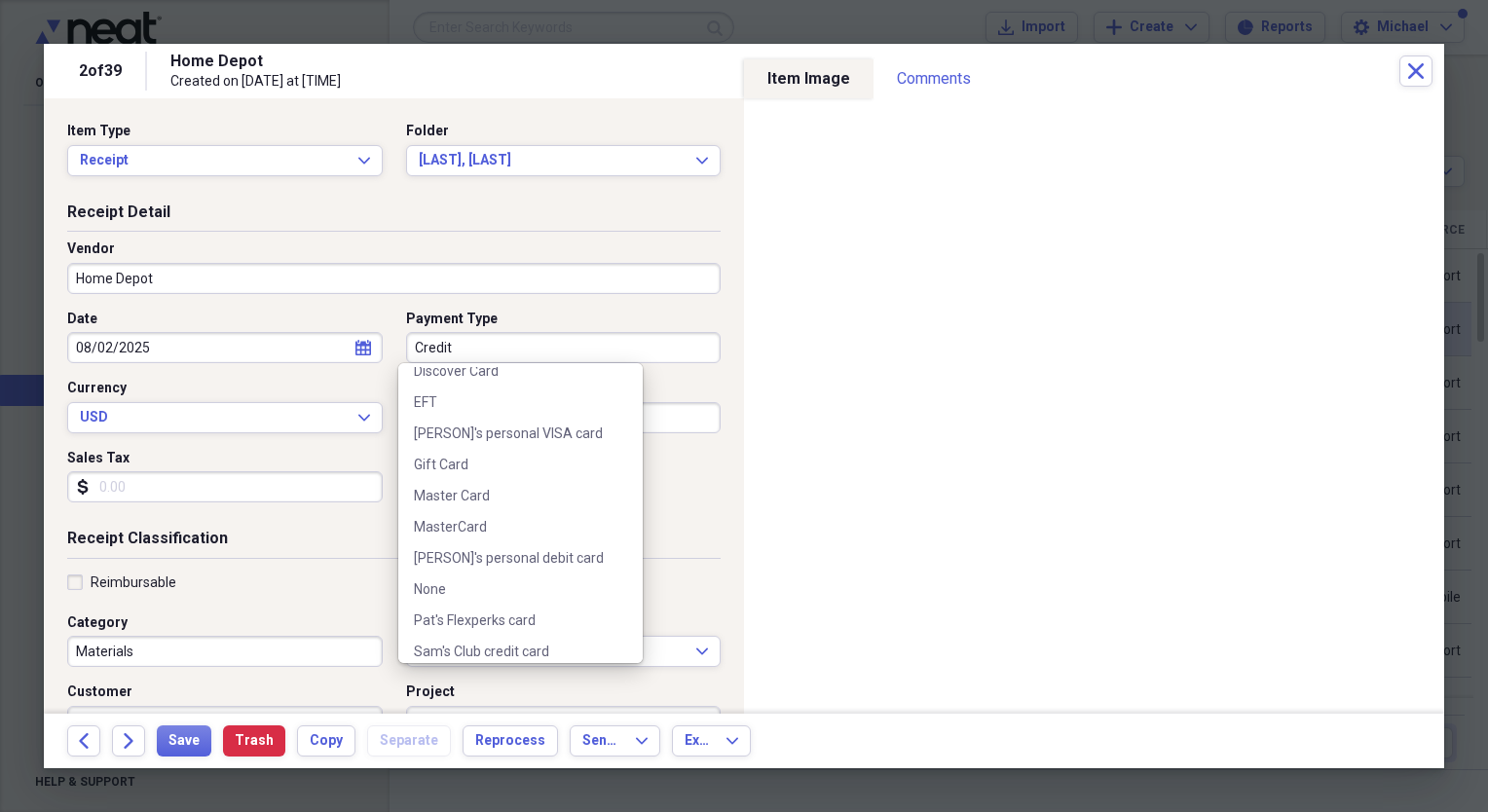 scroll, scrollTop: 518, scrollLeft: 0, axis: vertical 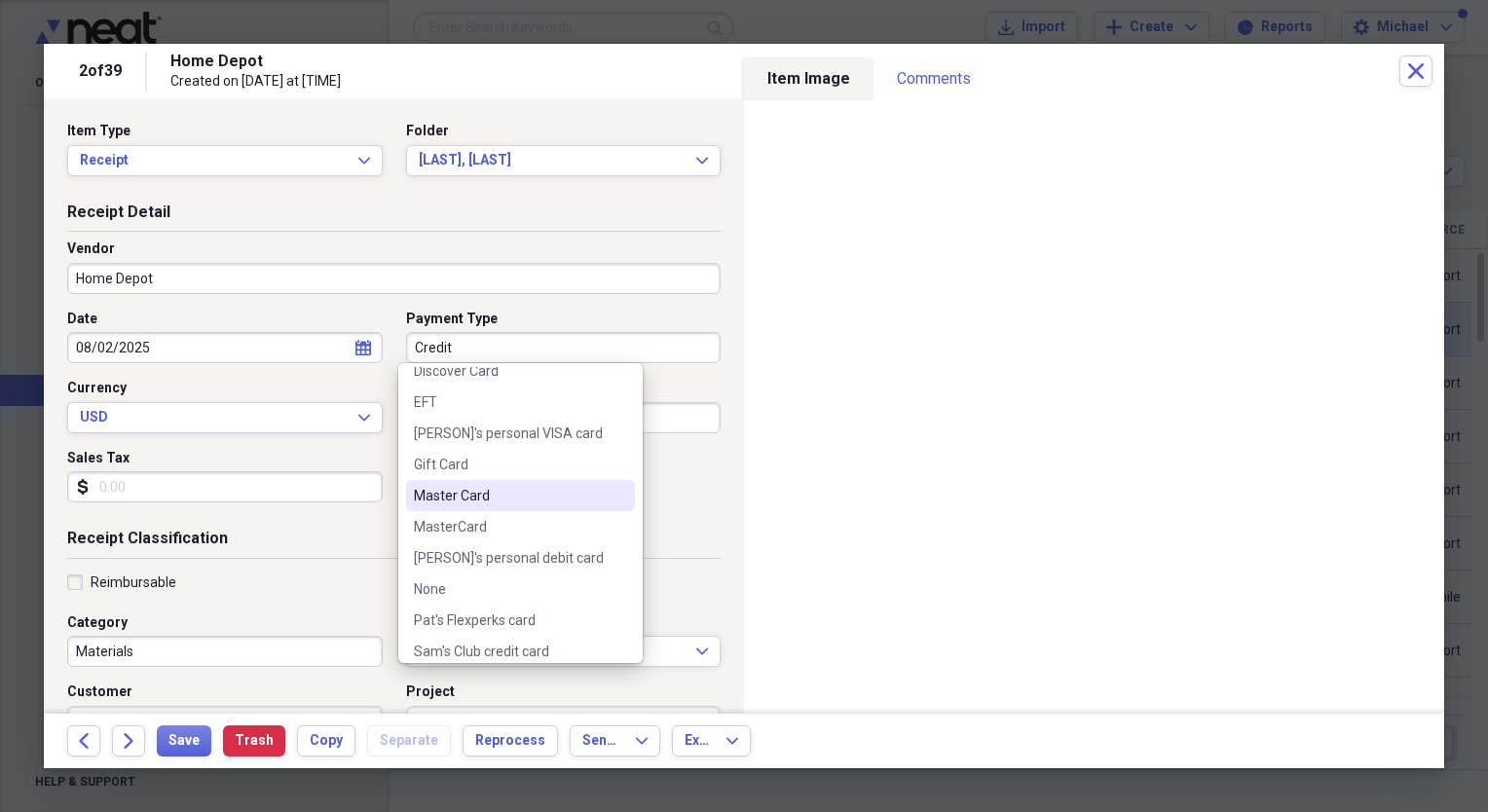 click on "Credit" at bounding box center [564, 348] 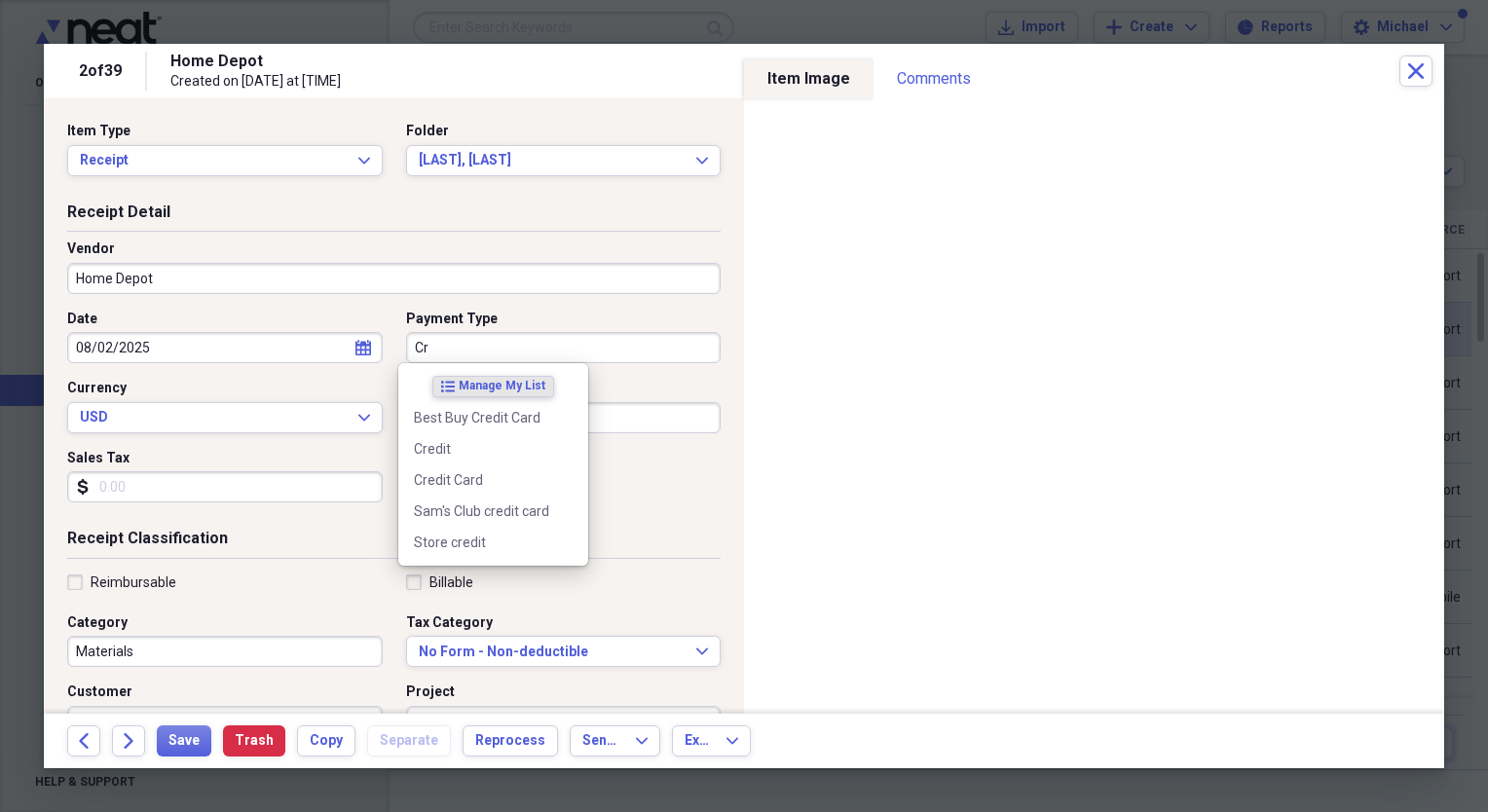 type on "C" 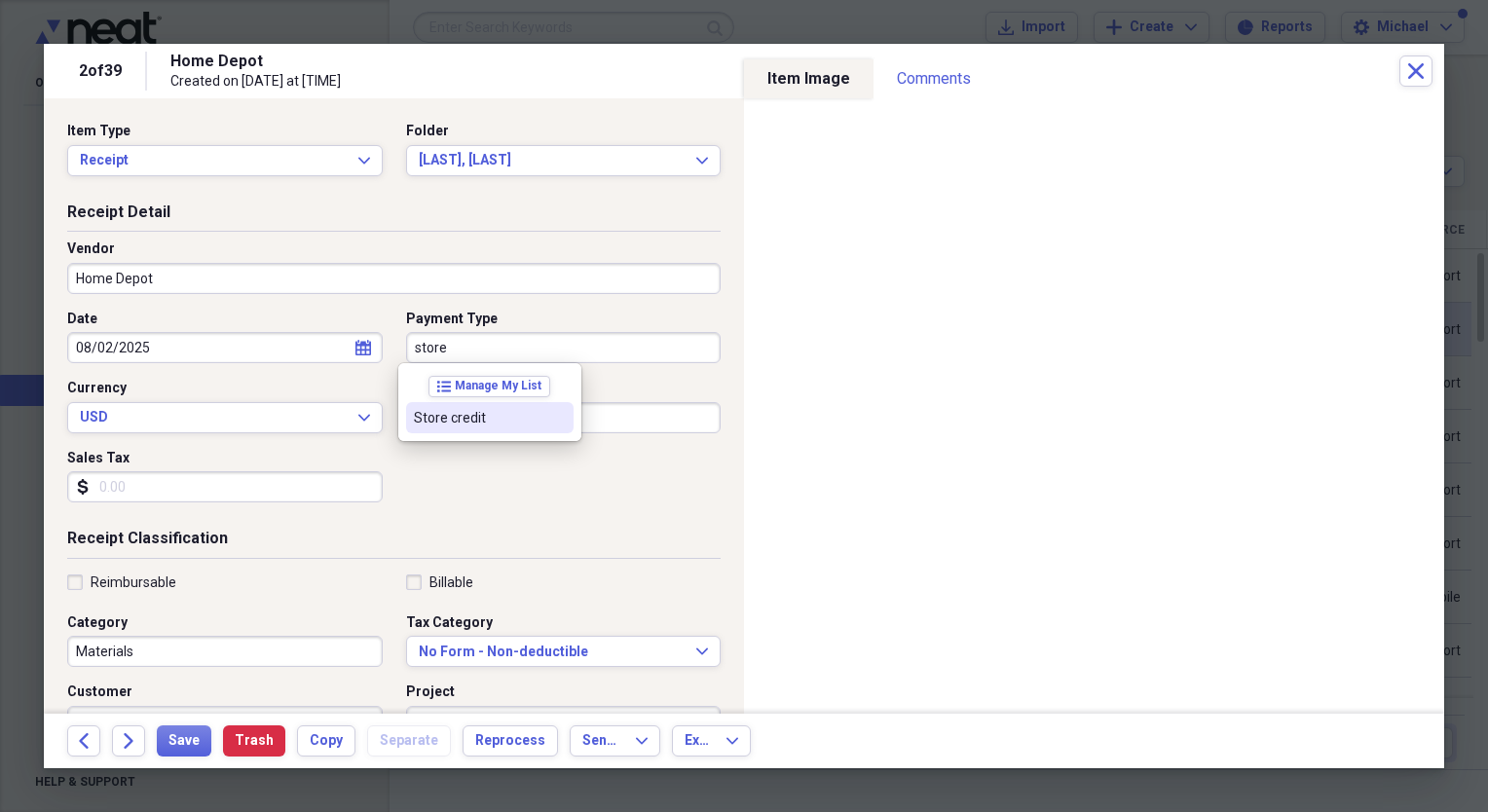 click on "Store credit" at bounding box center (478, 418) 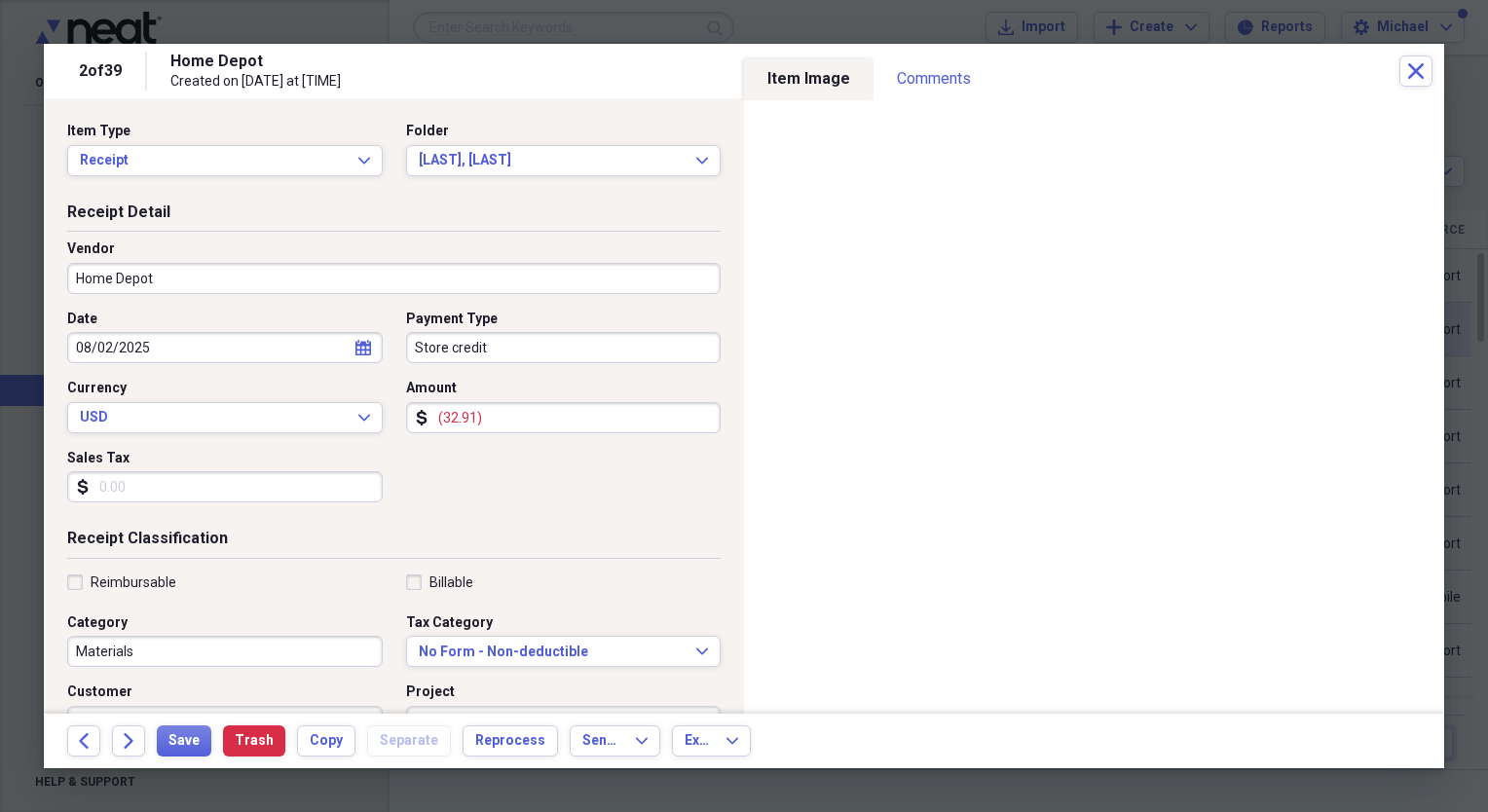 click on "Sales Tax" at bounding box center (225, 487) 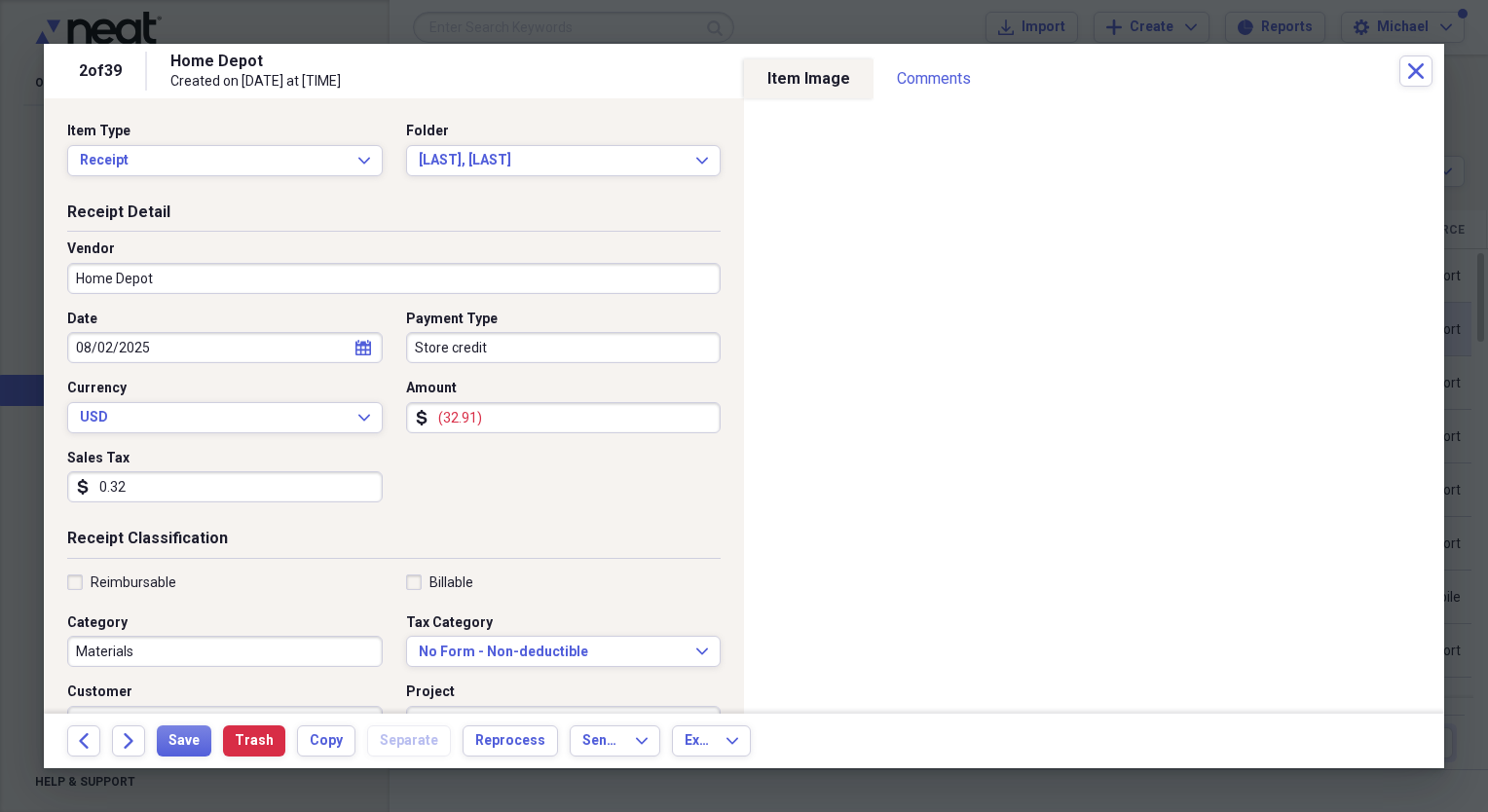 type on "0.03" 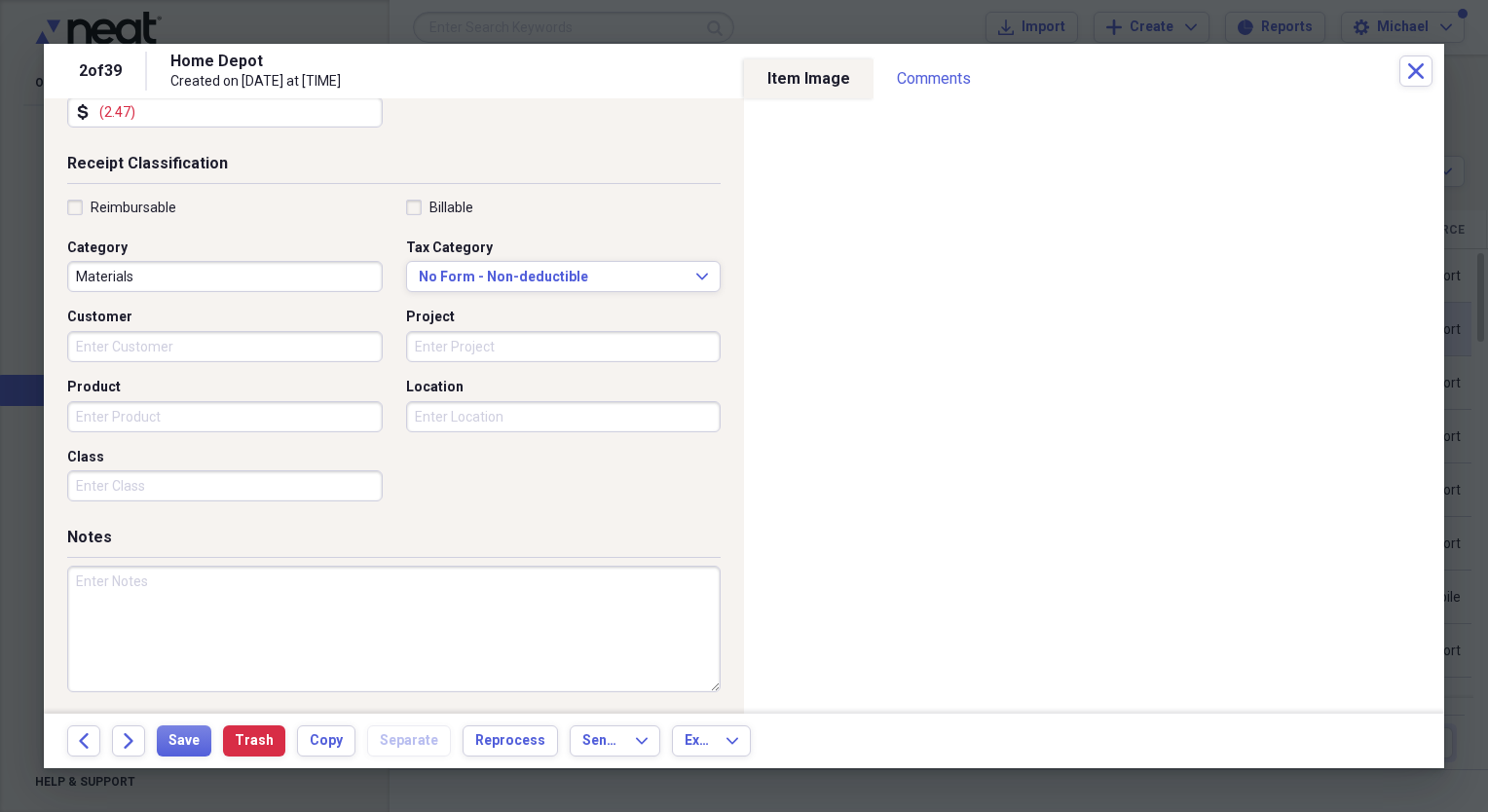 scroll, scrollTop: 377, scrollLeft: 0, axis: vertical 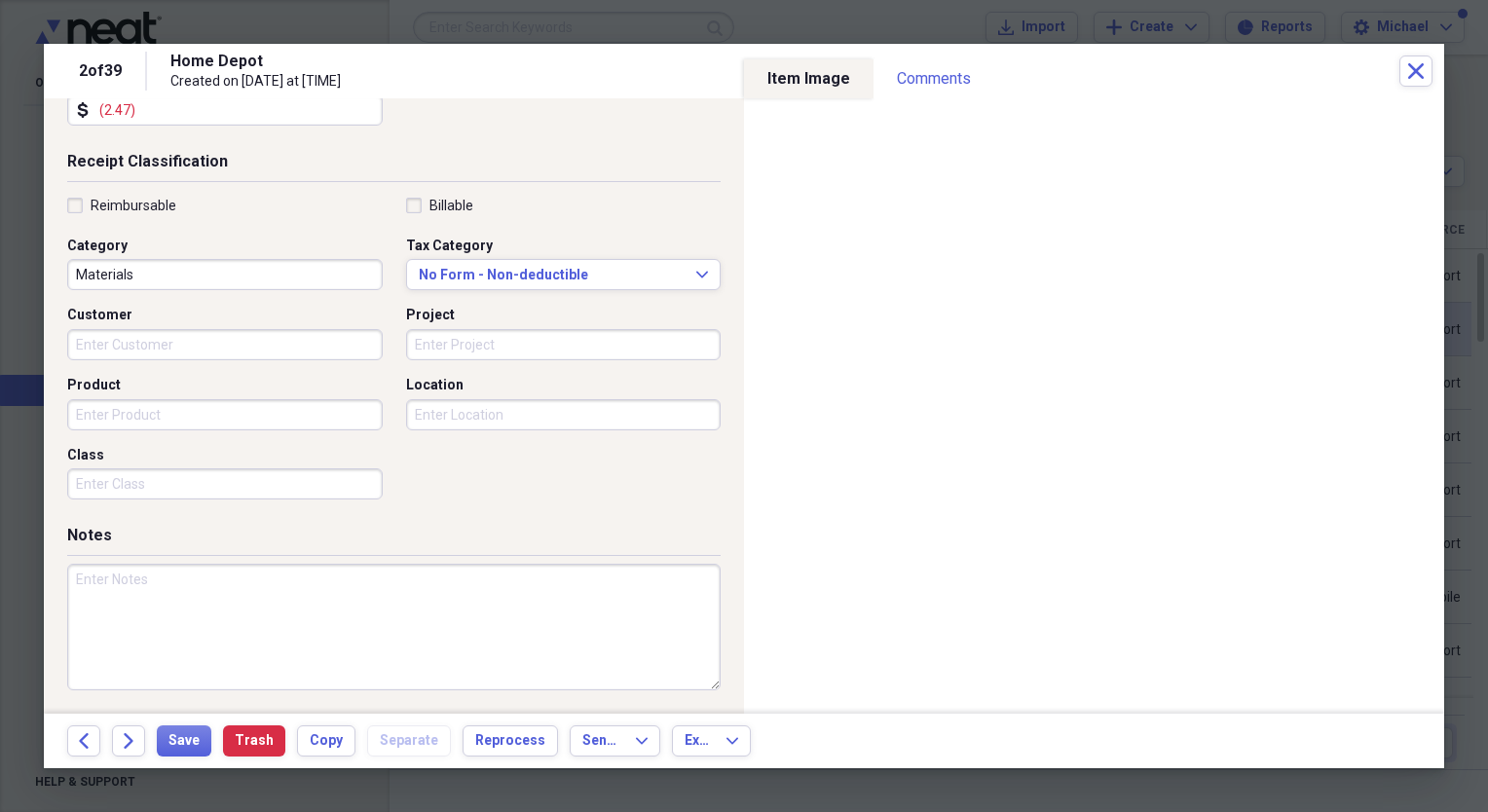 type on "(2.47)" 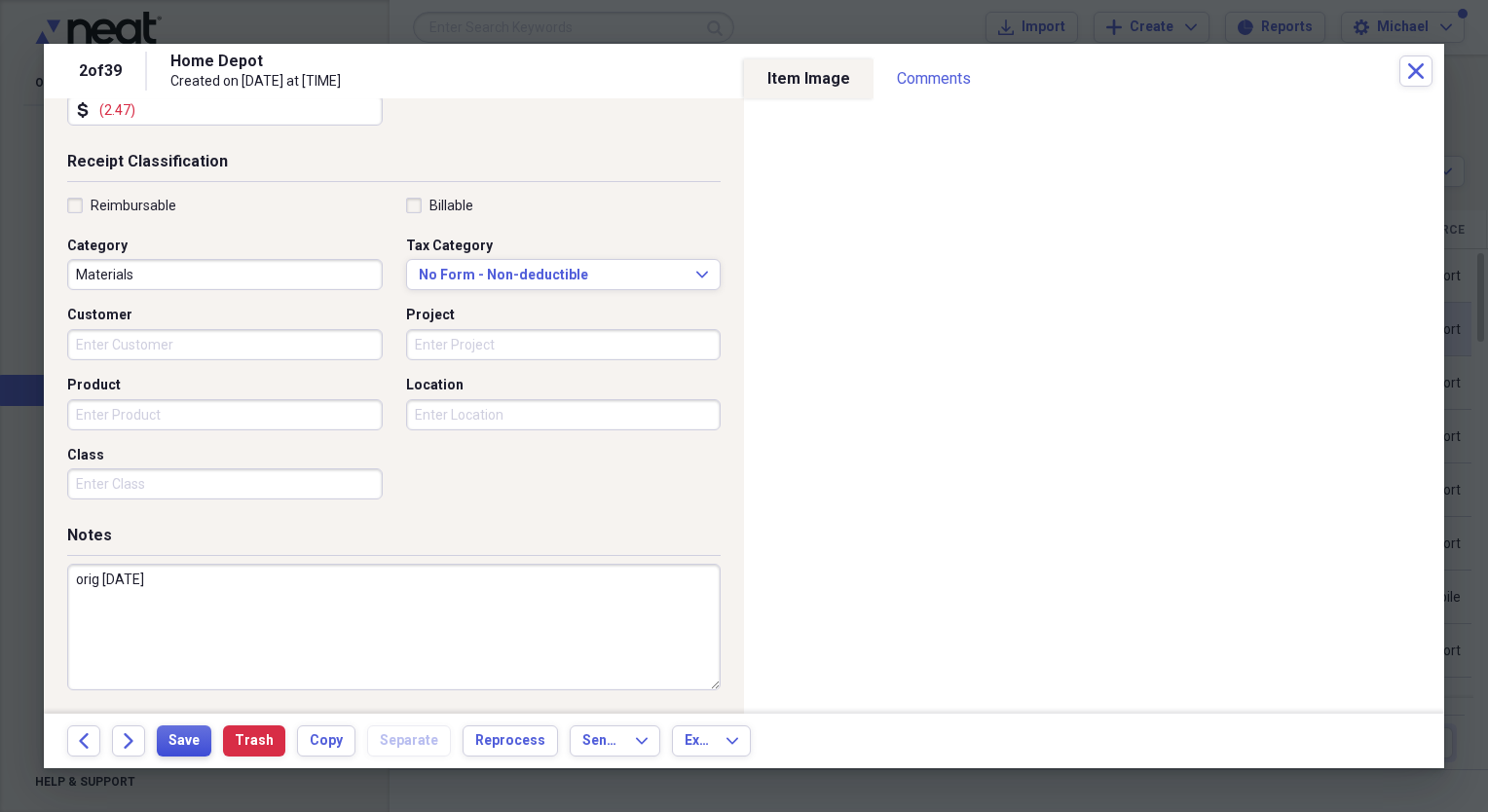 type on "orig [DATE]" 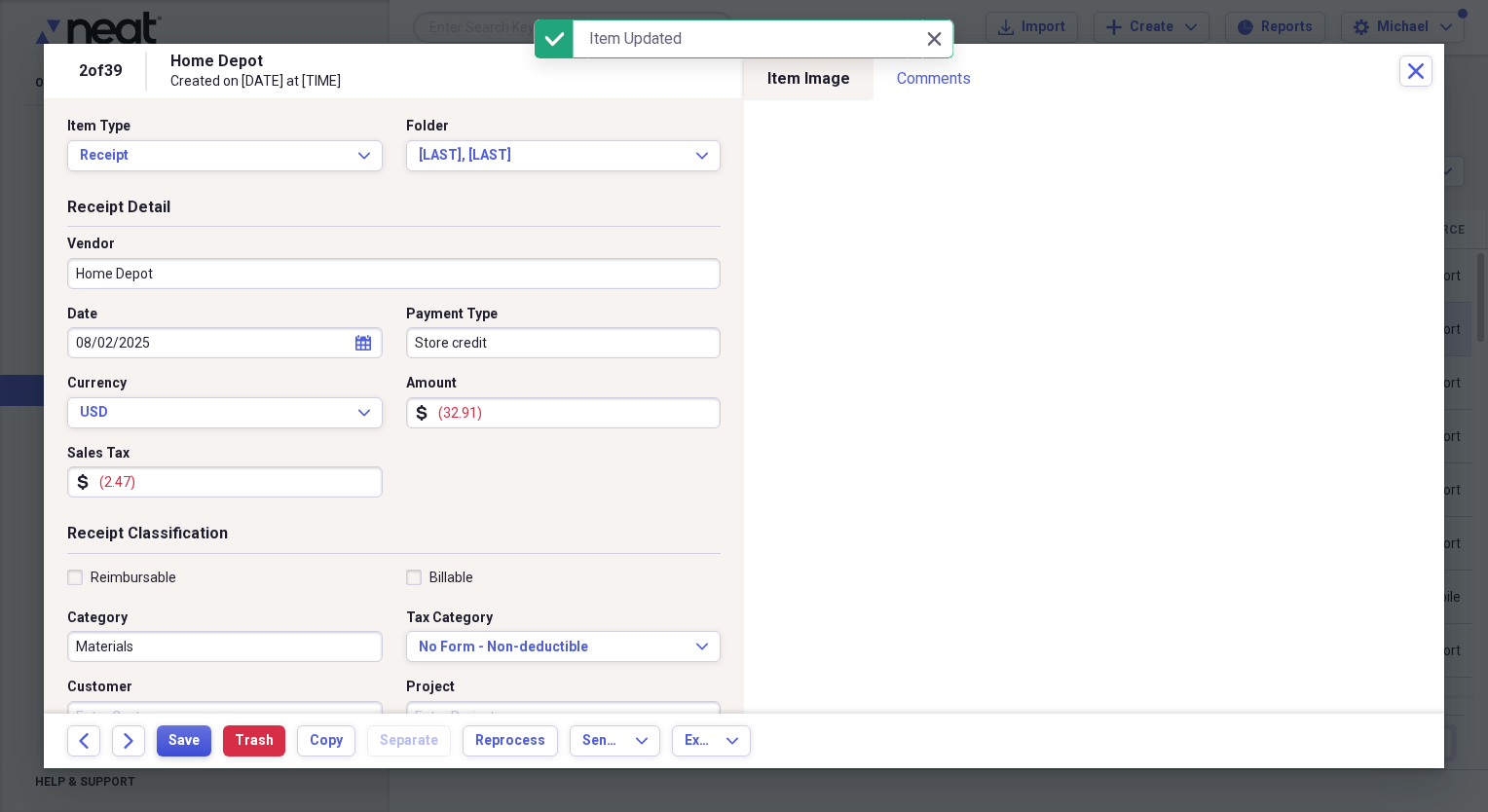 scroll, scrollTop: 0, scrollLeft: 0, axis: both 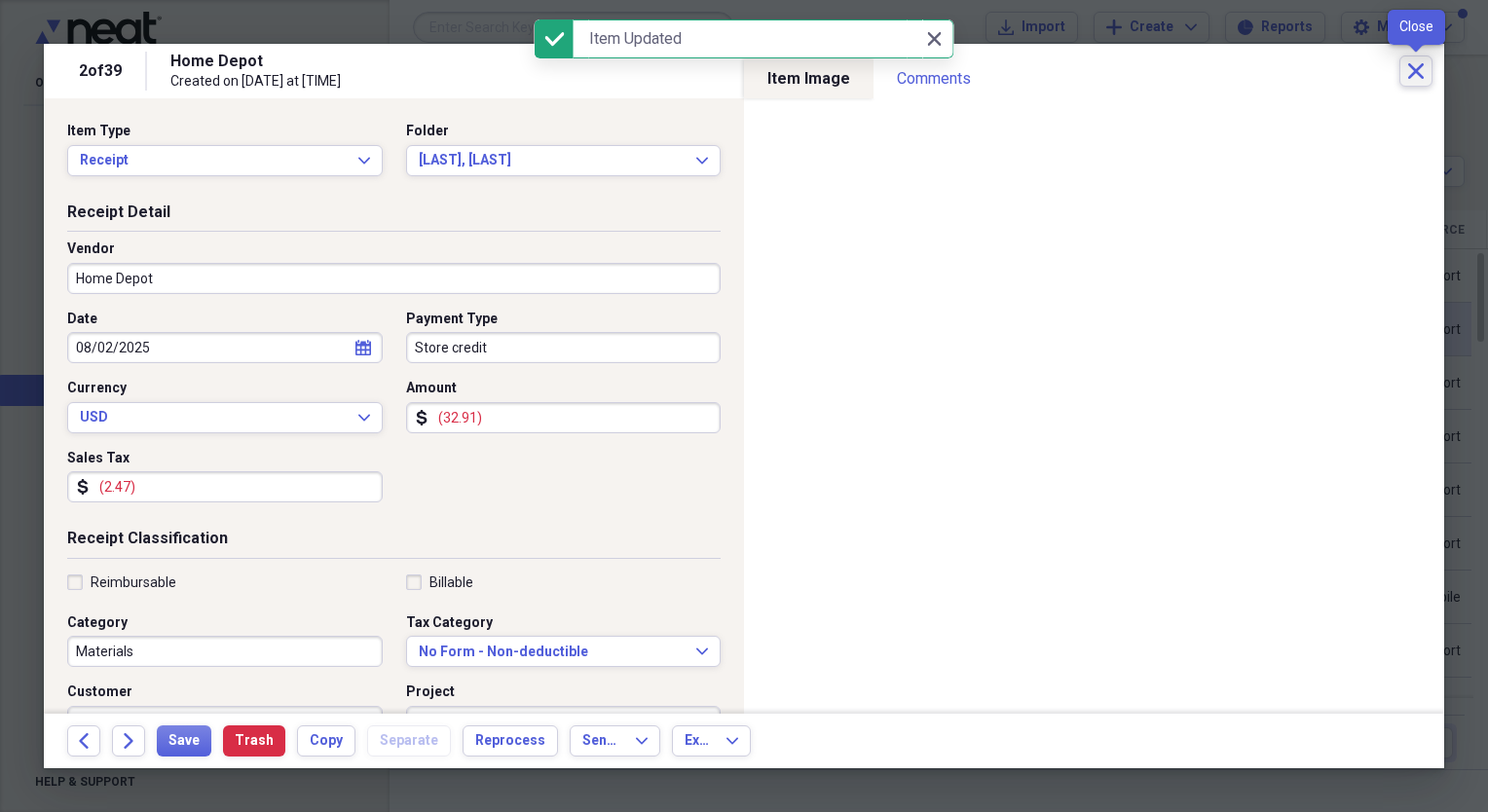 click on "Close" 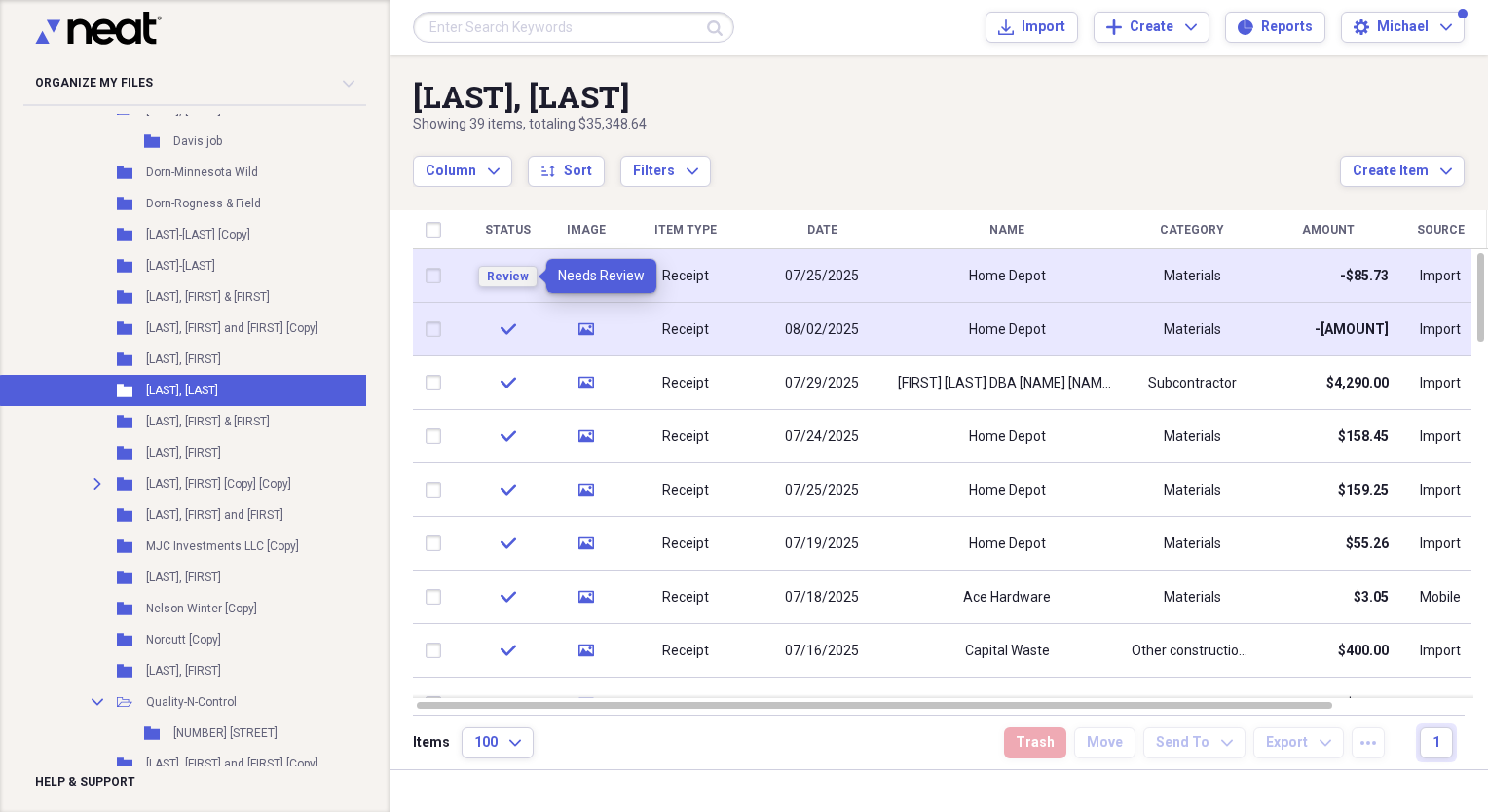 click on "Review" at bounding box center [507, 277] 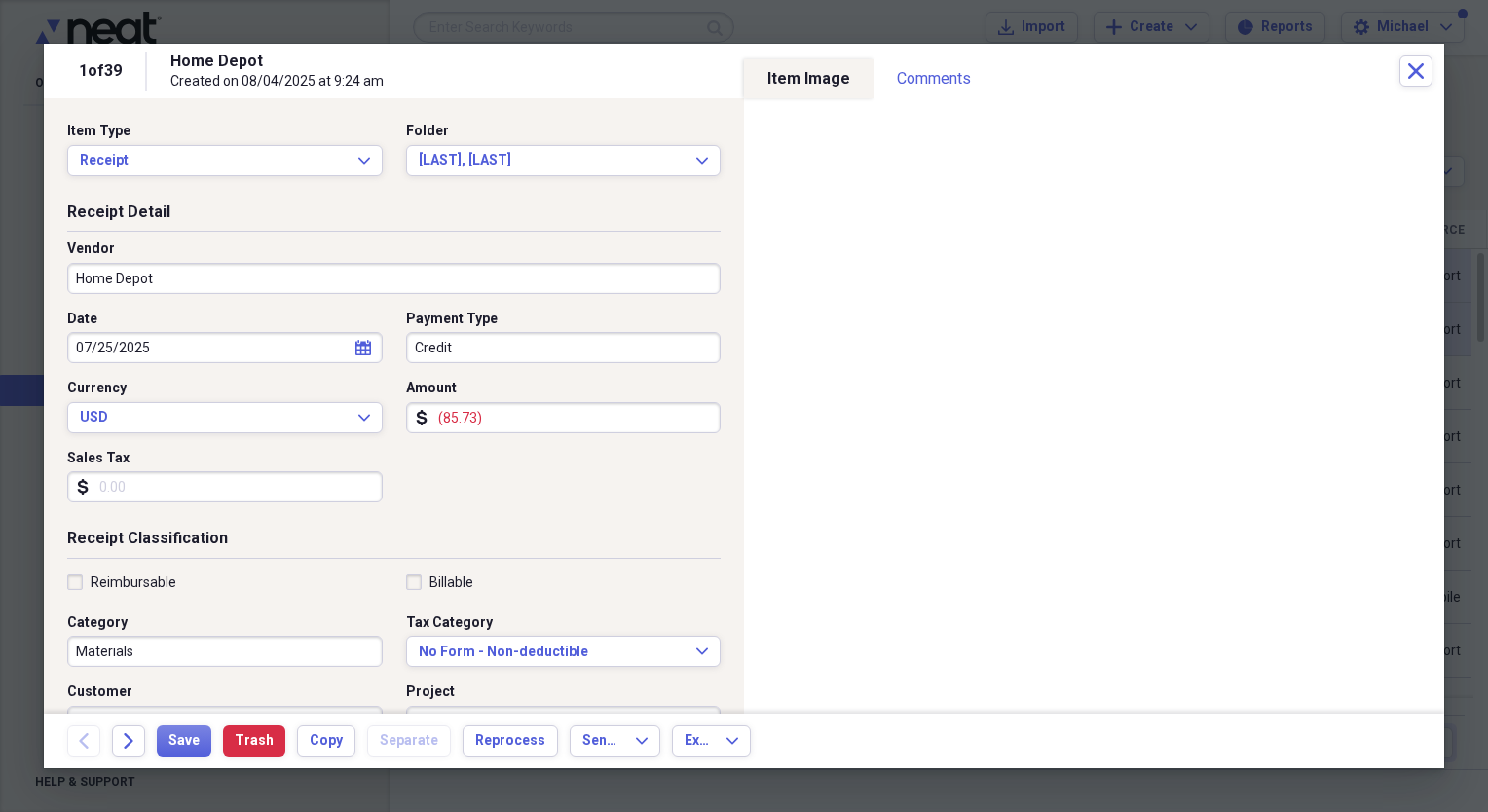 click 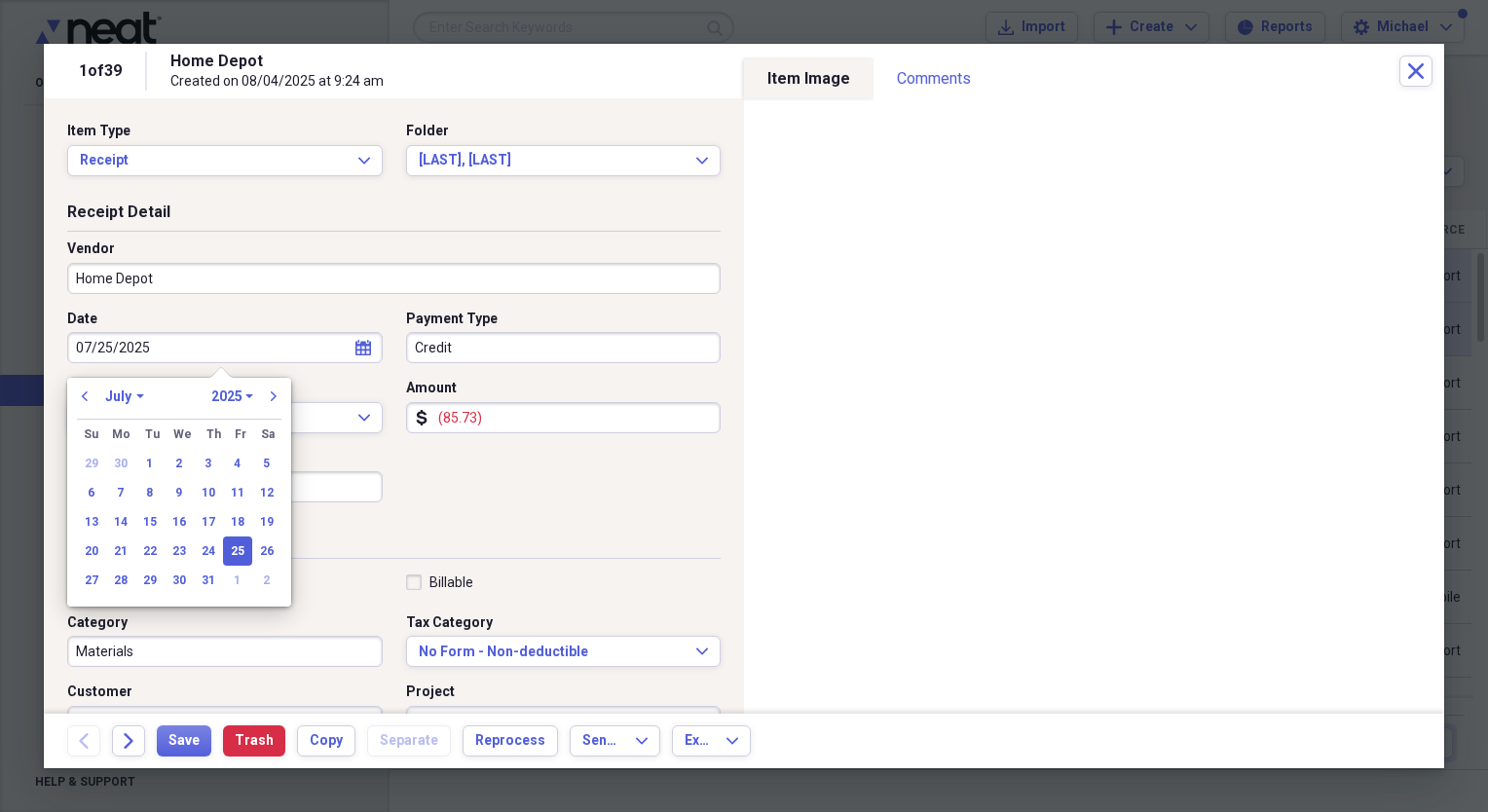 click on "2" at bounding box center (267, 580) 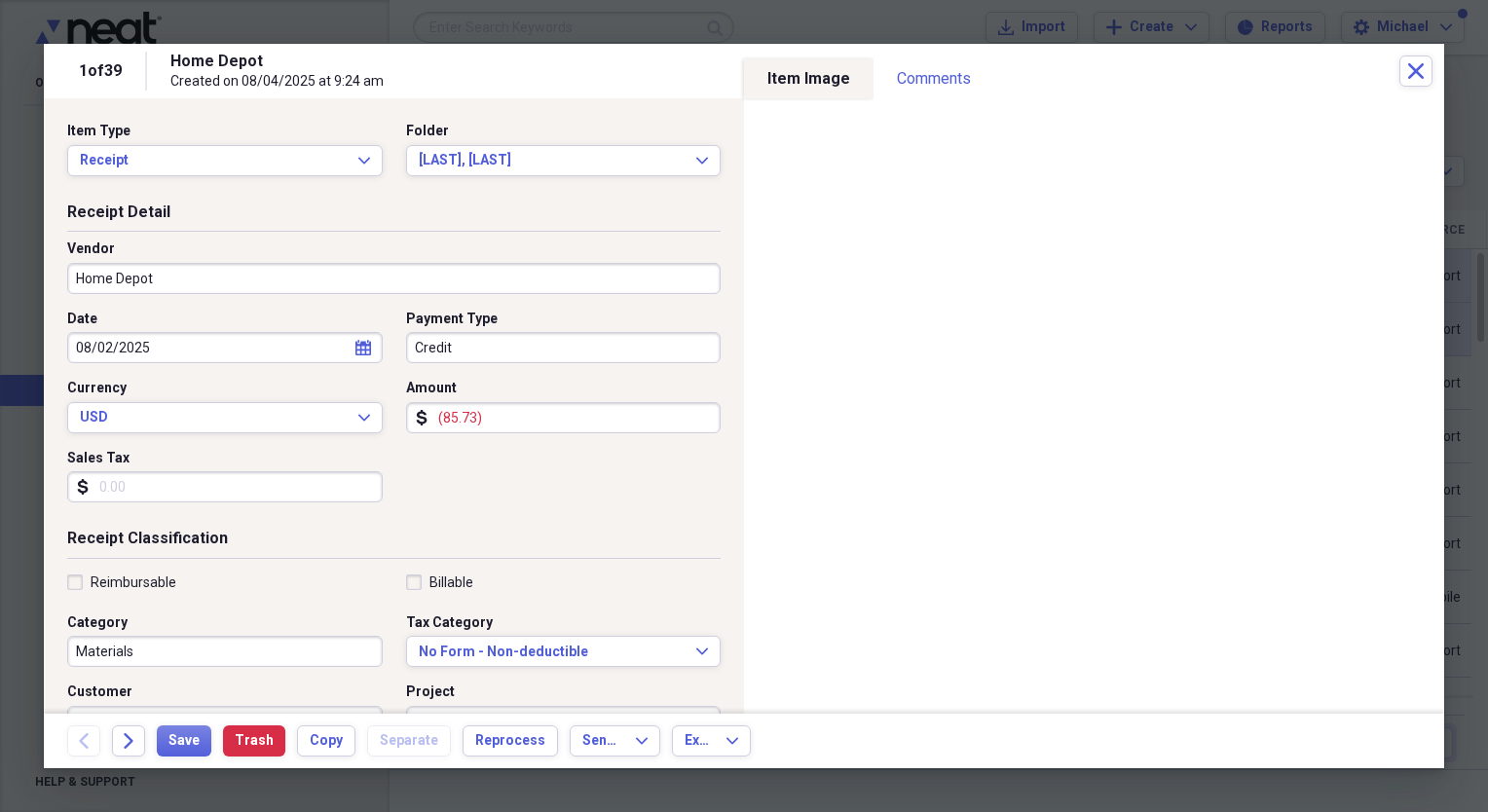 click on "Credit" at bounding box center [564, 348] 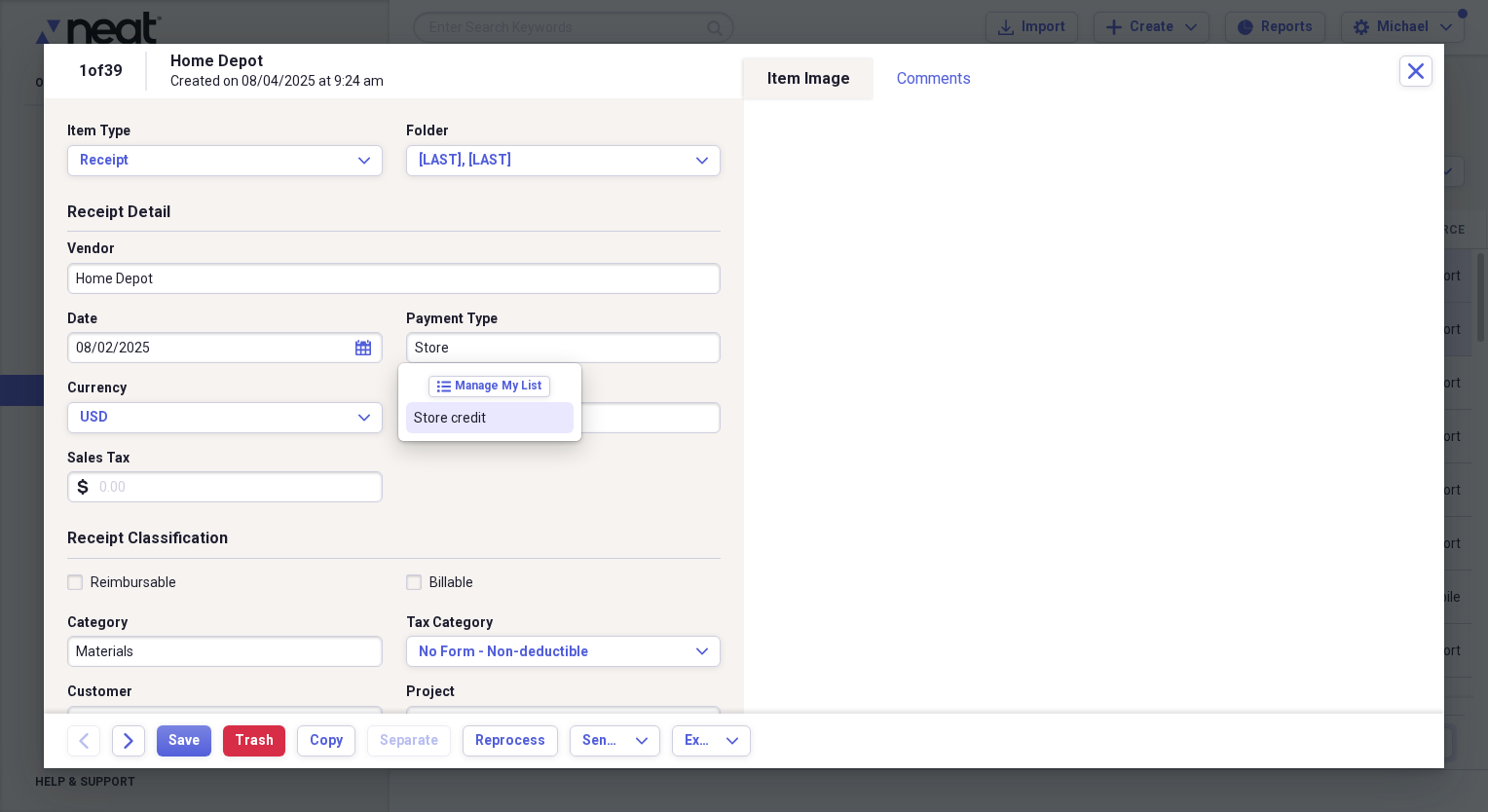 click on "Store credit" at bounding box center [478, 418] 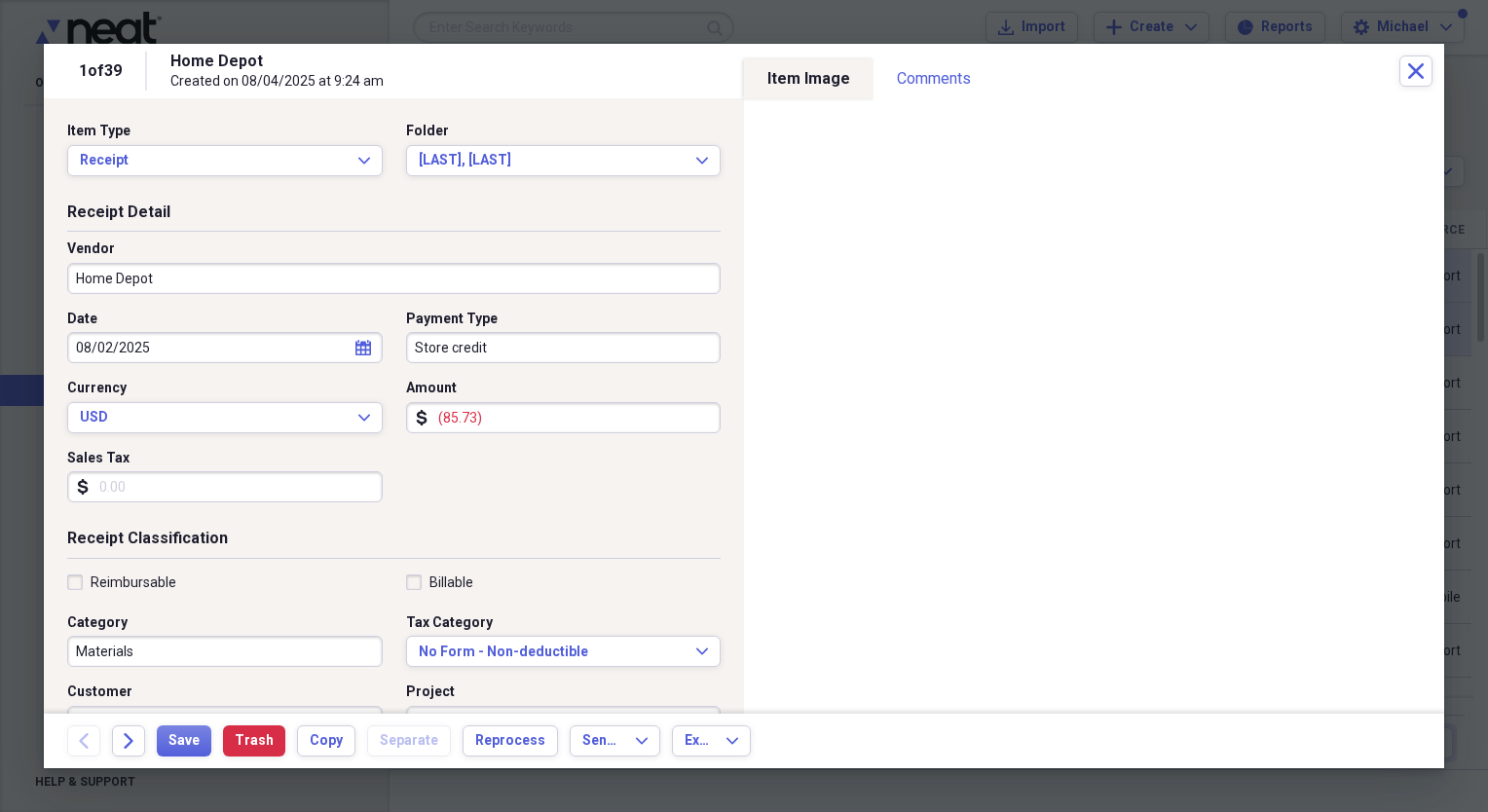 click on "Sales Tax" at bounding box center (225, 487) 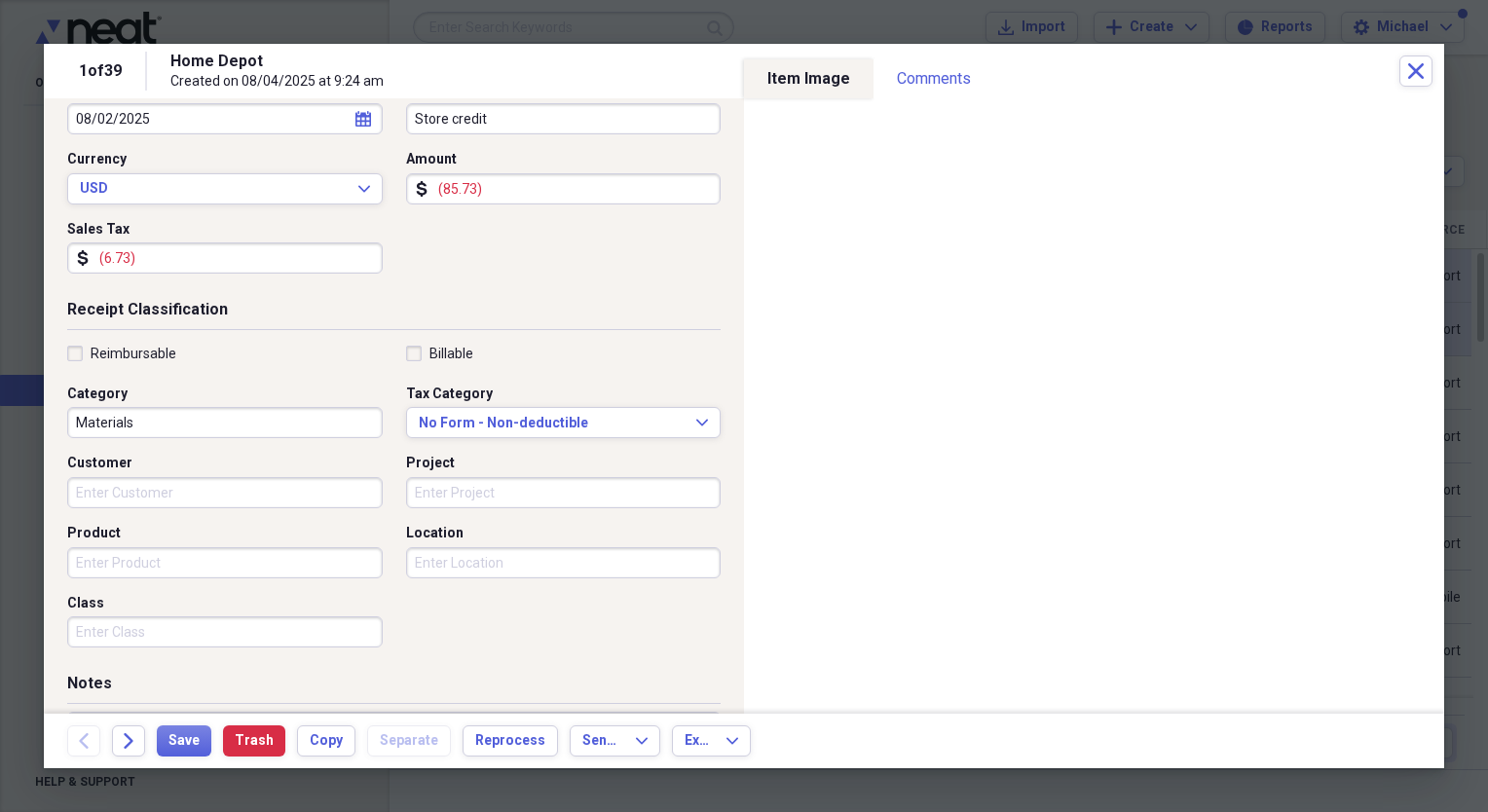 scroll, scrollTop: 377, scrollLeft: 0, axis: vertical 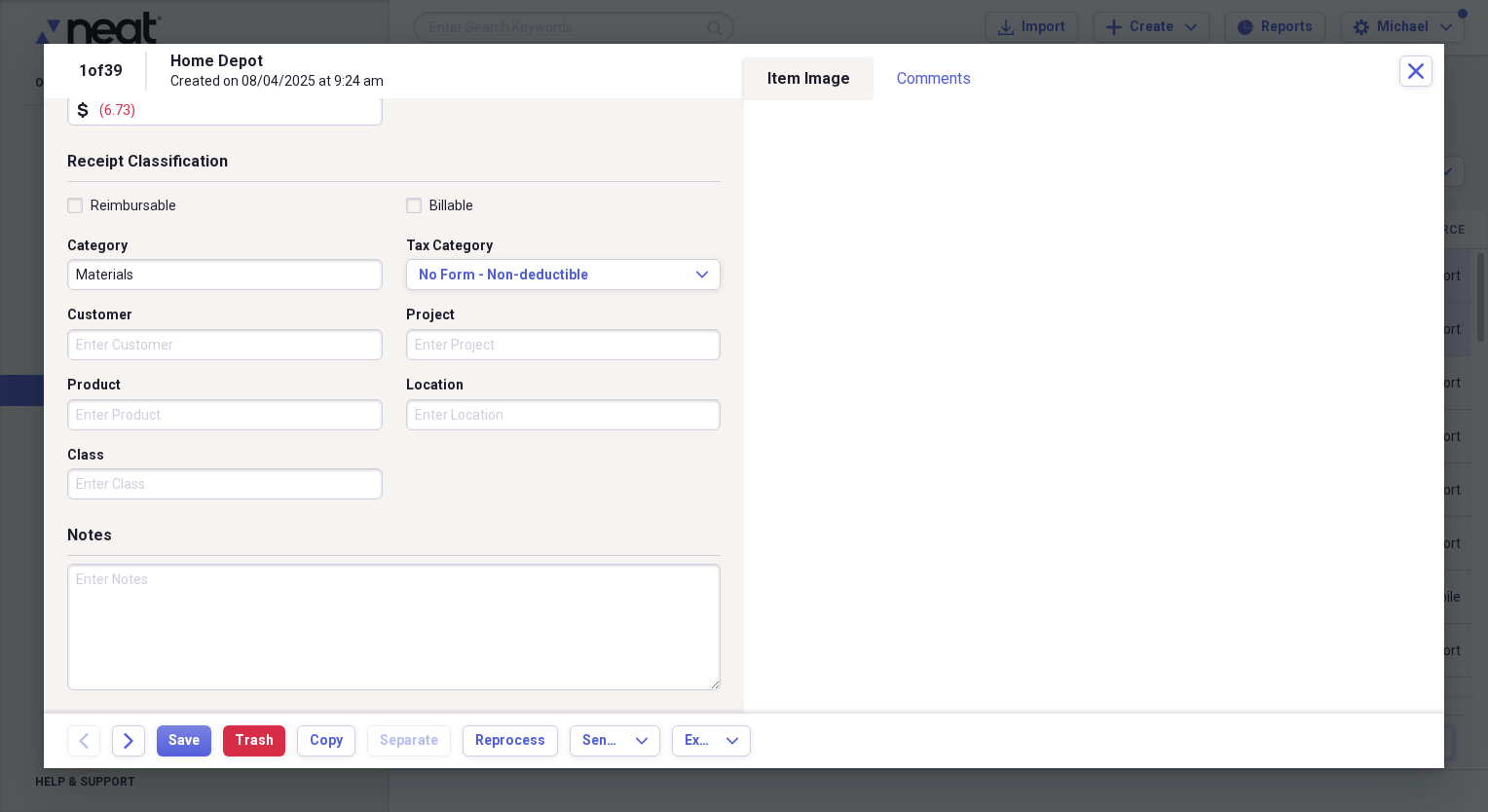 type on "(6.73)" 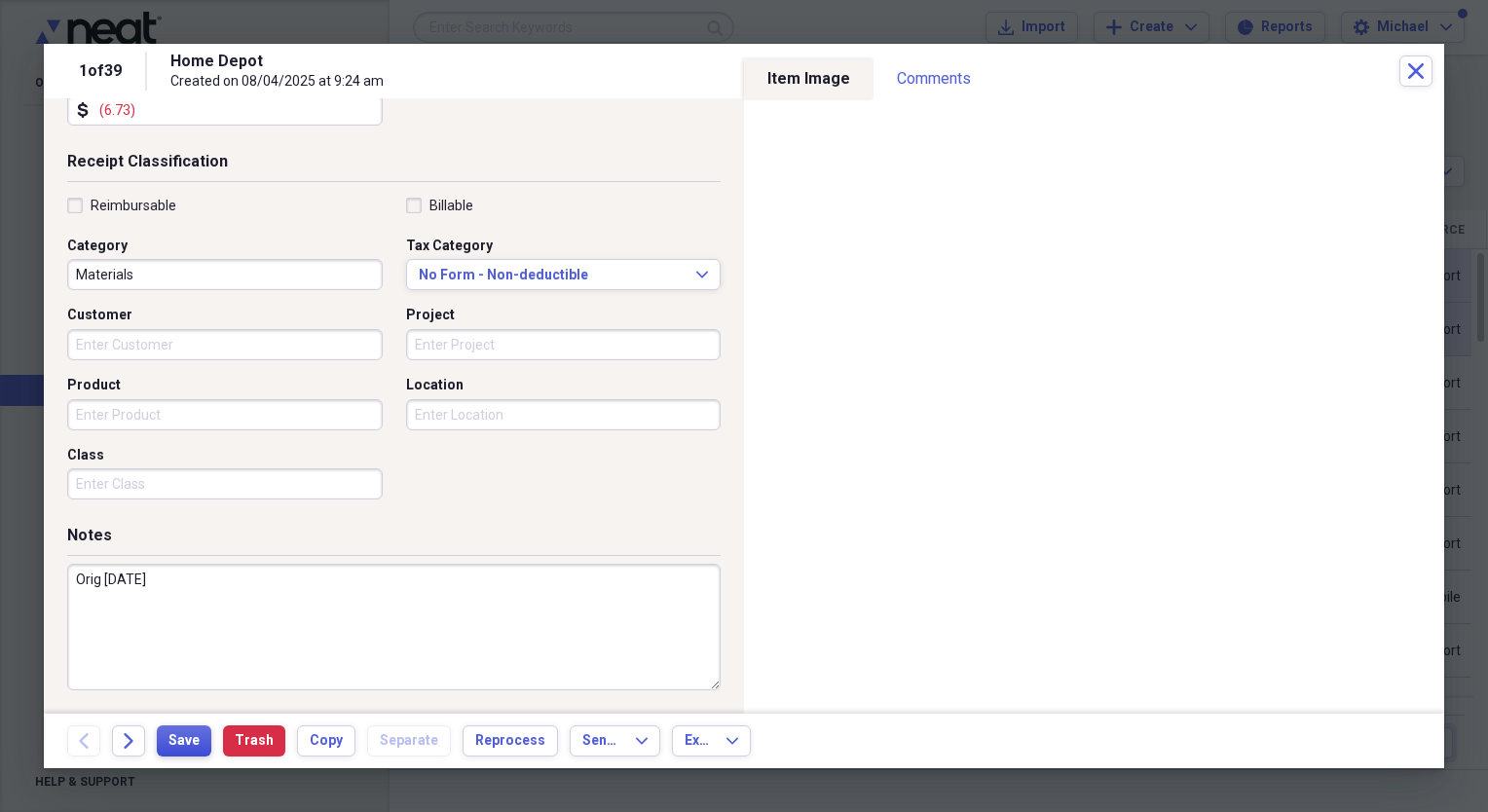 type on "Orig [DATE]" 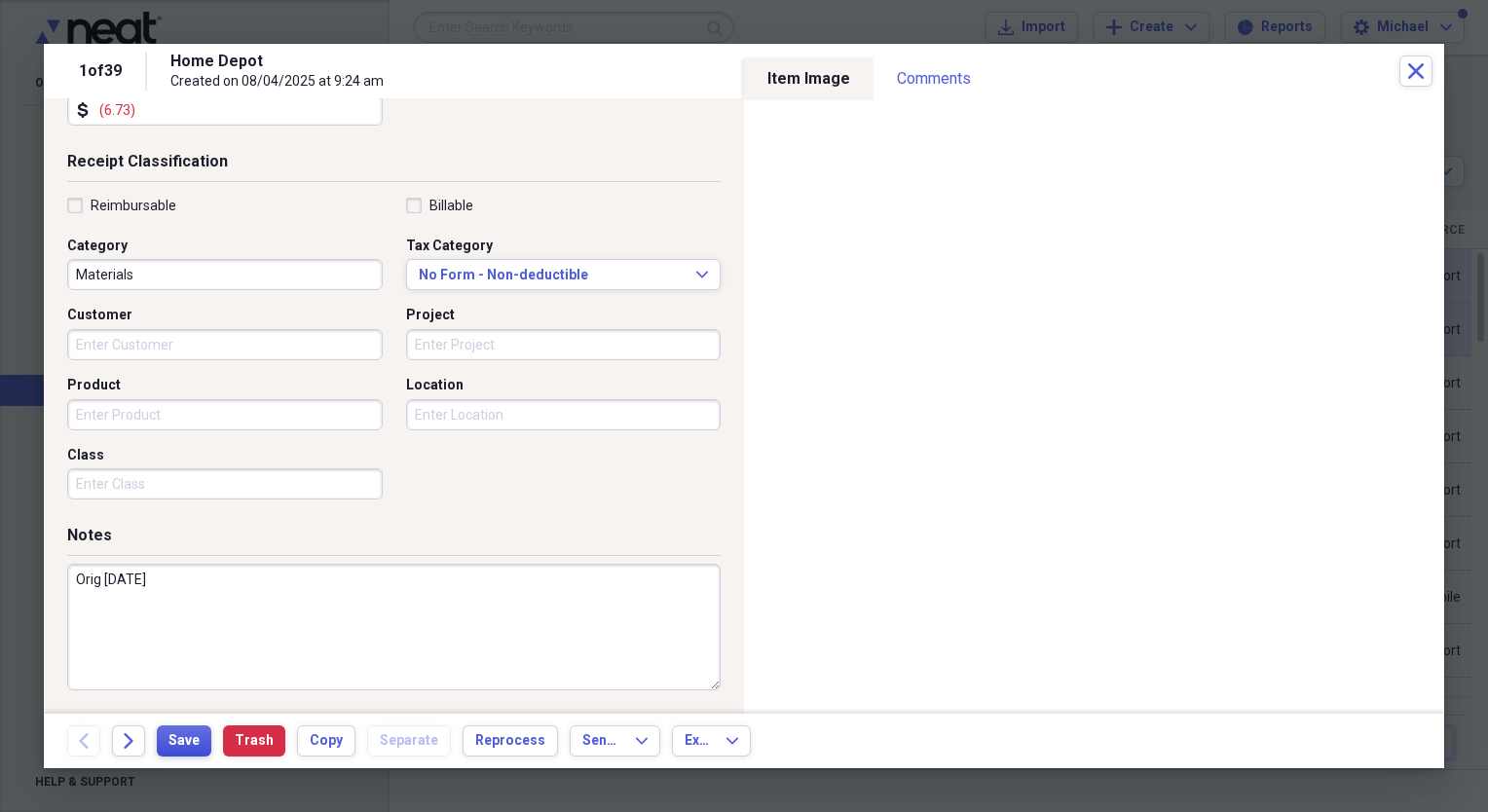 click on "Save" at bounding box center (184, 741) 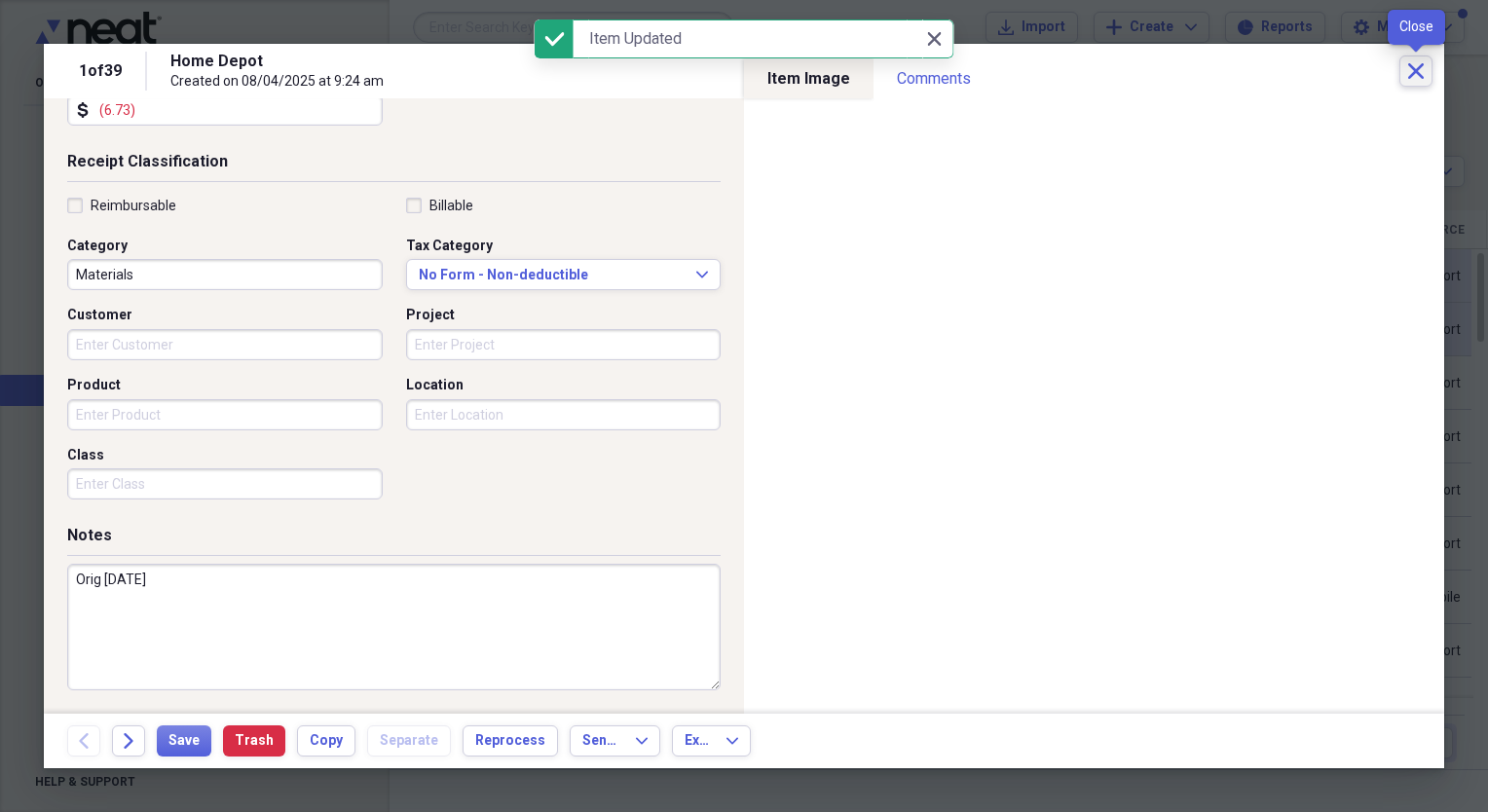 click on "Close" 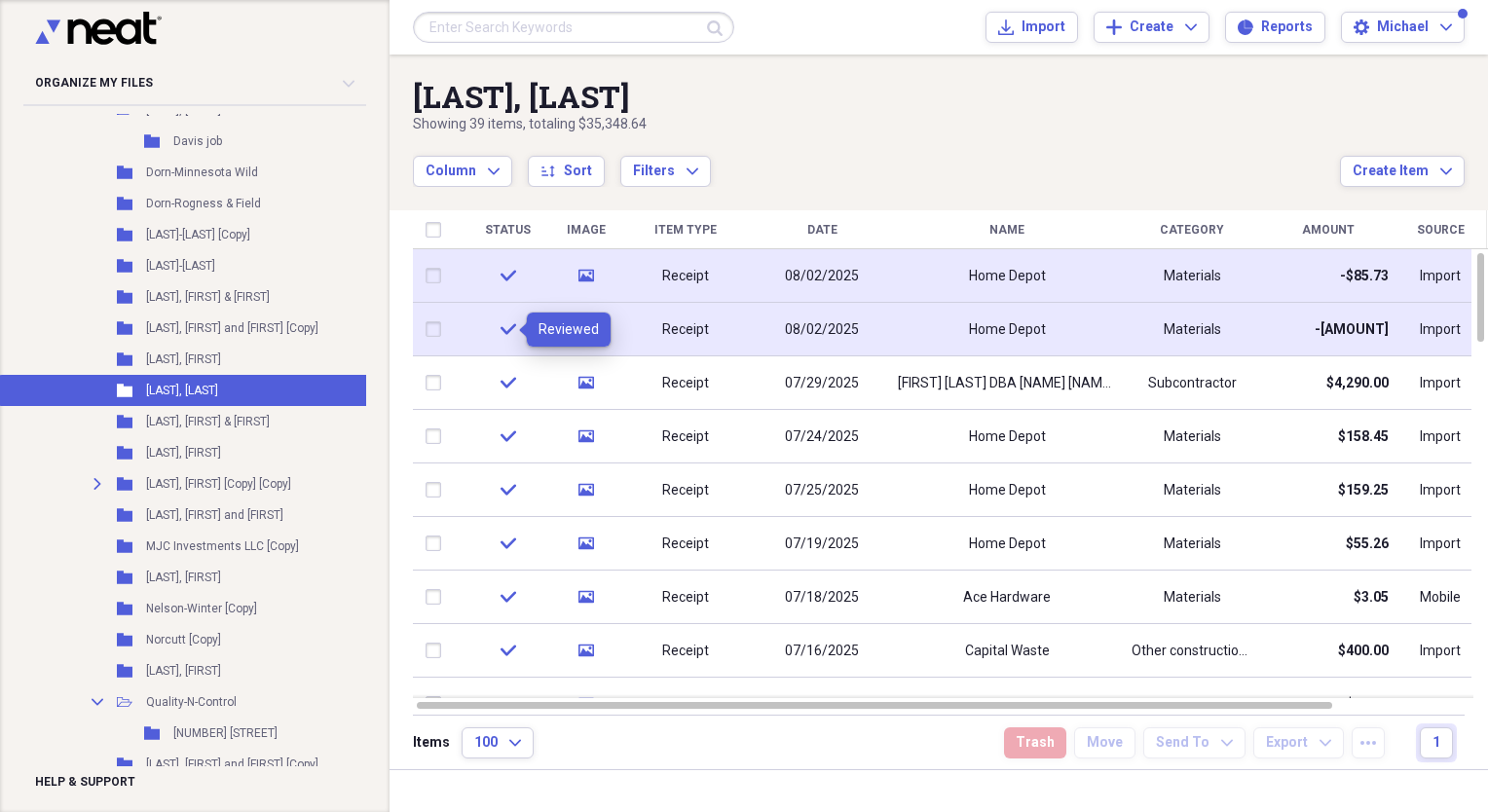 click on "check" 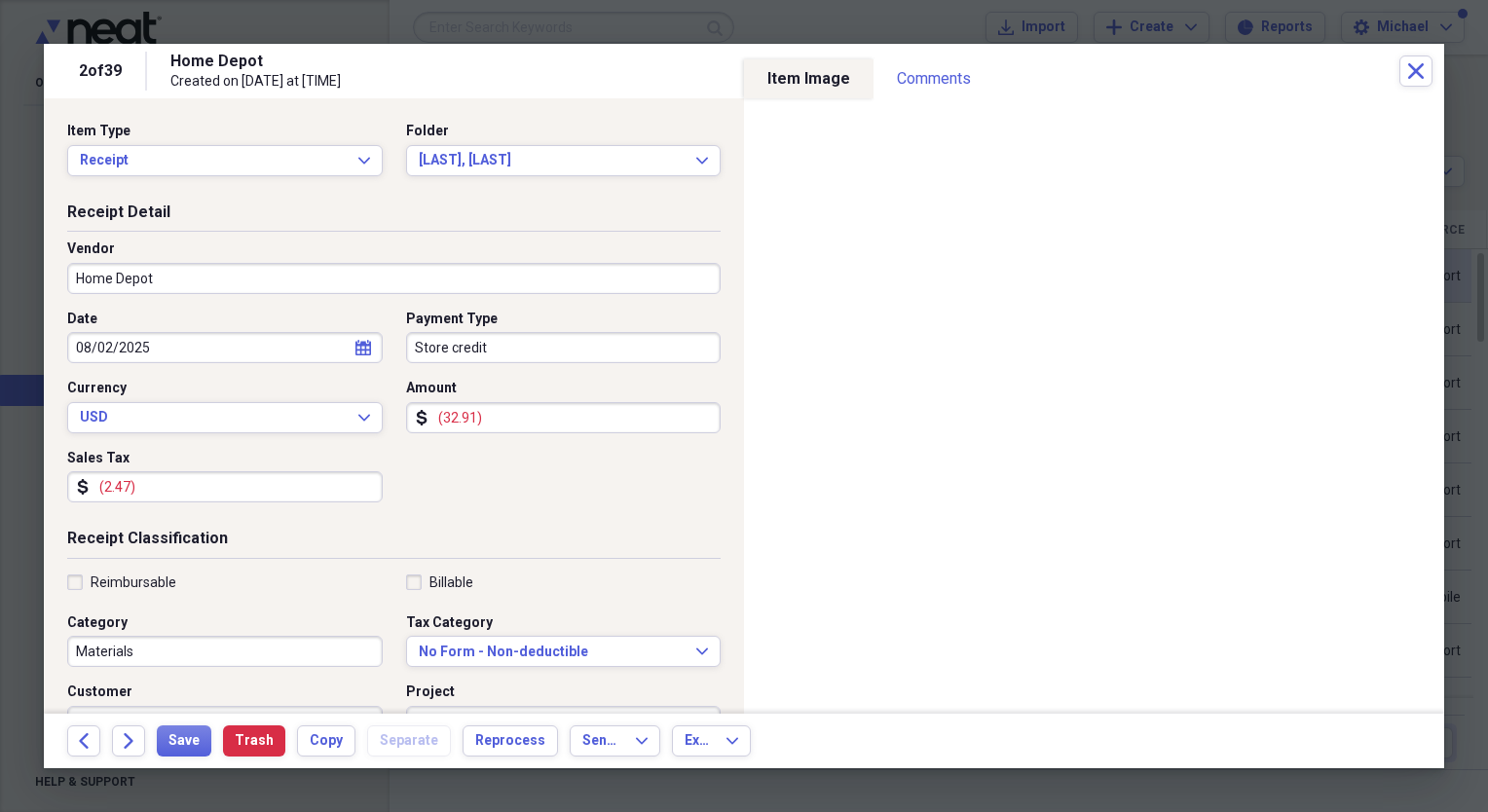 click on "(32.91)" at bounding box center [564, 418] 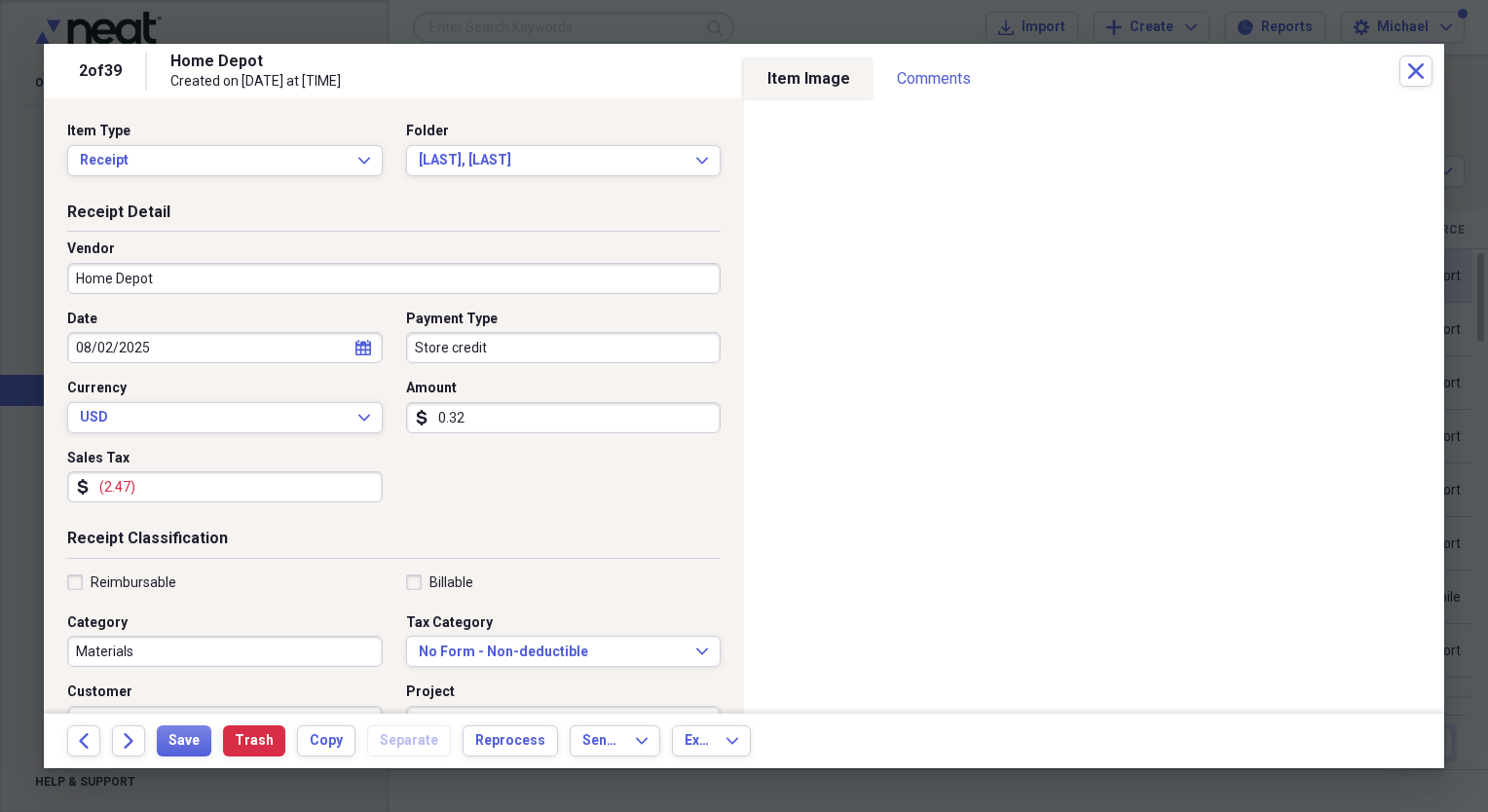 type on "0.03" 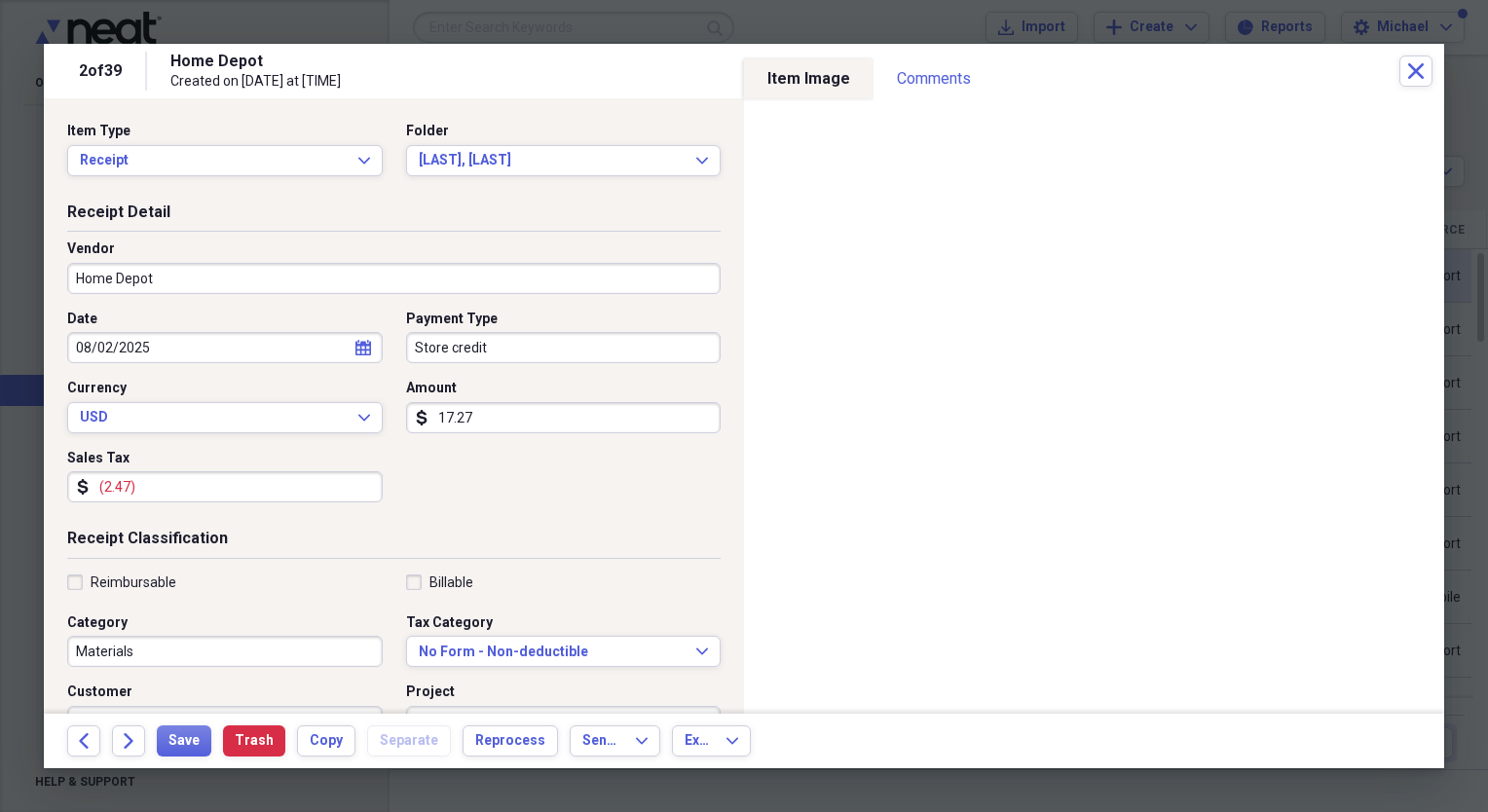 type on "17.27" 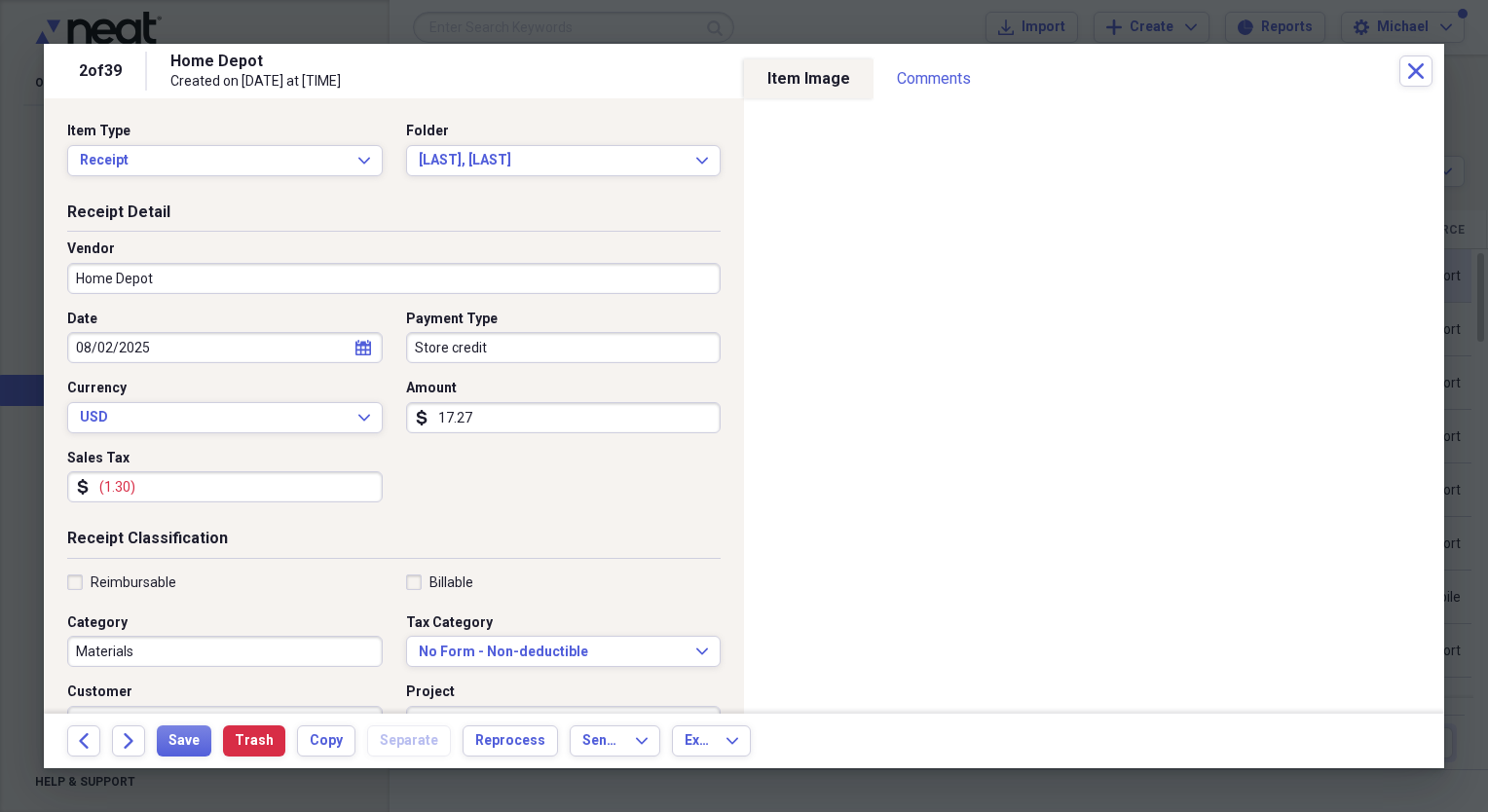 type on "(1.30)" 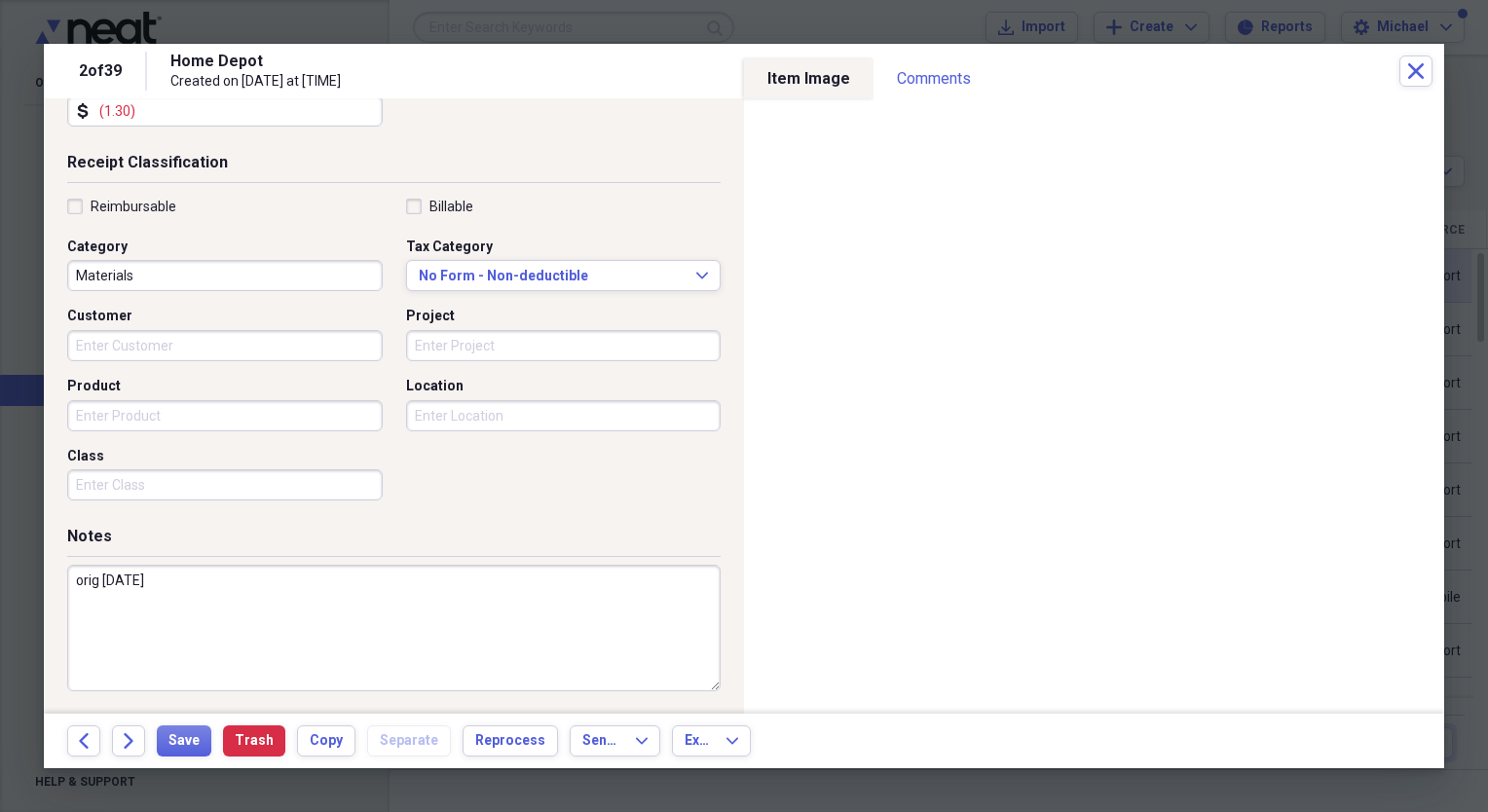 scroll, scrollTop: 377, scrollLeft: 0, axis: vertical 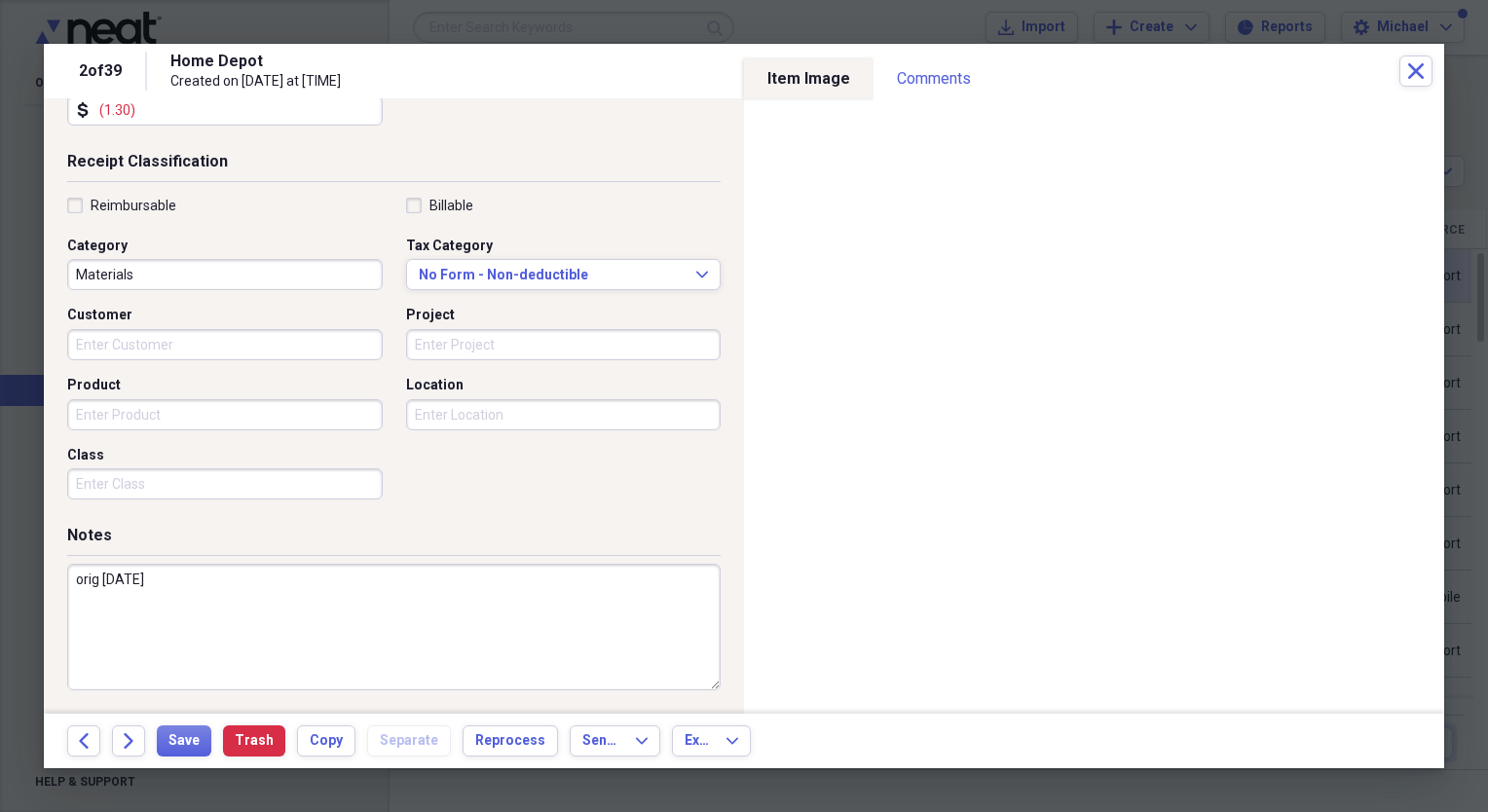 click on "orig [DATE]" at bounding box center [393, 627] 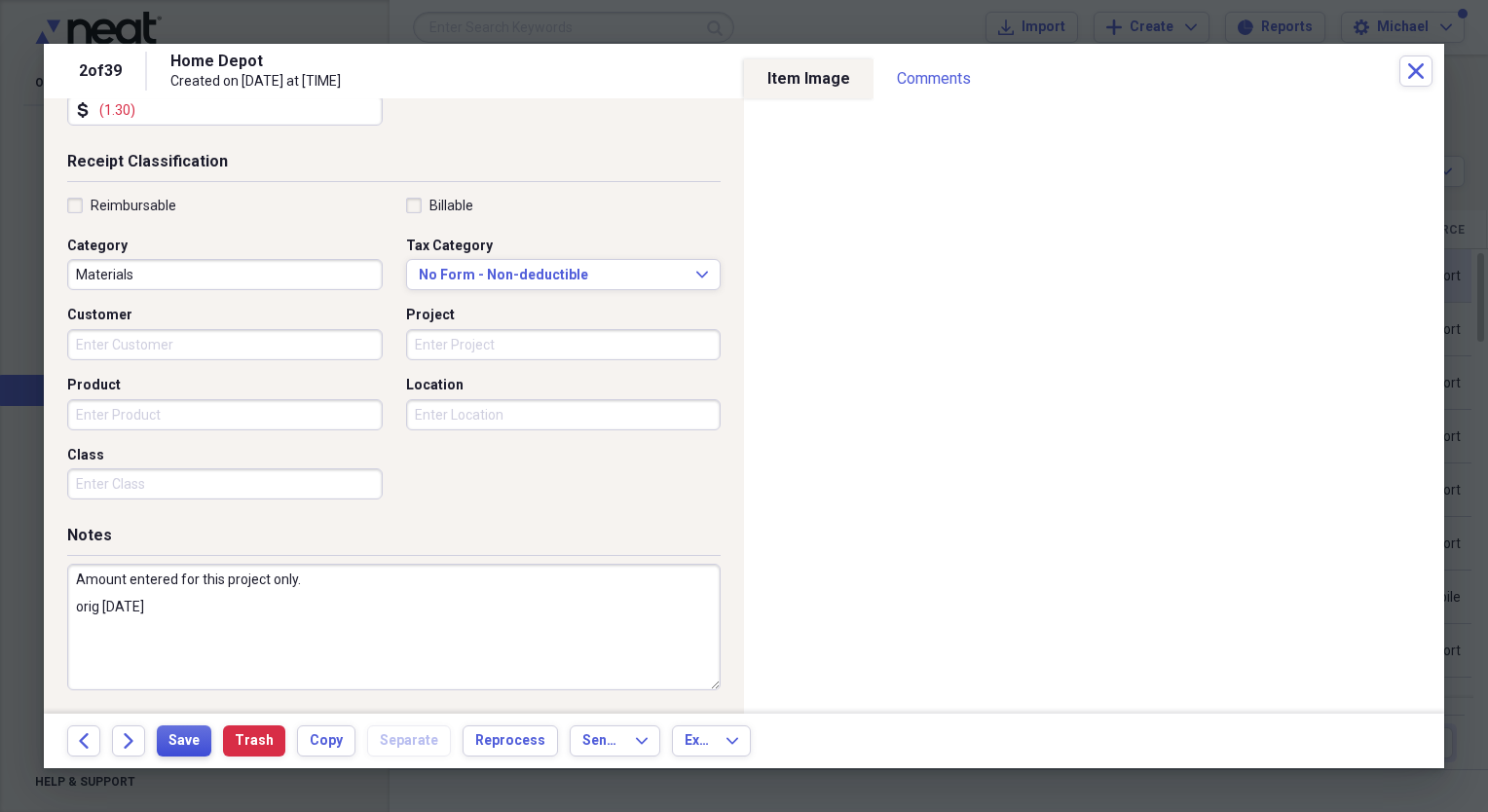 type on "Amount entered for this project only.
orig [DATE]" 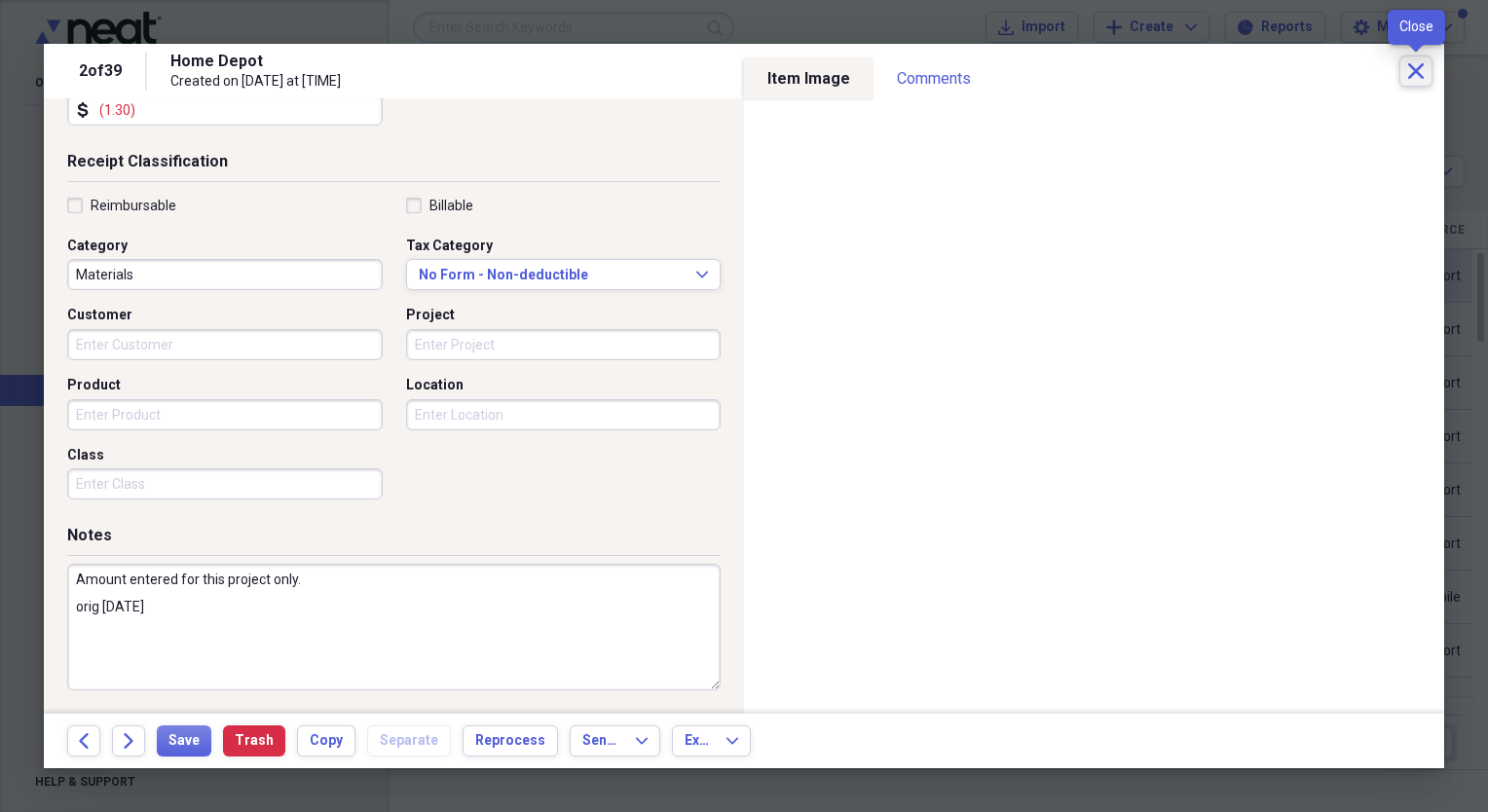 click 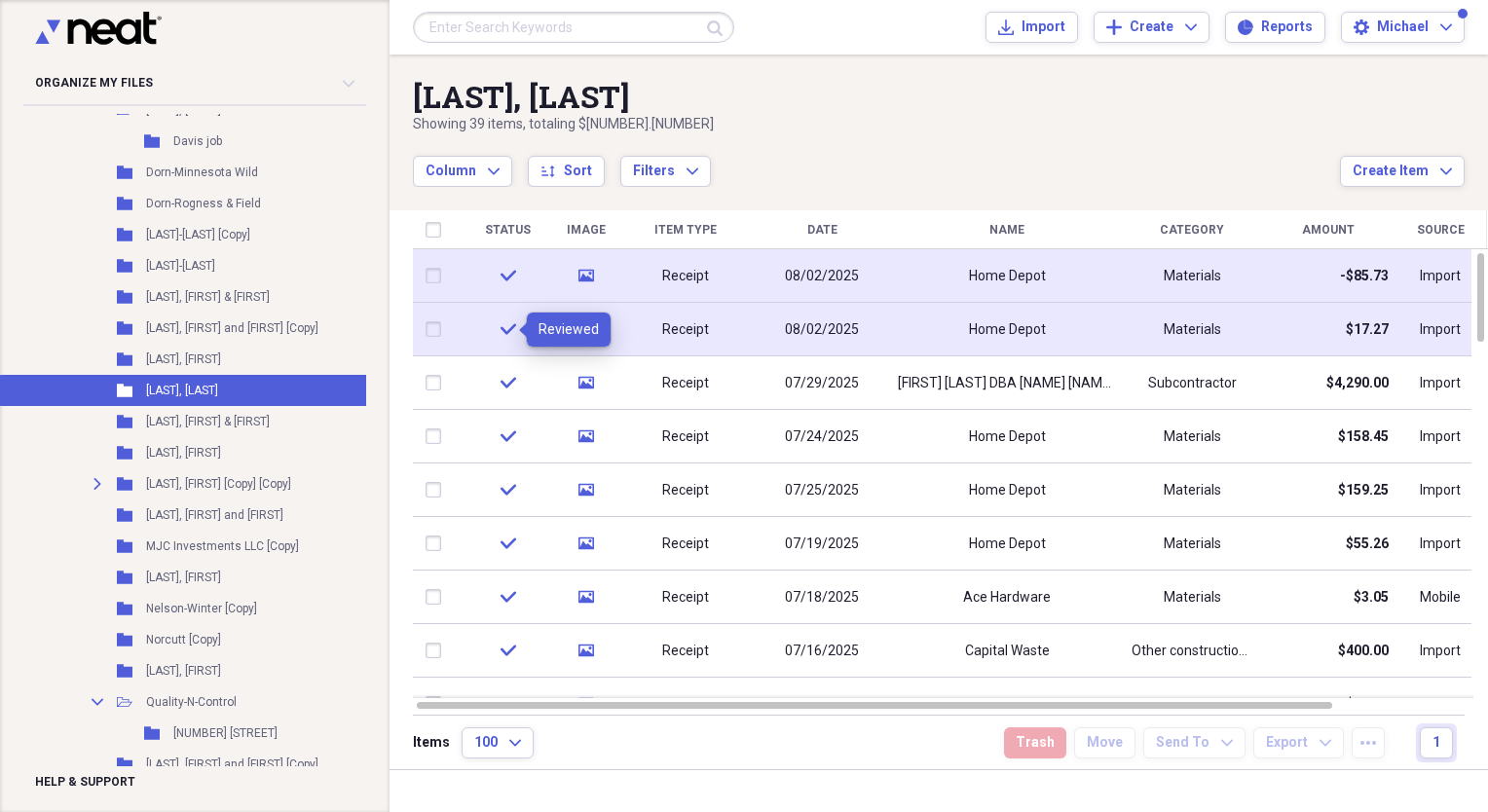 click 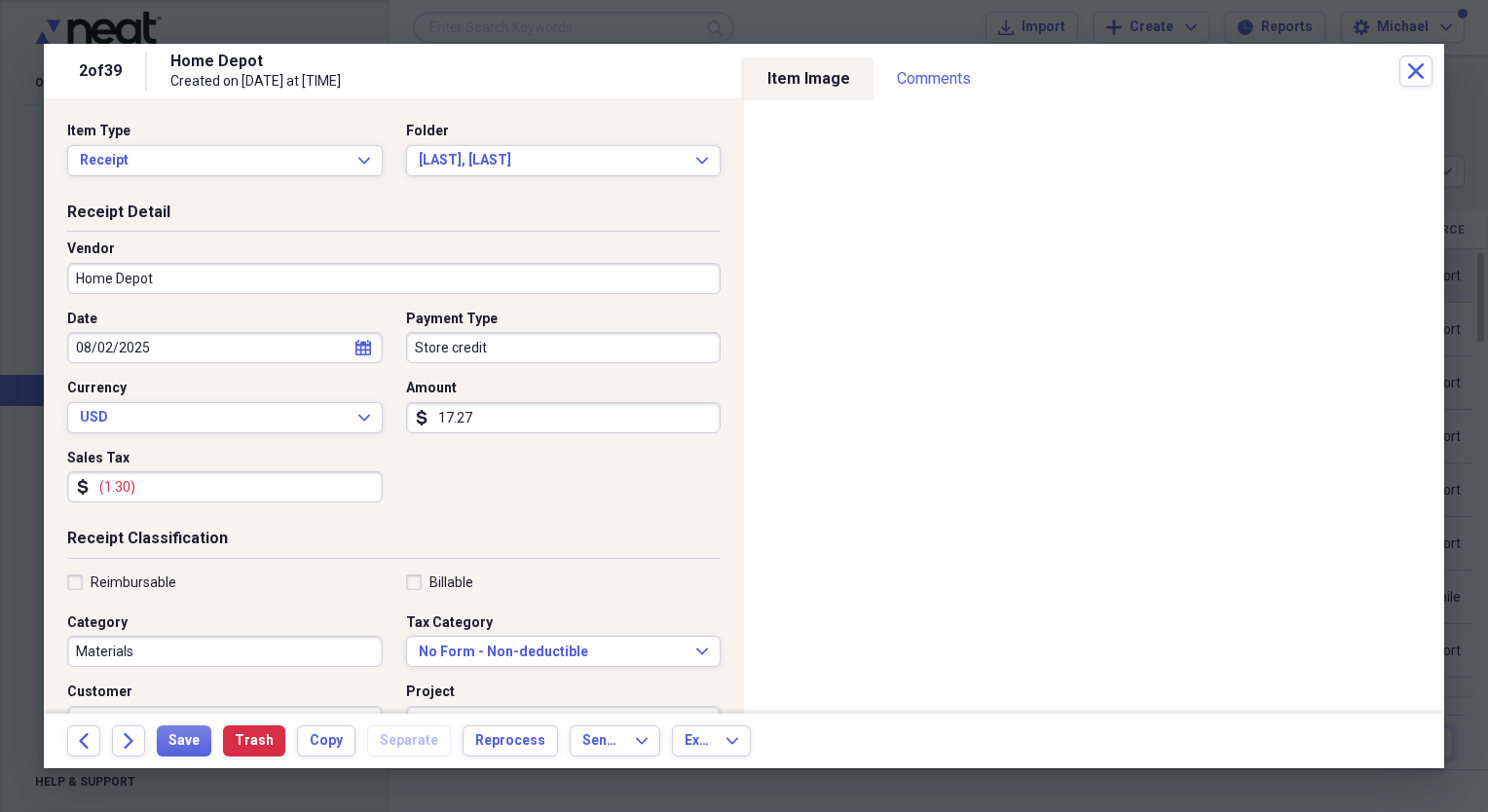 click on "17.27" at bounding box center (564, 418) 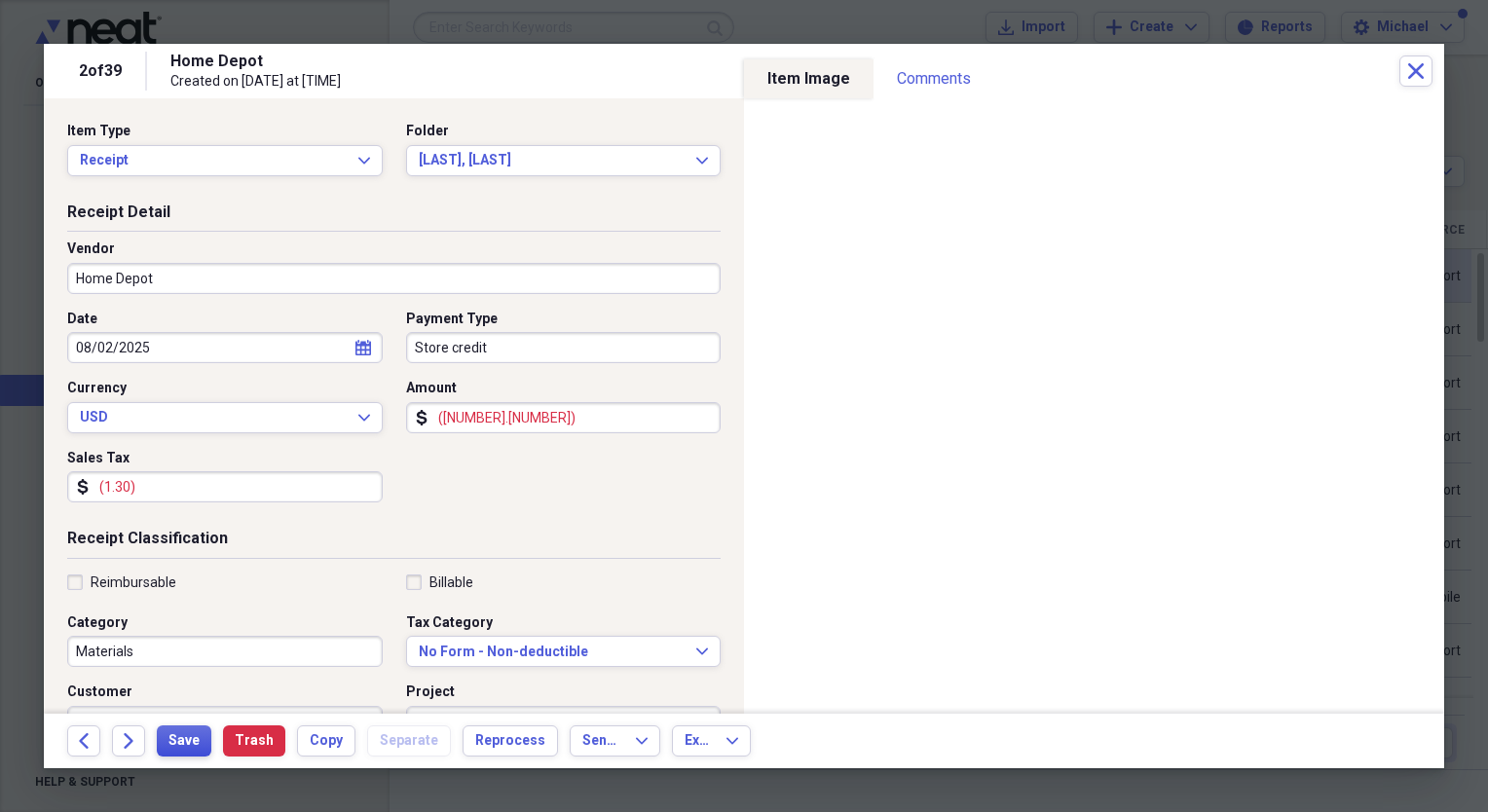 click on "Save" at bounding box center [184, 741] 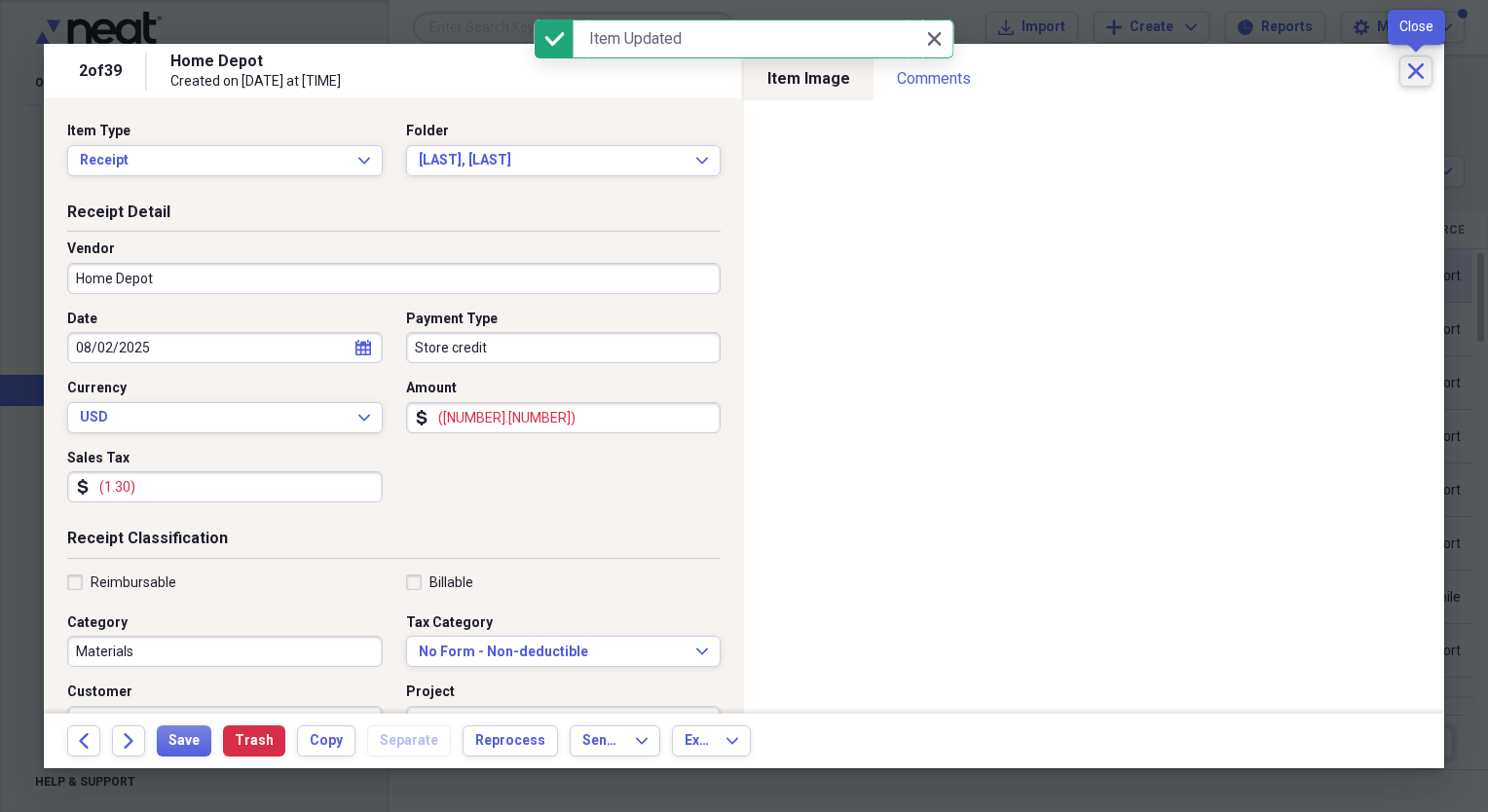 click 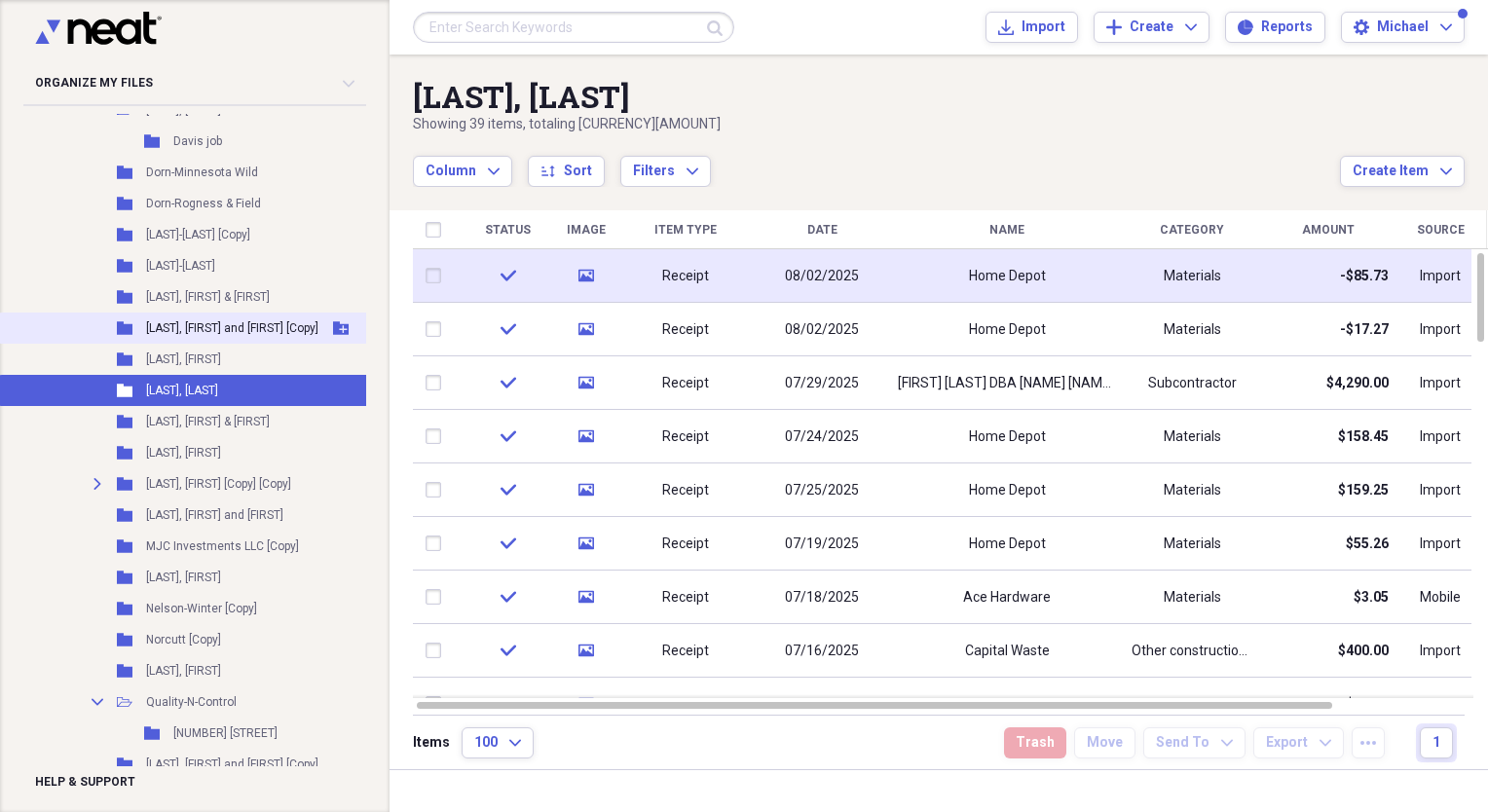 click on "[LAST], [FIRST] and [FIRST] [Copy]" at bounding box center (232, 328) 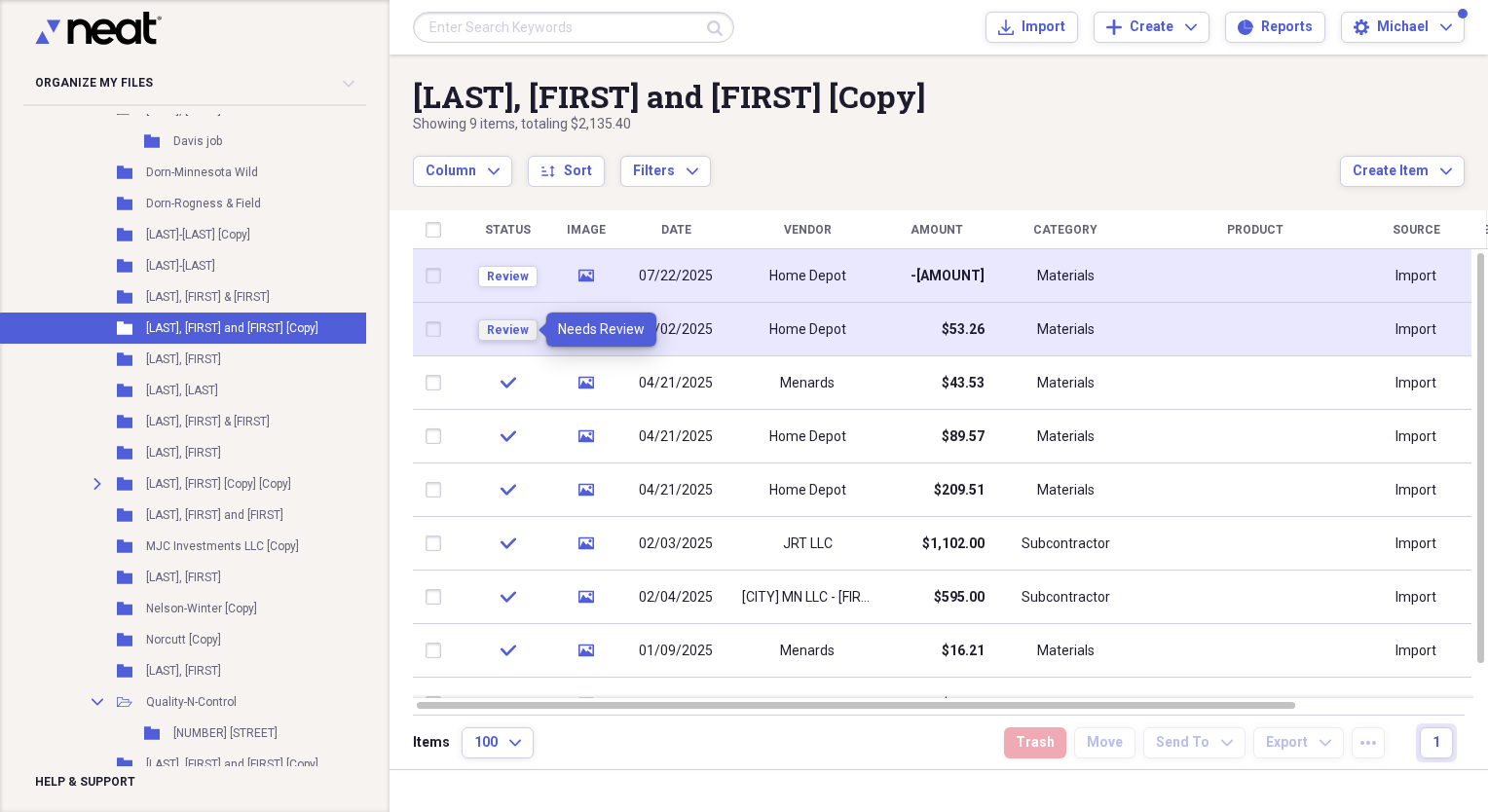 click on "Review" at bounding box center [507, 330] 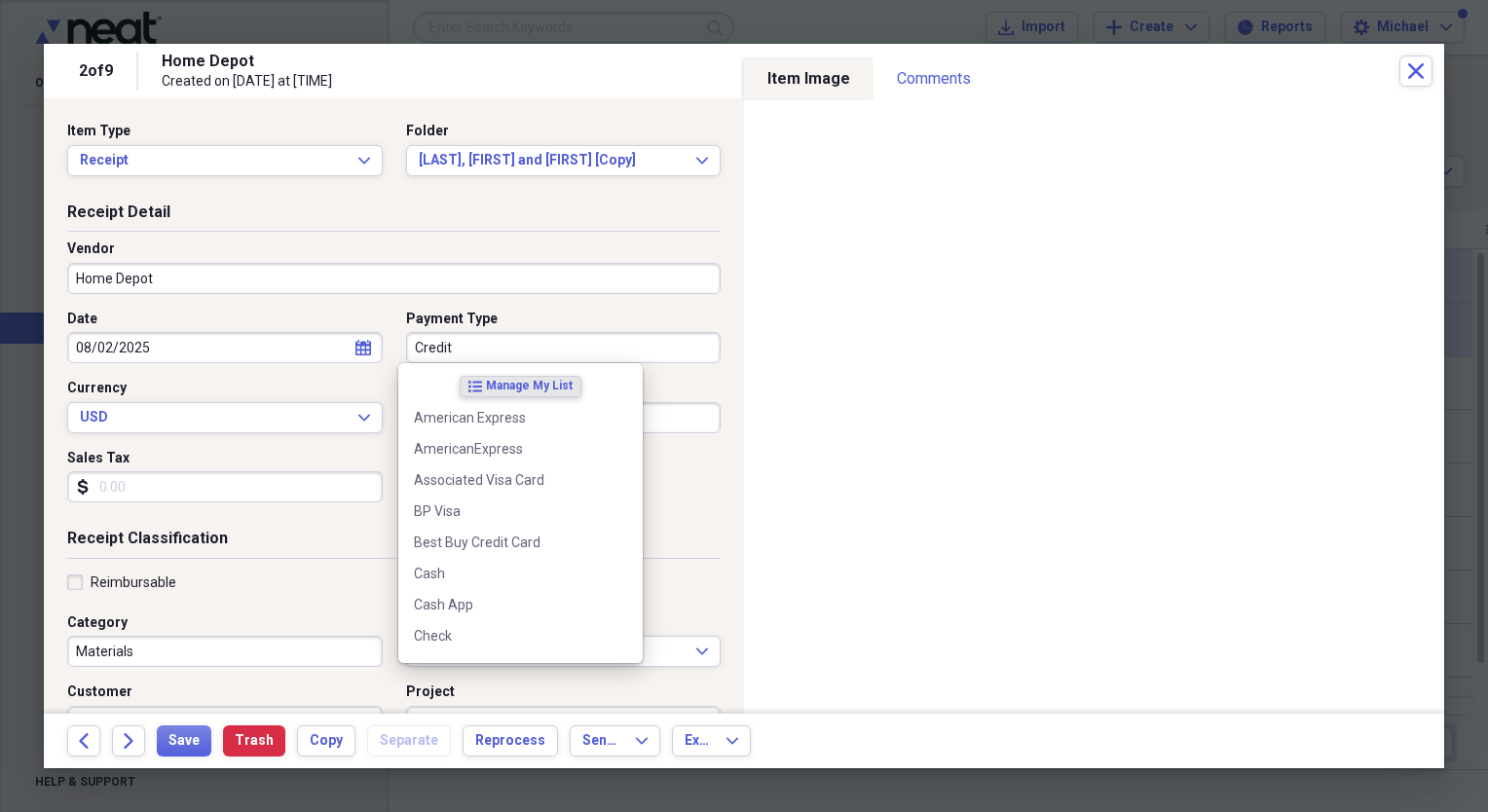 click on "Credit" at bounding box center (564, 348) 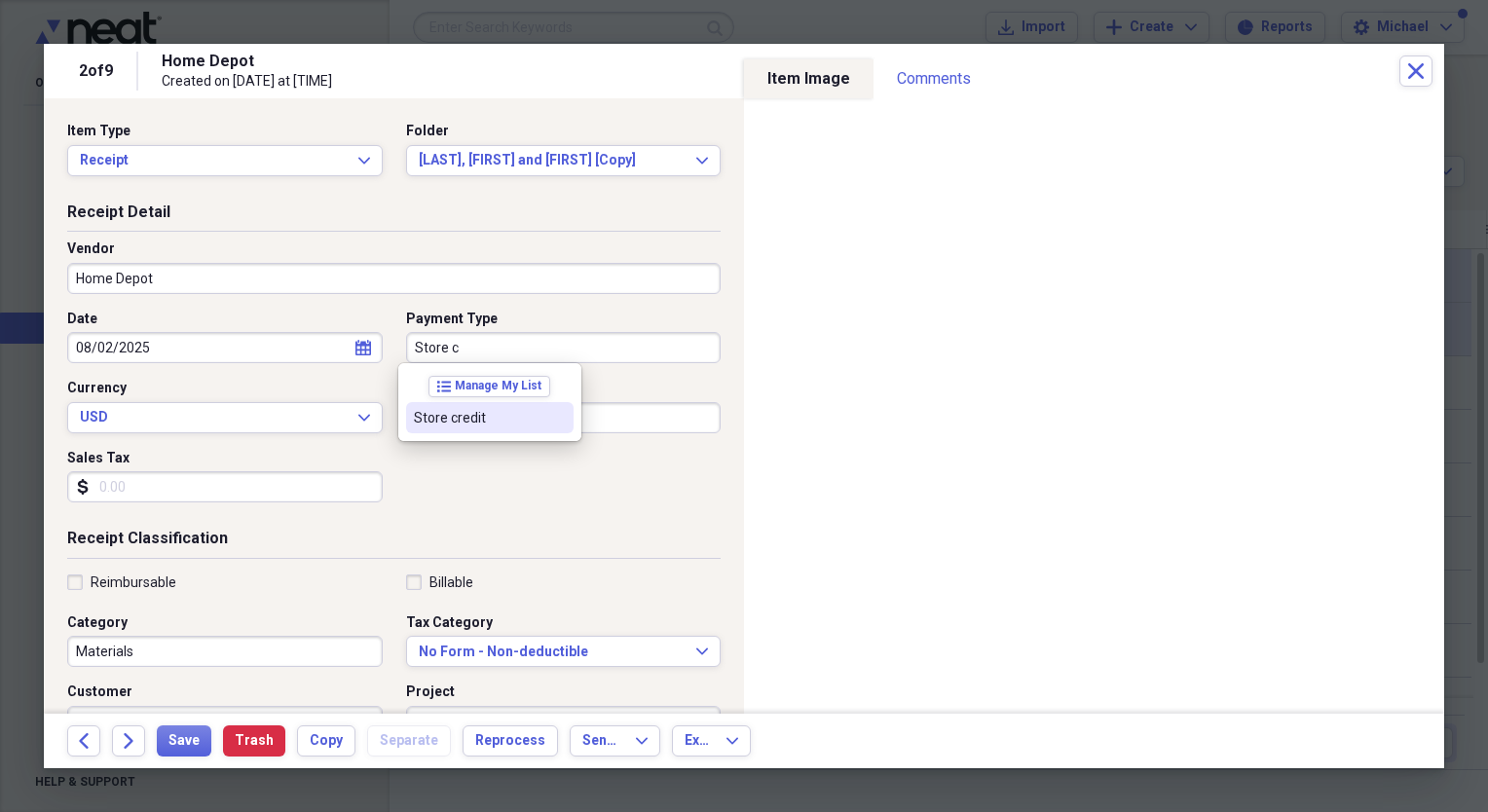 click on "Store credit" at bounding box center [478, 418] 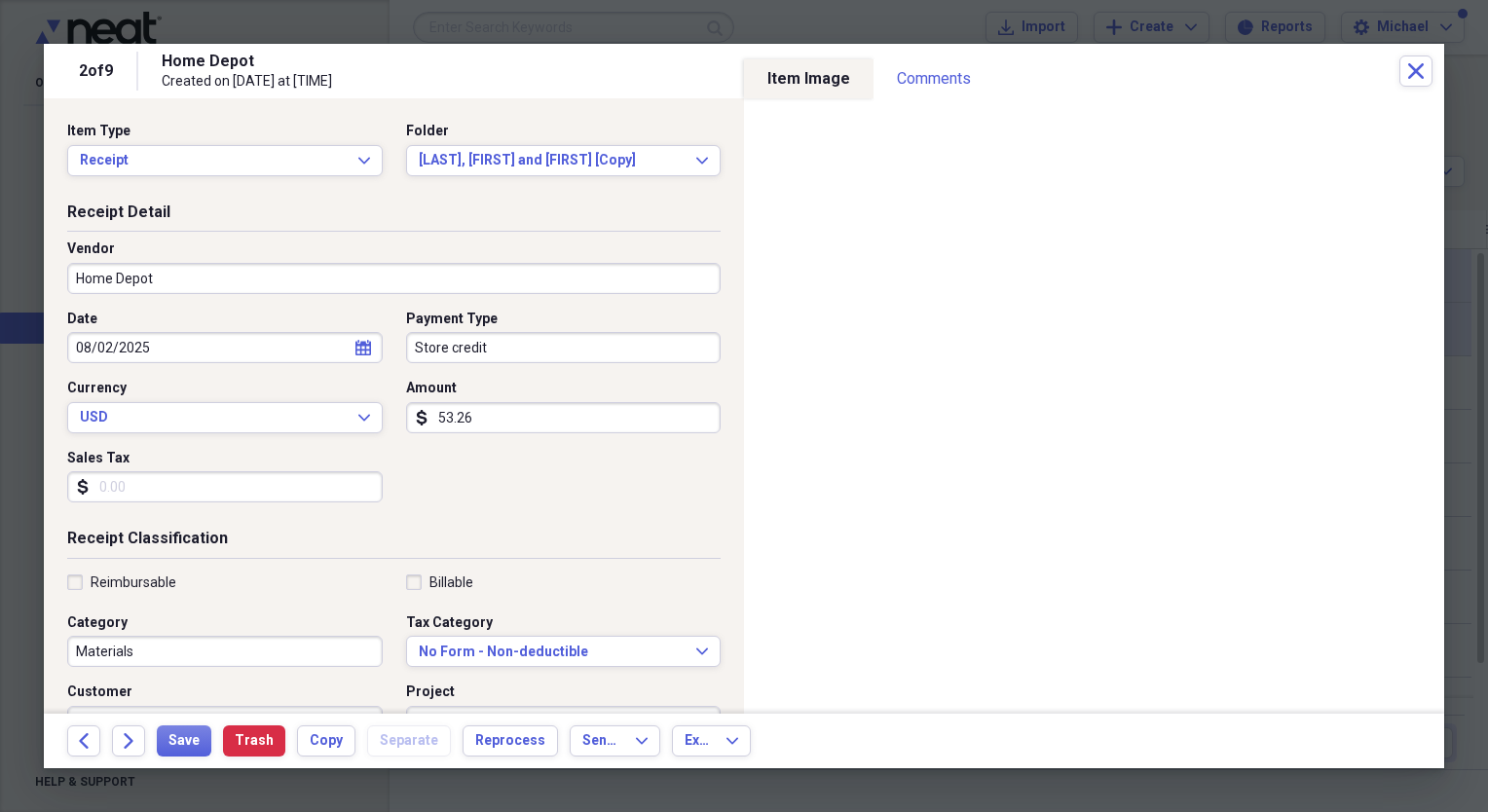click on "Sales Tax" at bounding box center (225, 487) 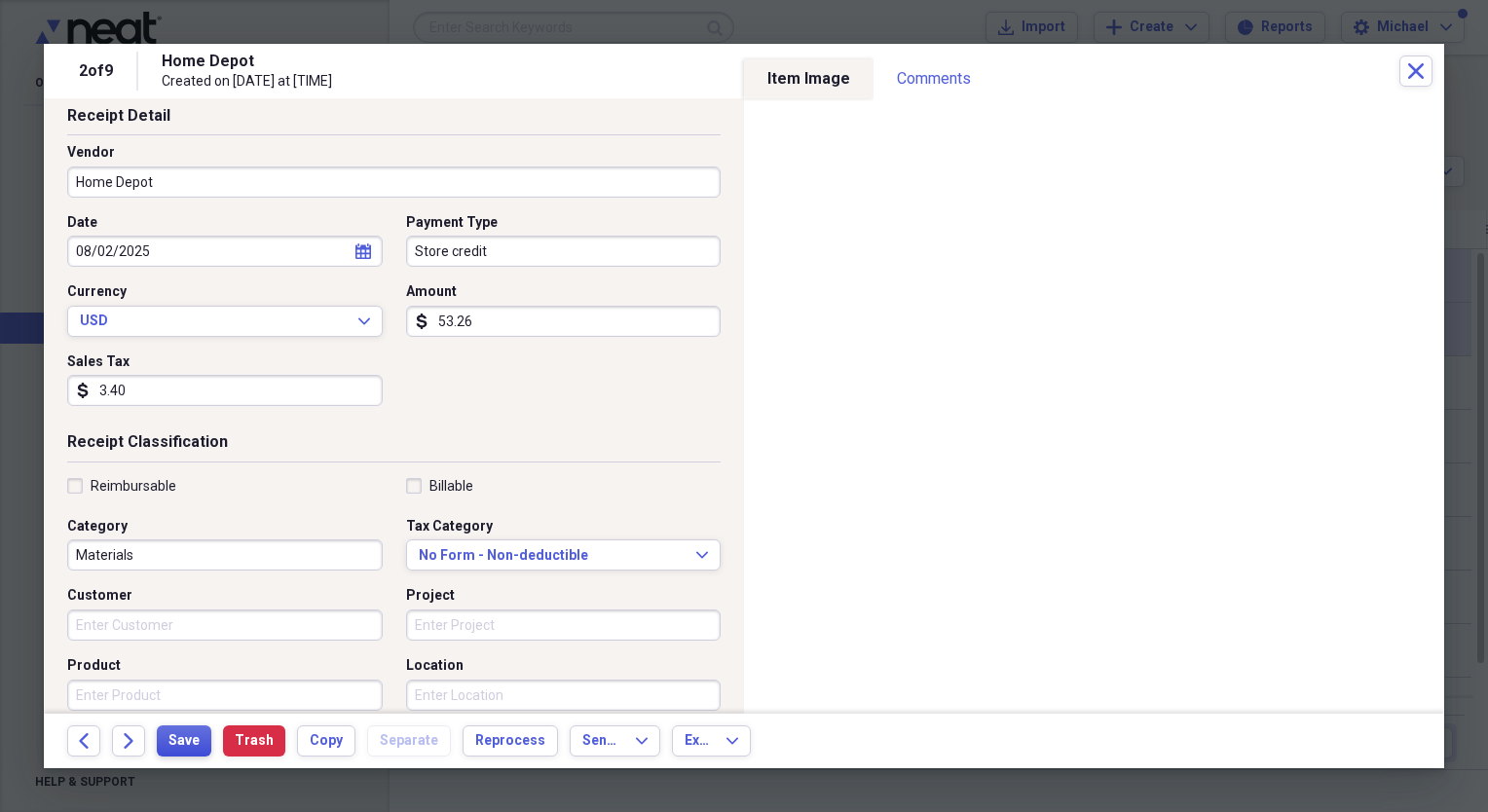 scroll, scrollTop: 97, scrollLeft: 0, axis: vertical 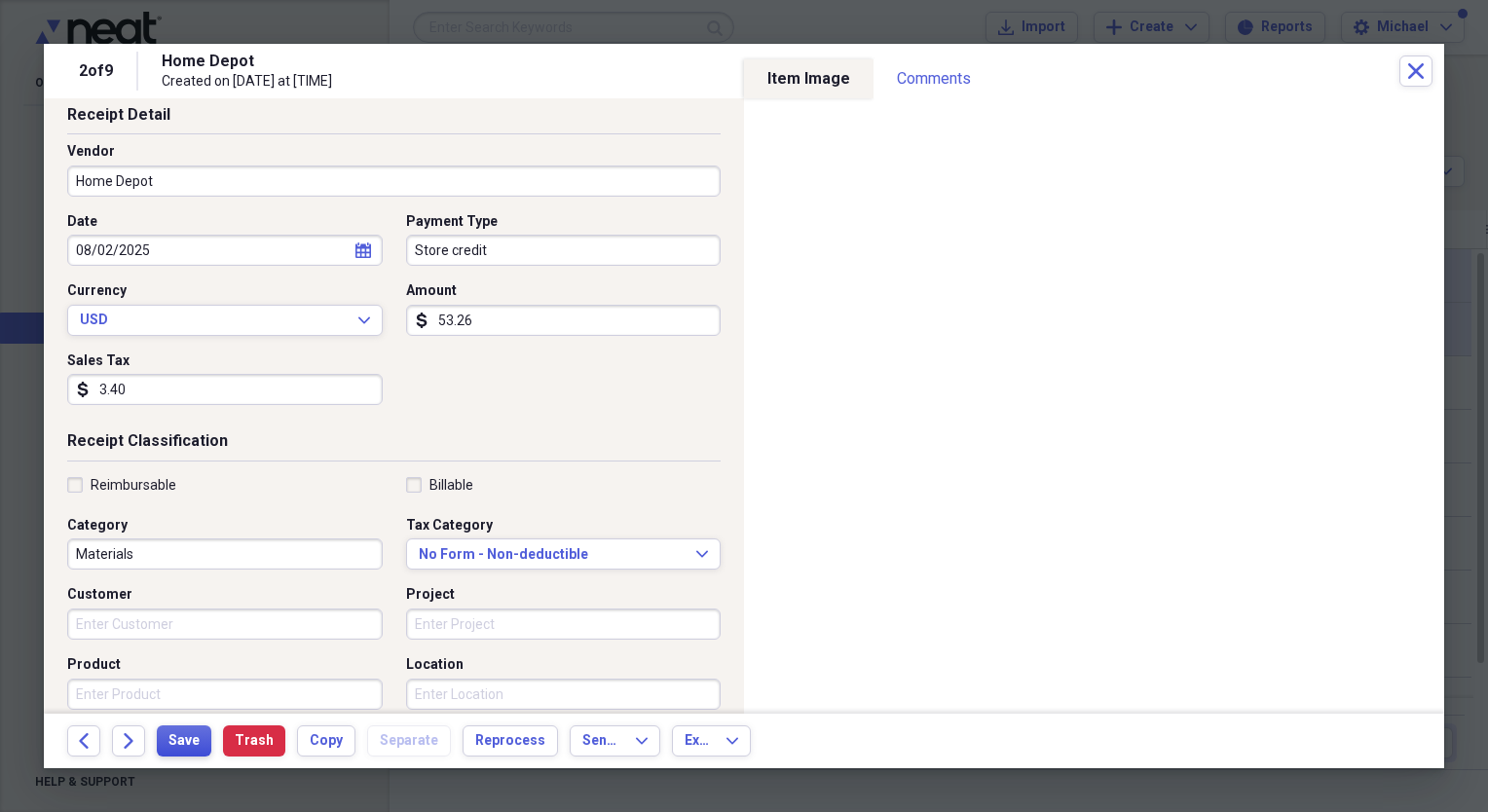 type on "3.40" 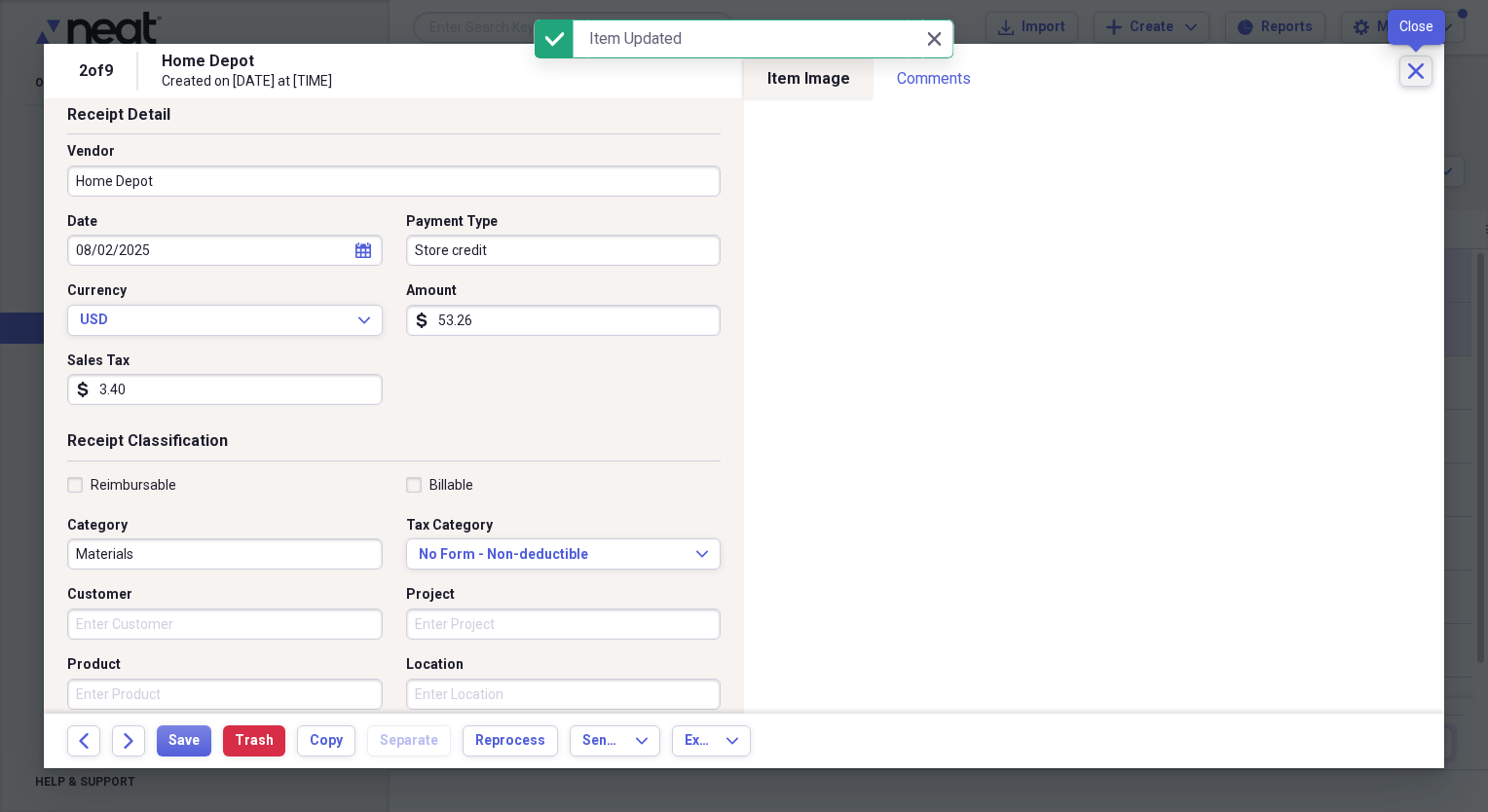 click 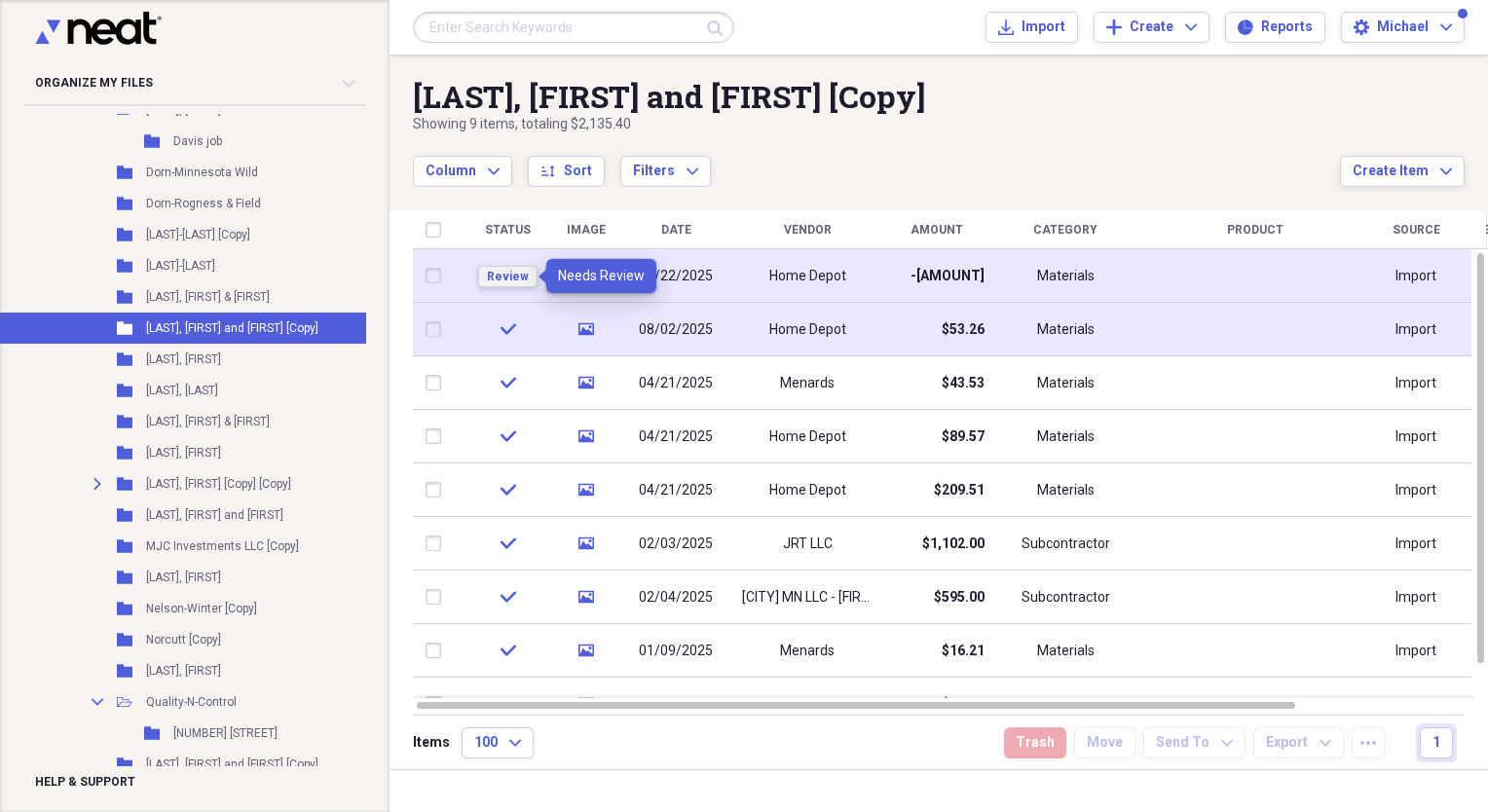 click on "Review" at bounding box center (507, 277) 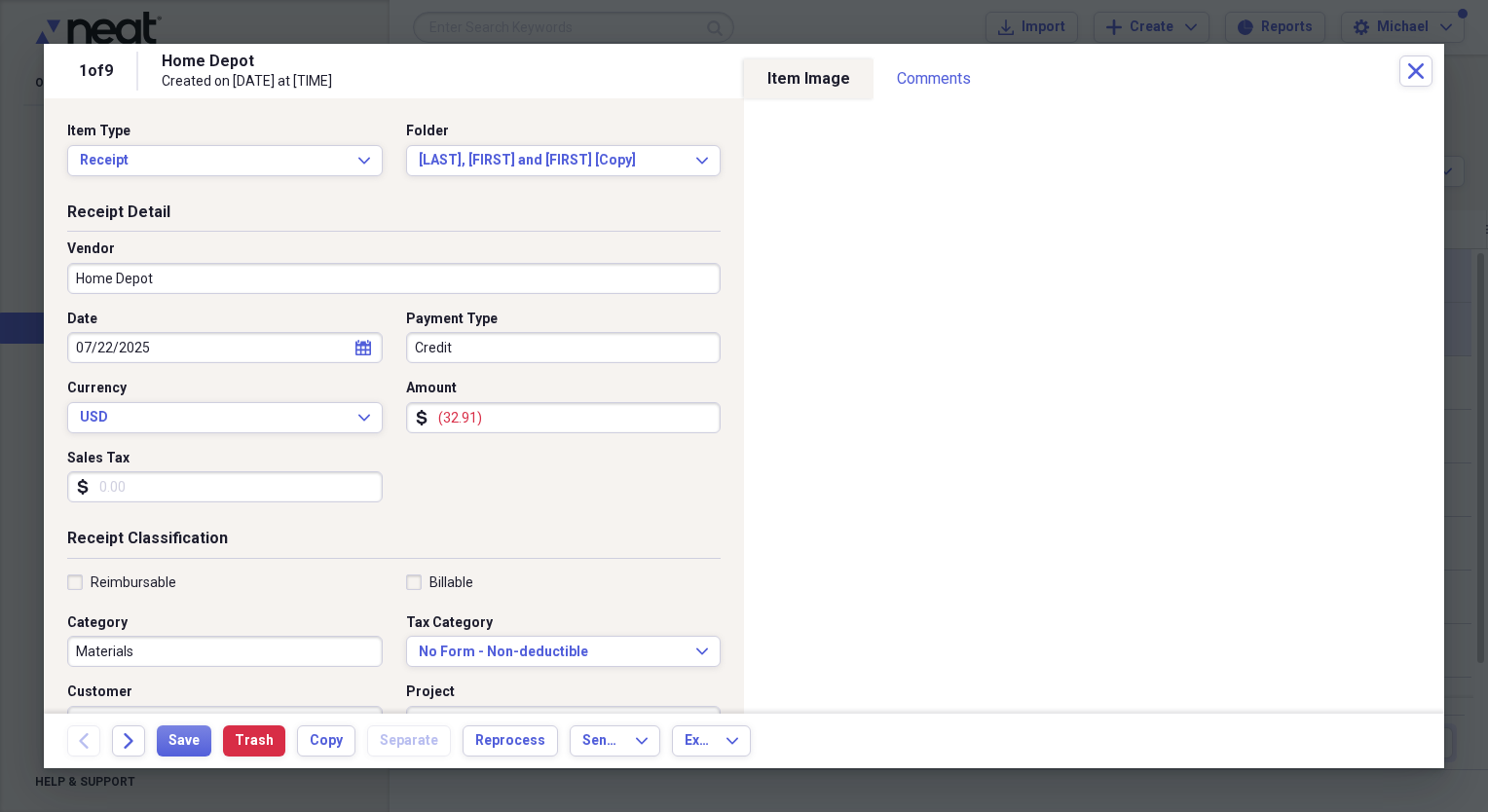 click on "calendar" 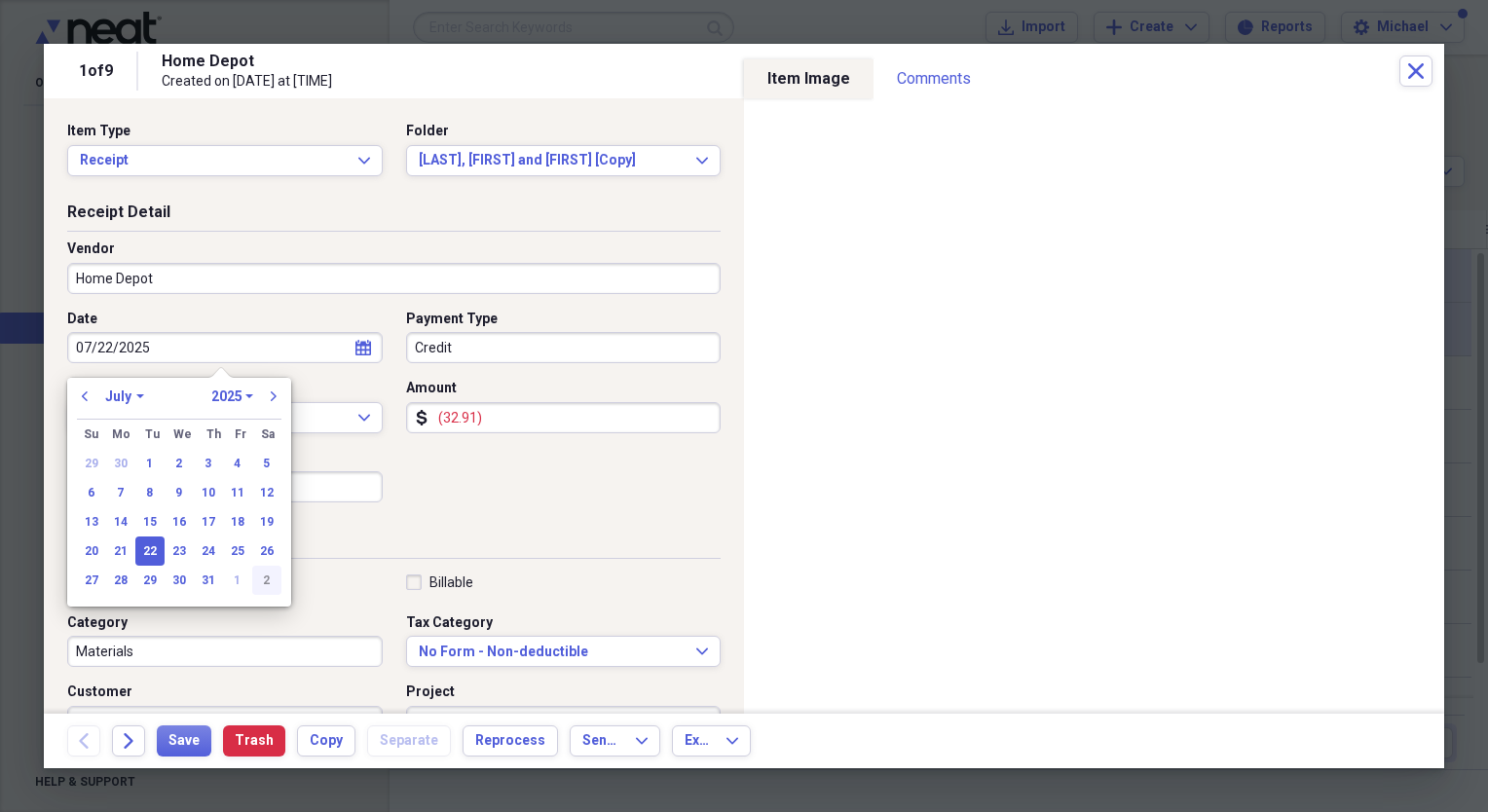 click on "2" at bounding box center [267, 580] 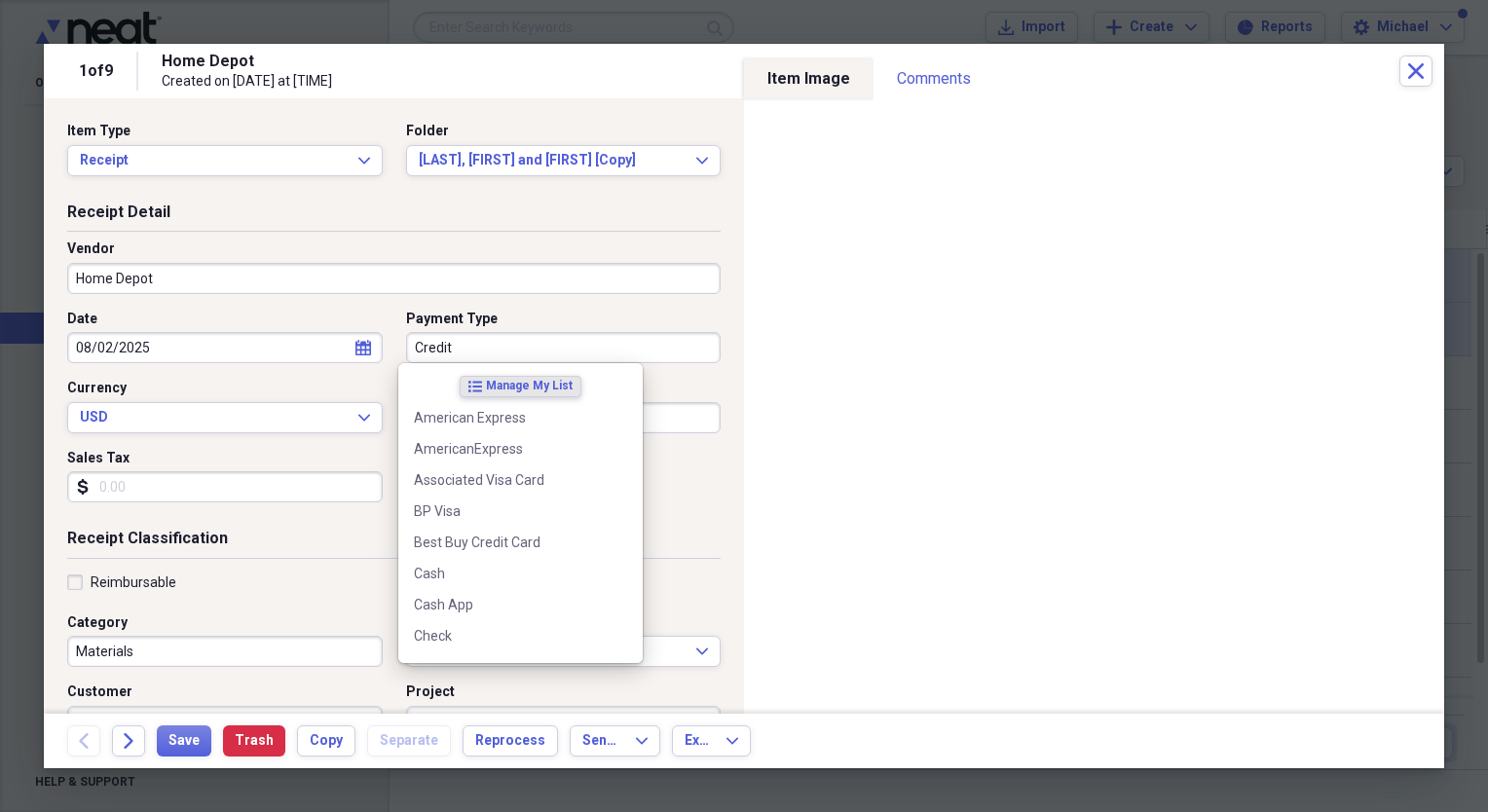 click on "Credit" at bounding box center [564, 348] 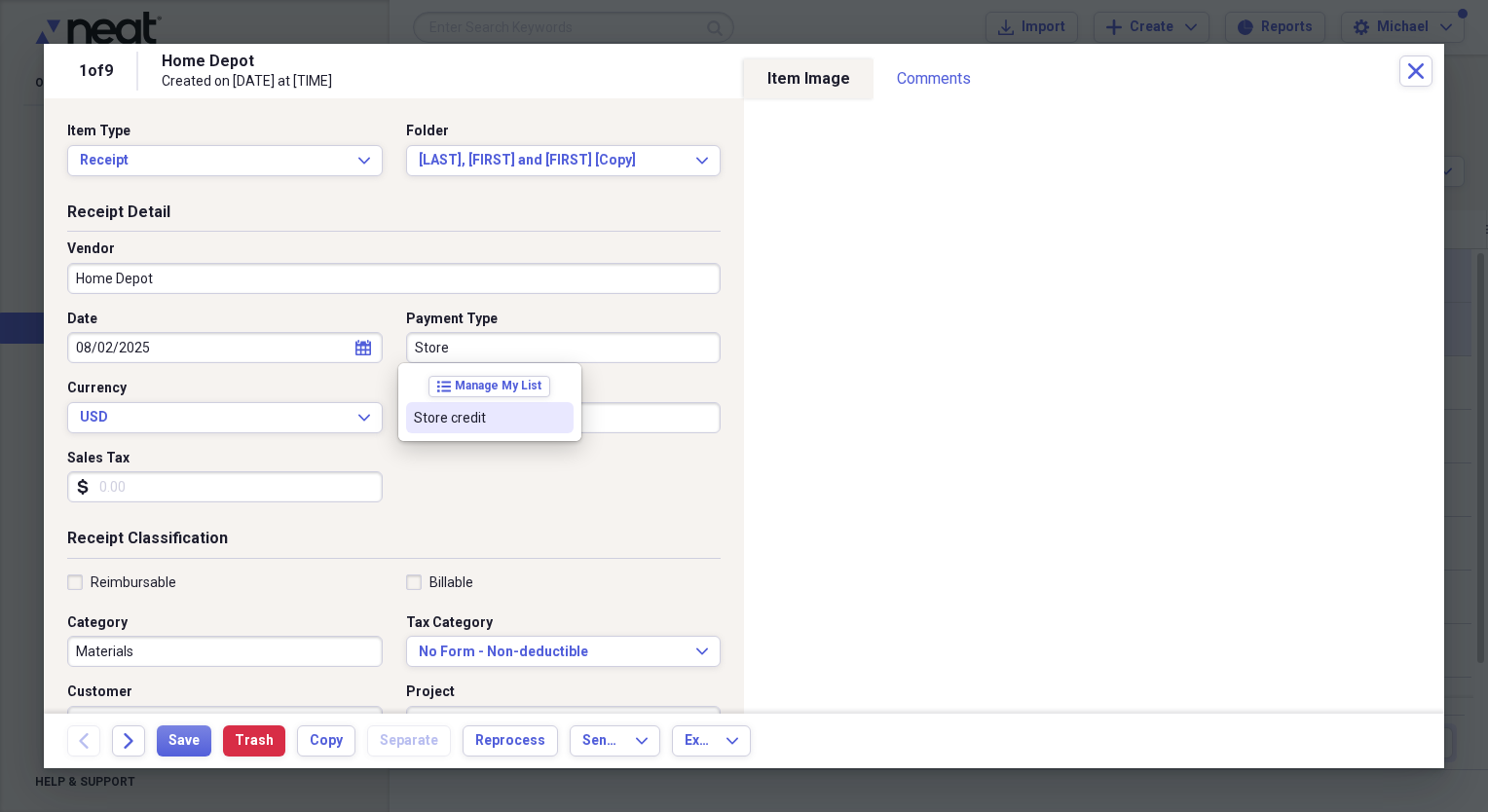 click on "Store credit" at bounding box center [478, 418] 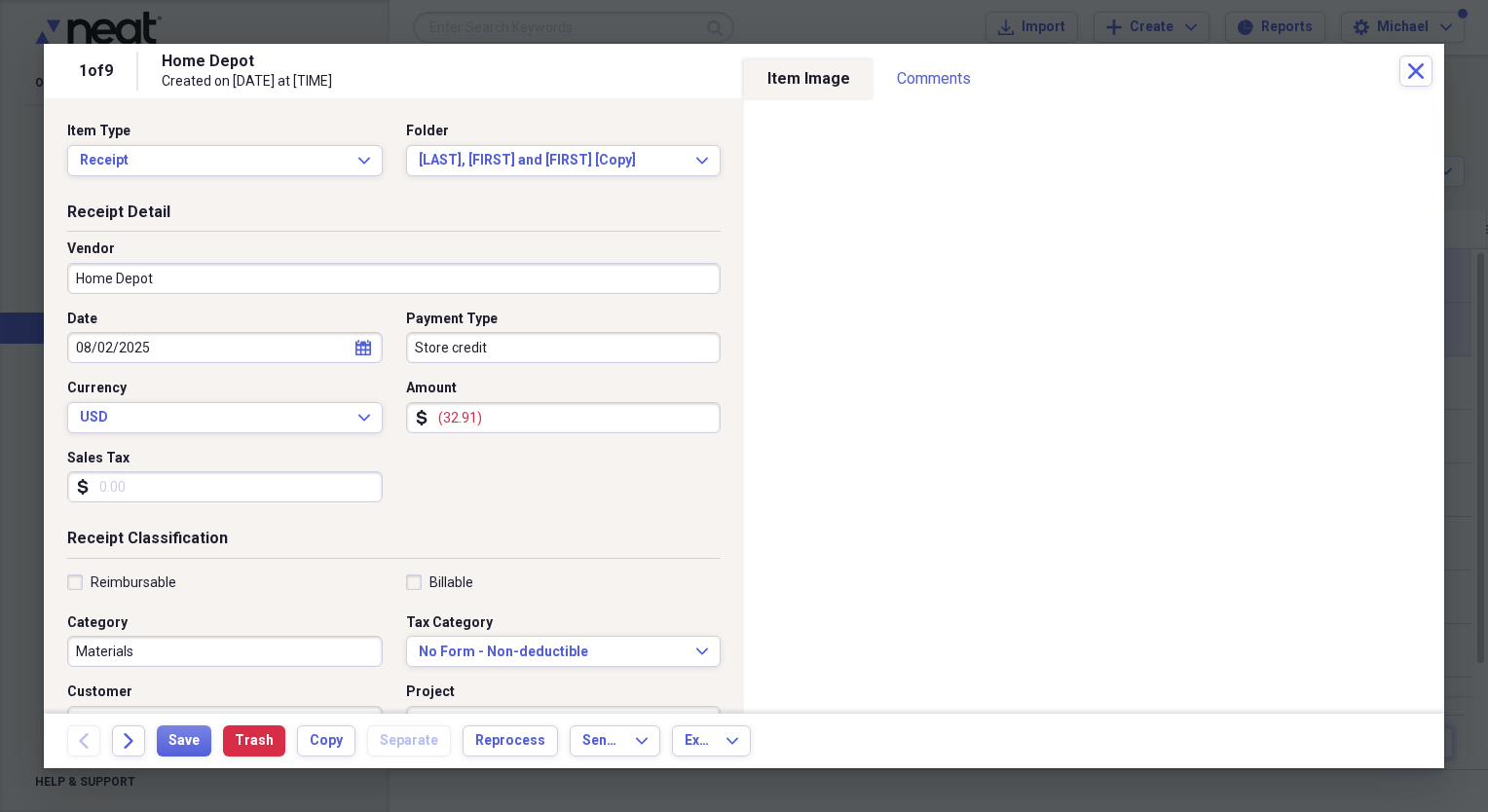 click on "(32.91)" at bounding box center (564, 418) 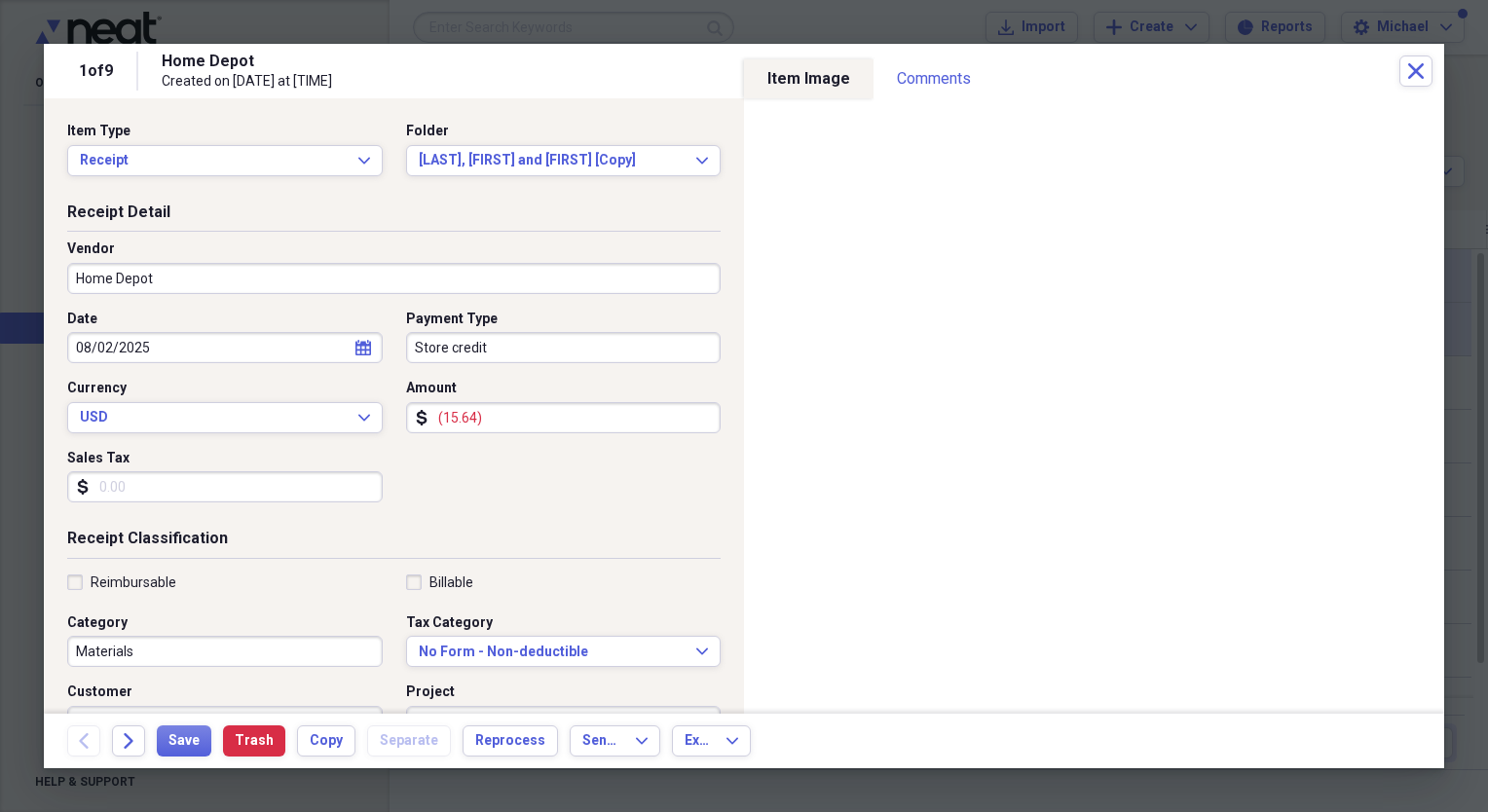 type on "(15.64)" 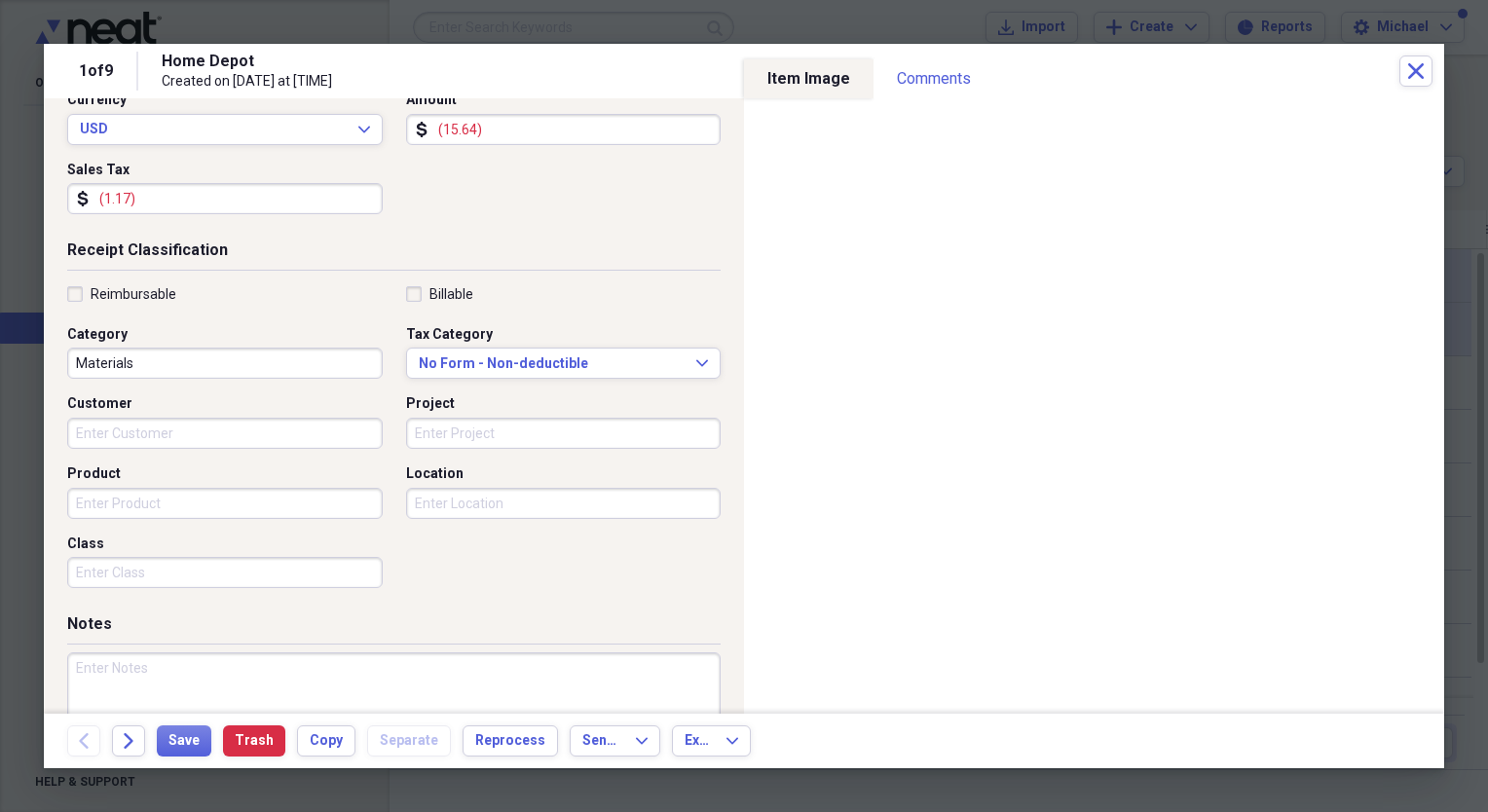 type on "(1.17)" 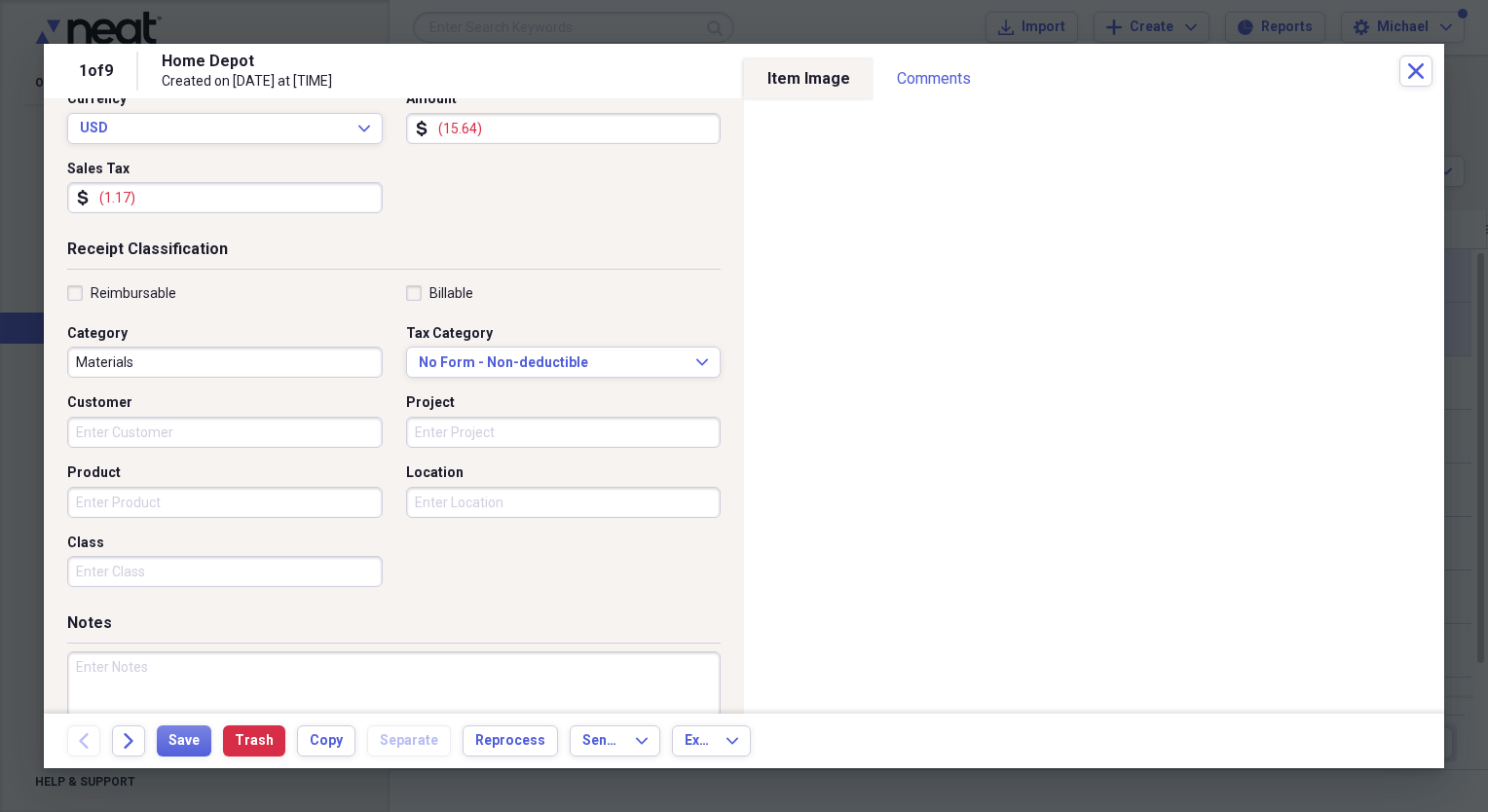 click at bounding box center [393, 715] 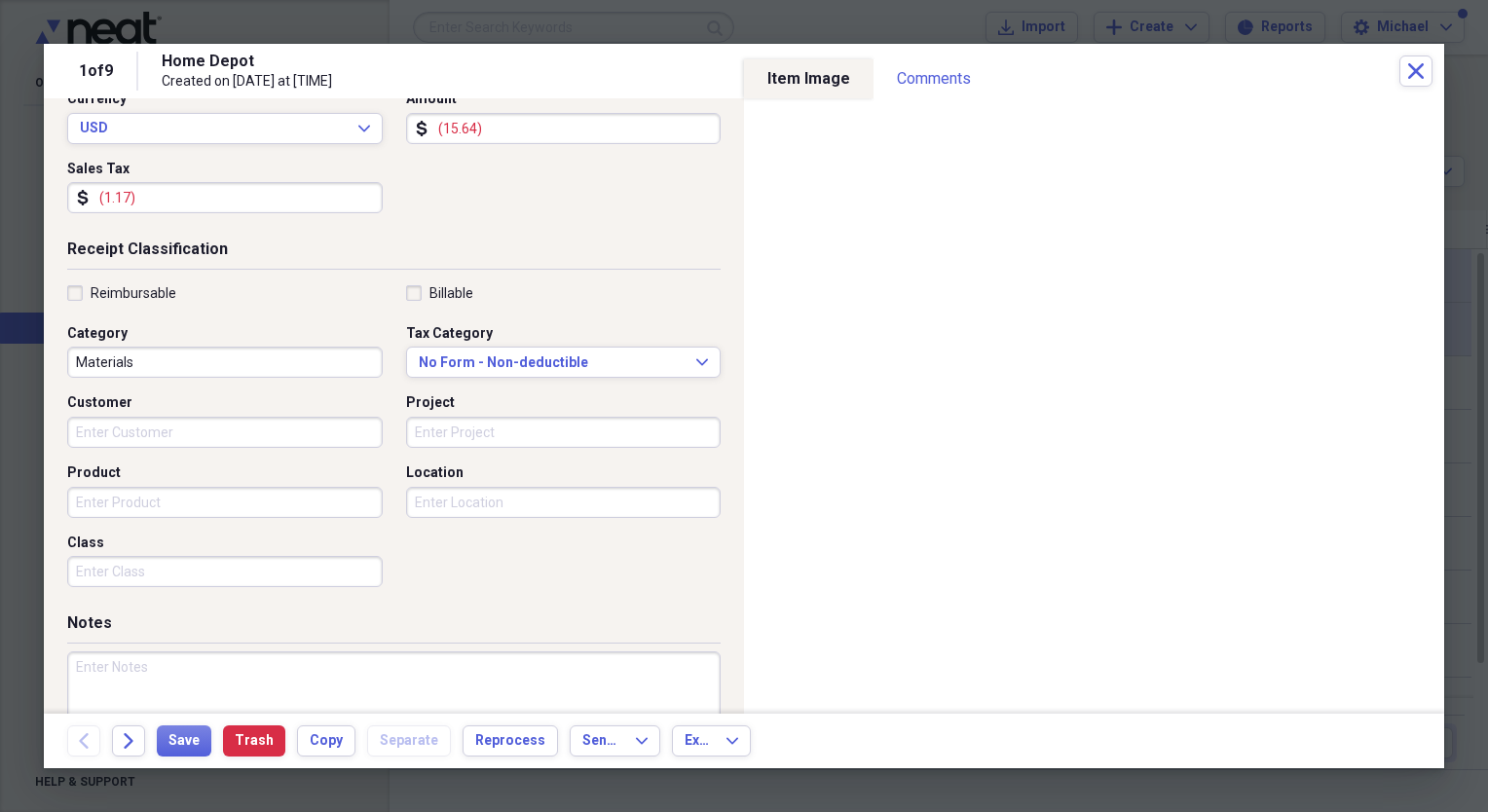 scroll, scrollTop: 291, scrollLeft: 0, axis: vertical 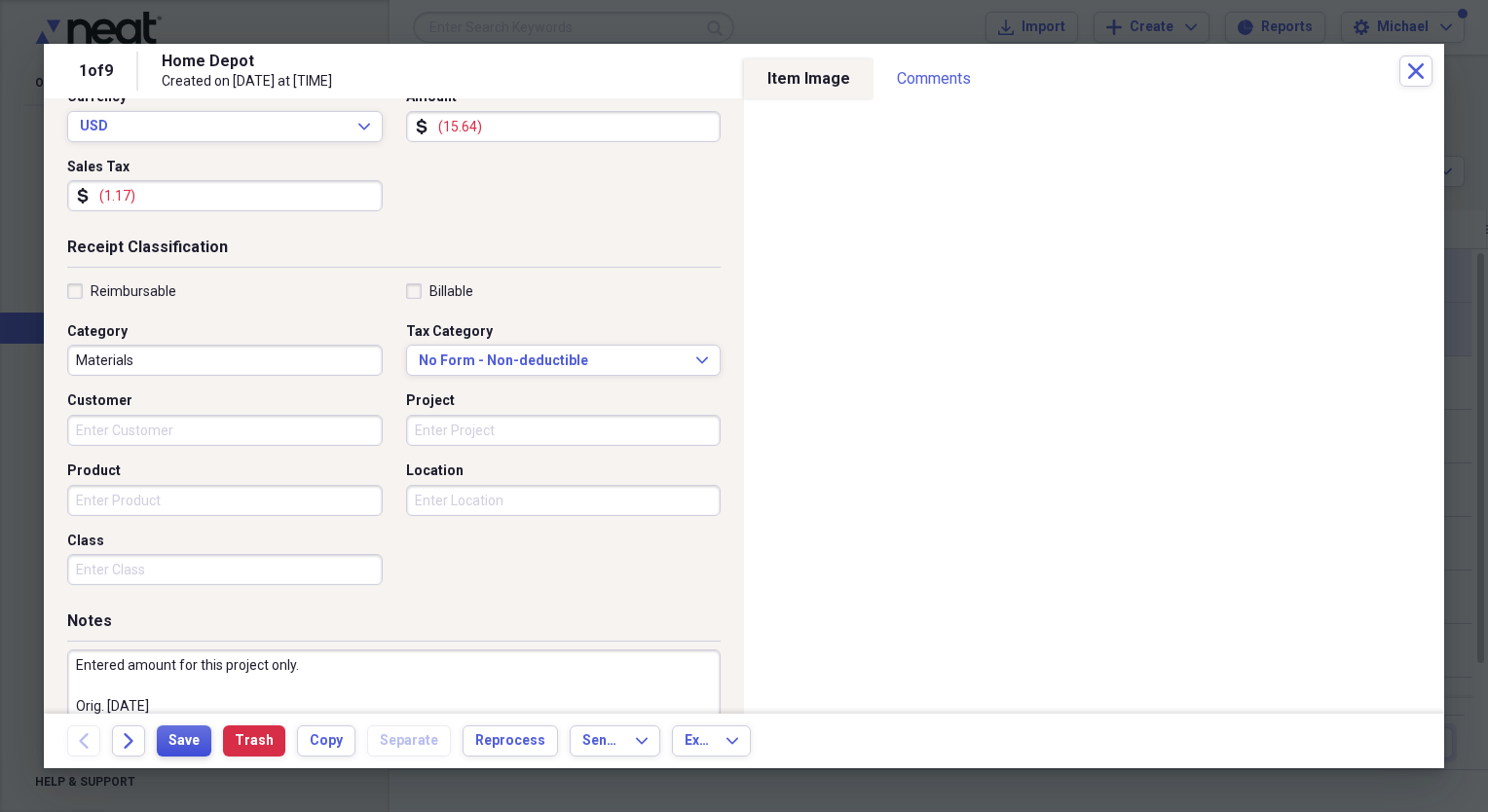 type on "Entered amount for this project only.
Orig. [DATE]" 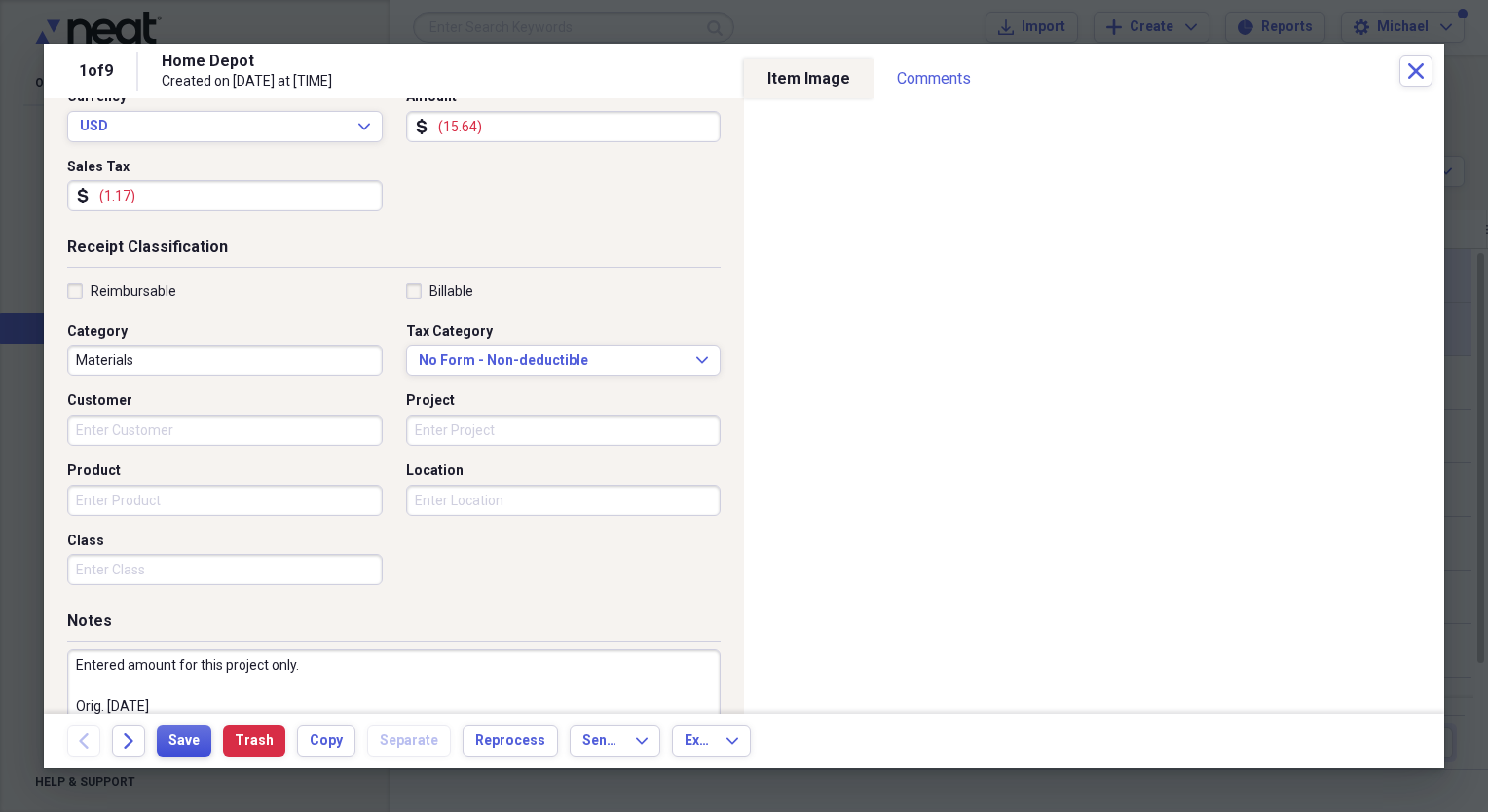 click on "Save" at bounding box center [184, 741] 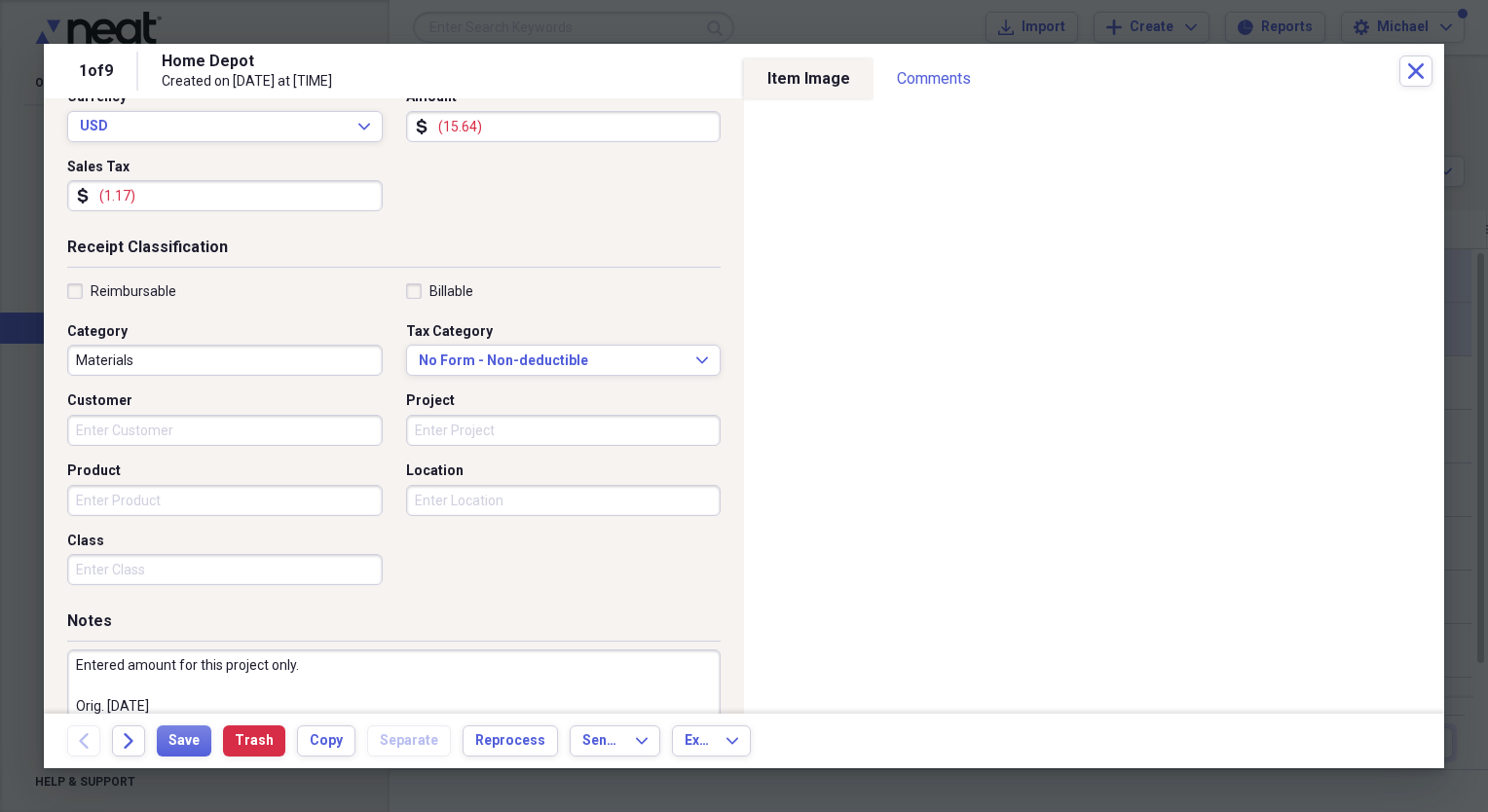 click on "Receipt Classification Reimbursable Billable Category Materials Tax Category No Form - Non-deductible Expand Customer Project Product Location Class" at bounding box center [393, 424] 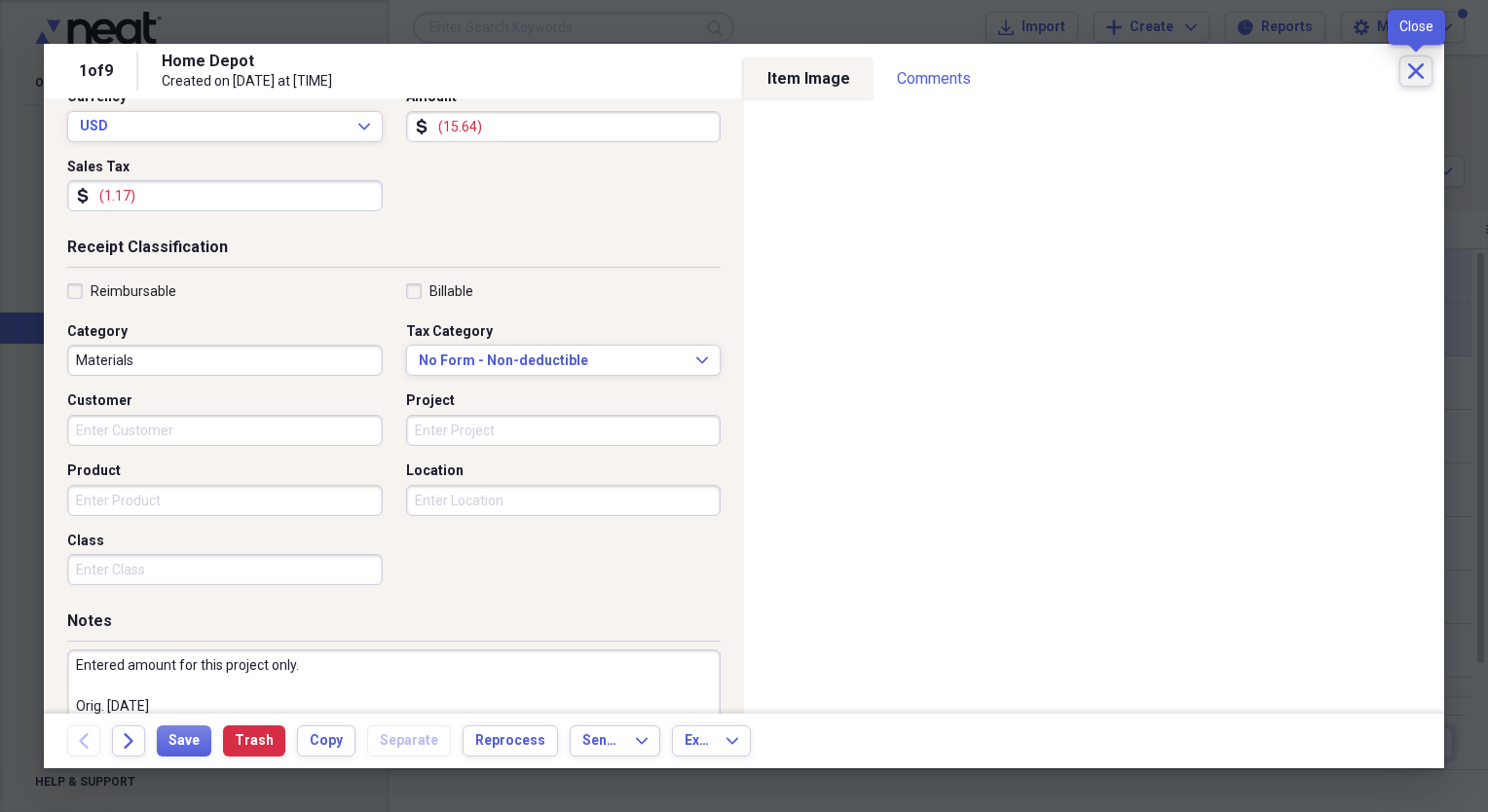 click 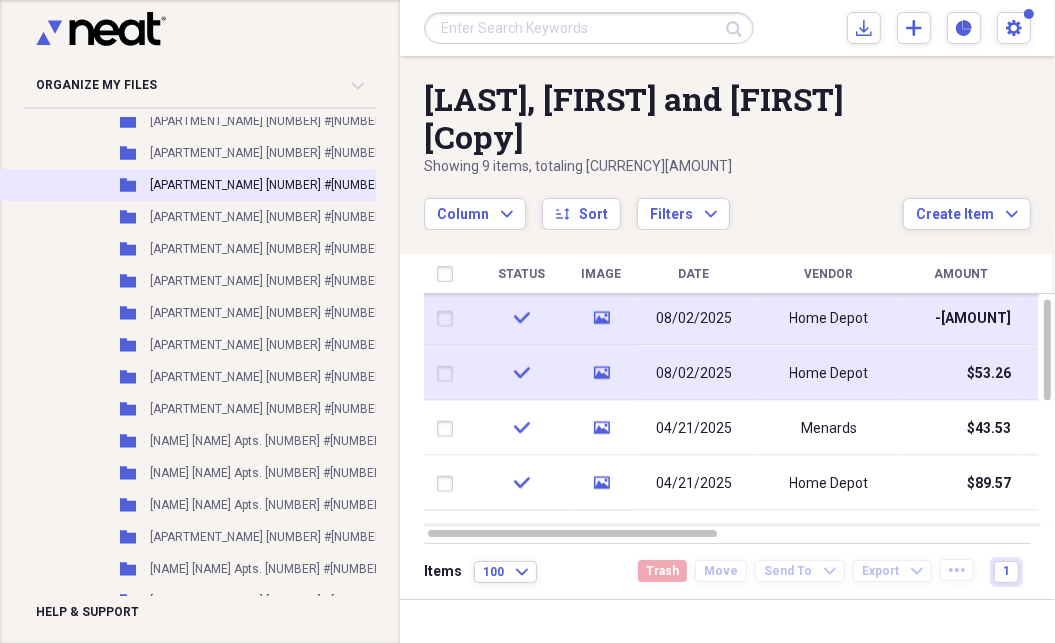 scroll, scrollTop: 1965, scrollLeft: 0, axis: vertical 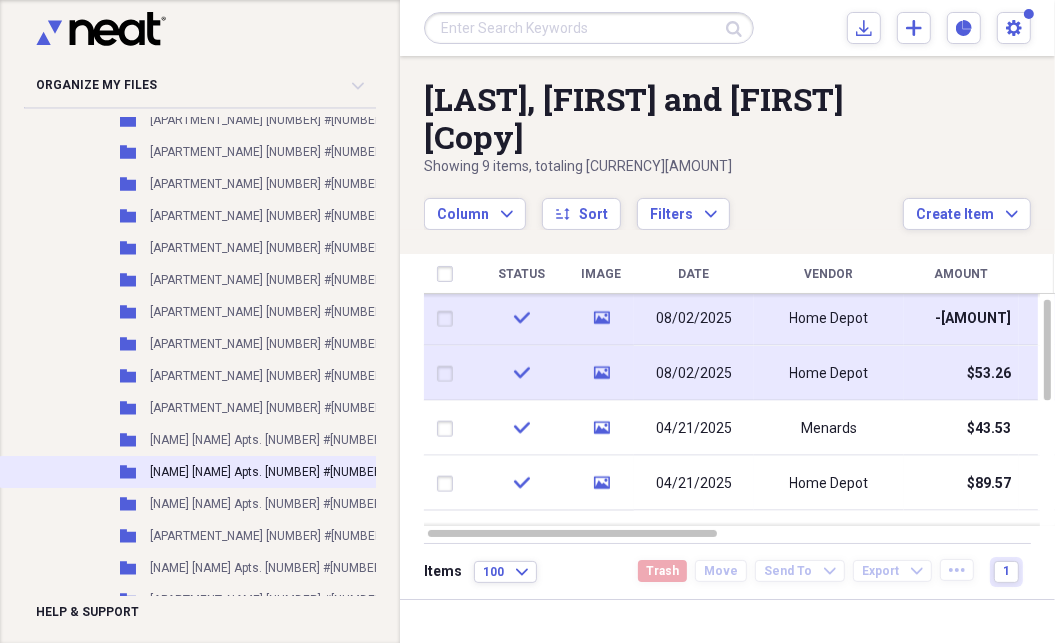 click on "[NAME] [NAME] Apts. [NUMBER] #[NUMBER]" at bounding box center [267, 472] 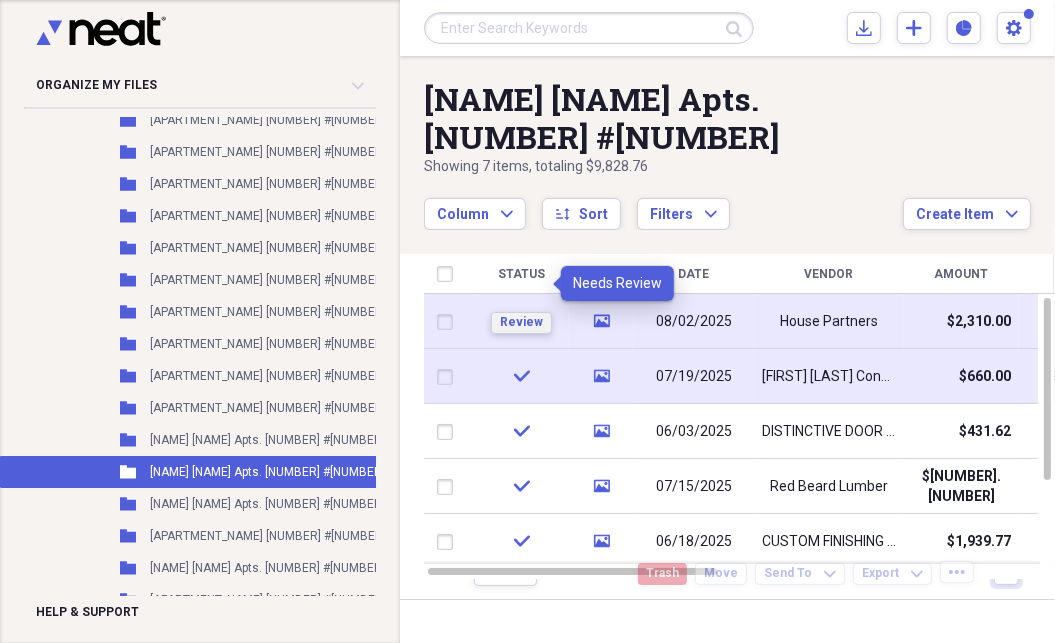 click on "Review" at bounding box center (521, 322) 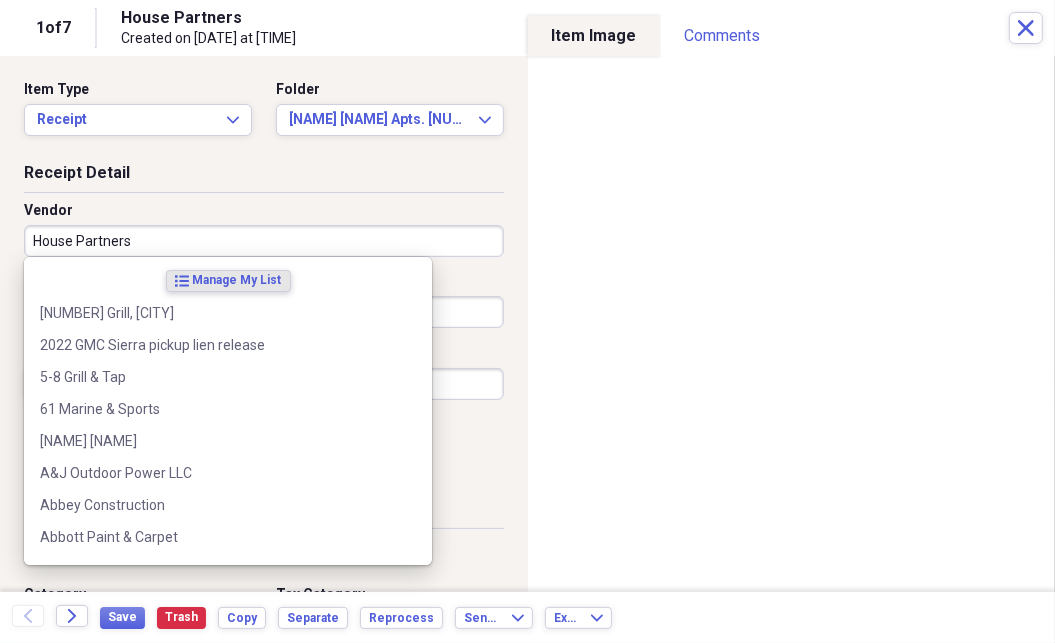 click on "House Partners" at bounding box center [264, 241] 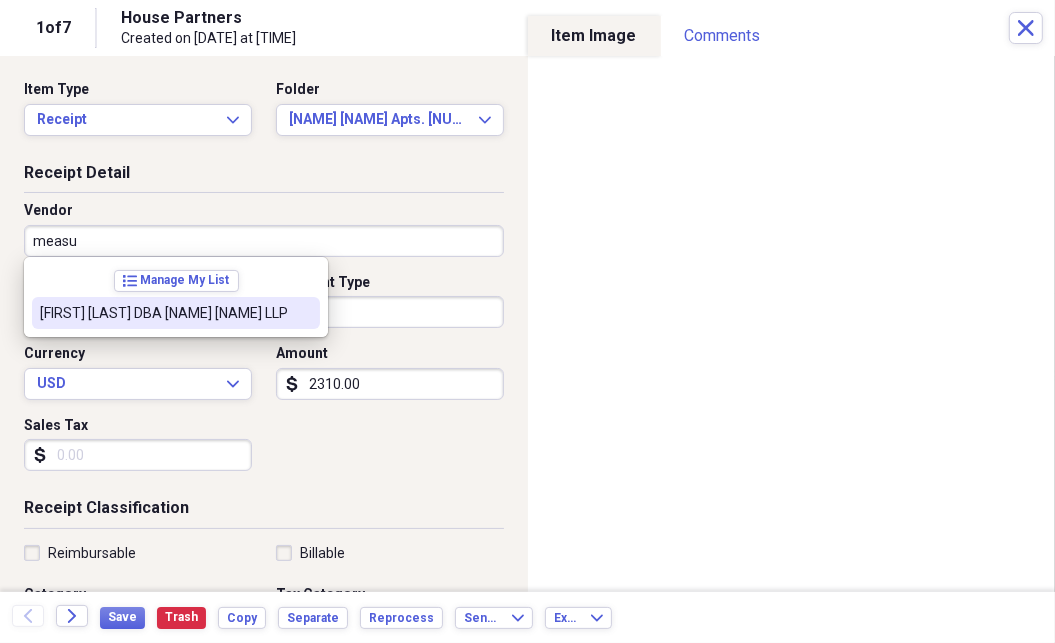click on "[FIRST] [LAST] DBA [NAME] [NAME] LLP" at bounding box center (164, 313) 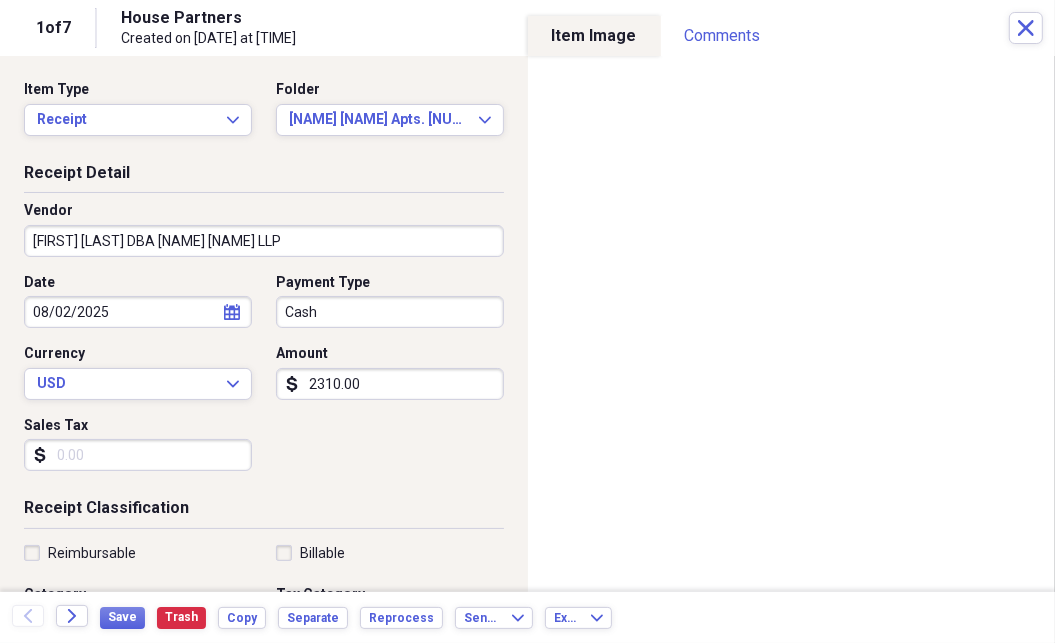 type on "Subcontractor" 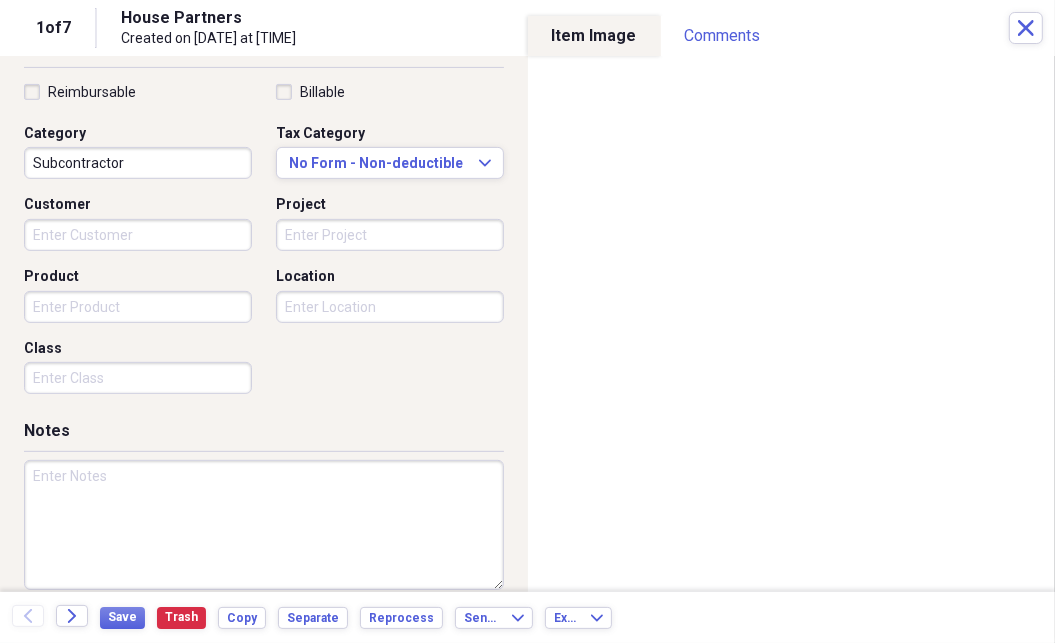 scroll, scrollTop: 483, scrollLeft: 0, axis: vertical 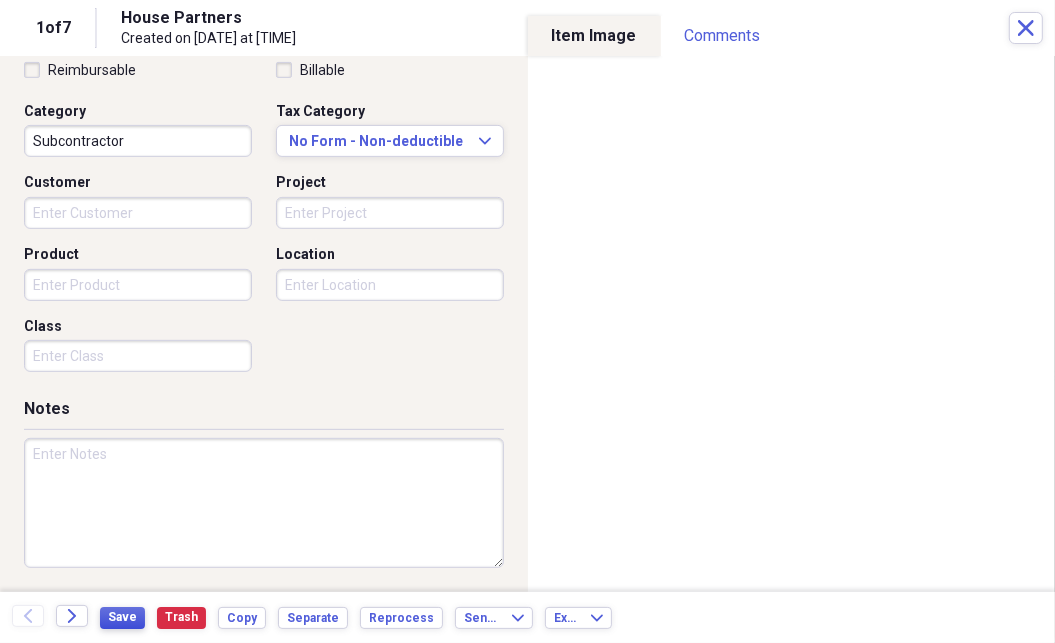 click on "Save" at bounding box center (122, 617) 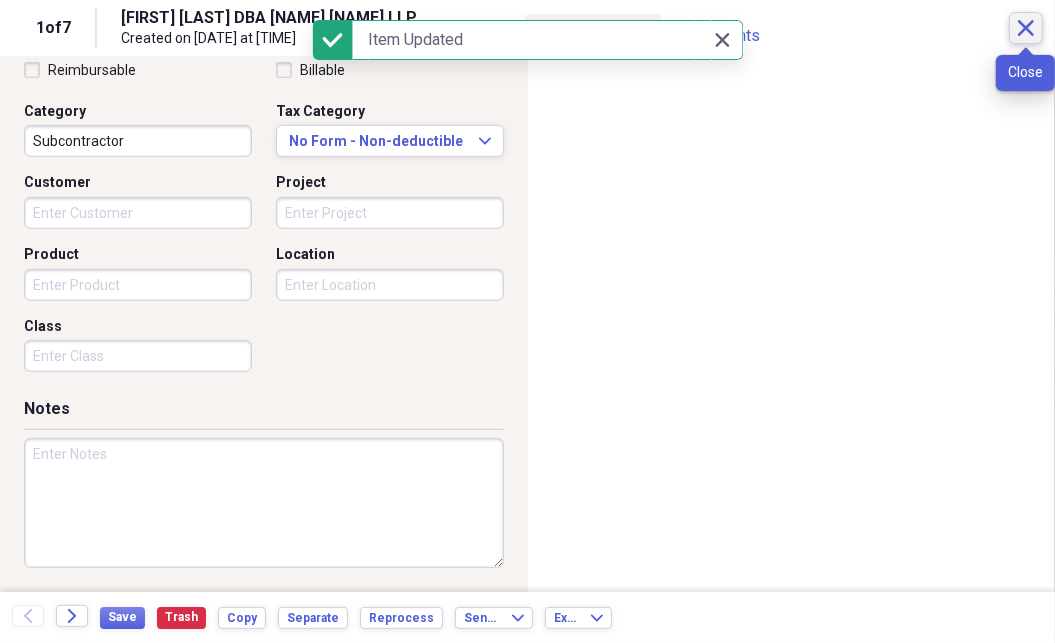 click 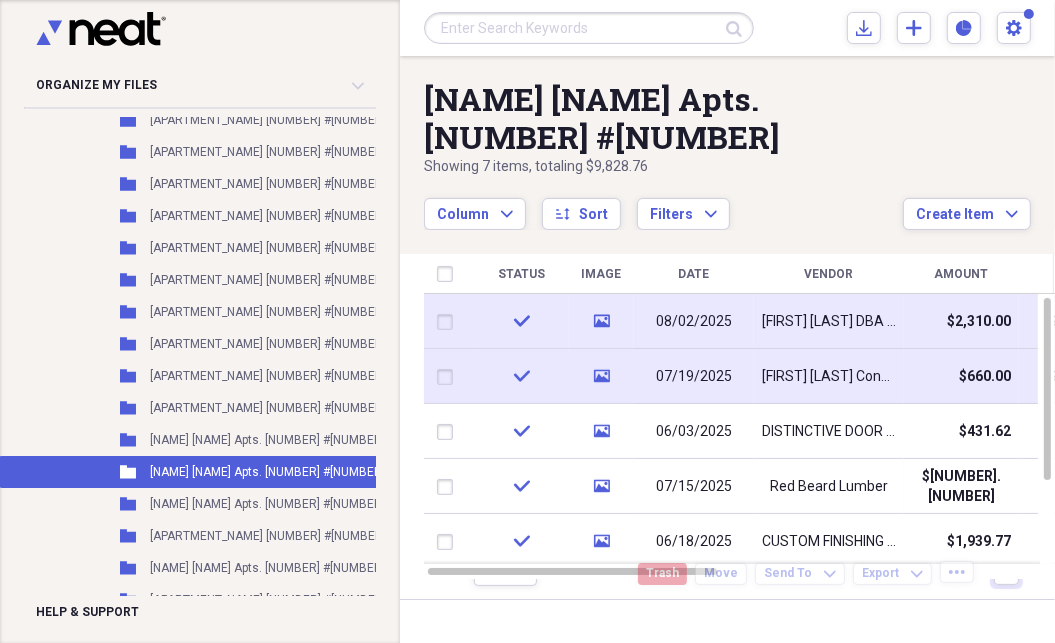 scroll, scrollTop: 1960, scrollLeft: 0, axis: vertical 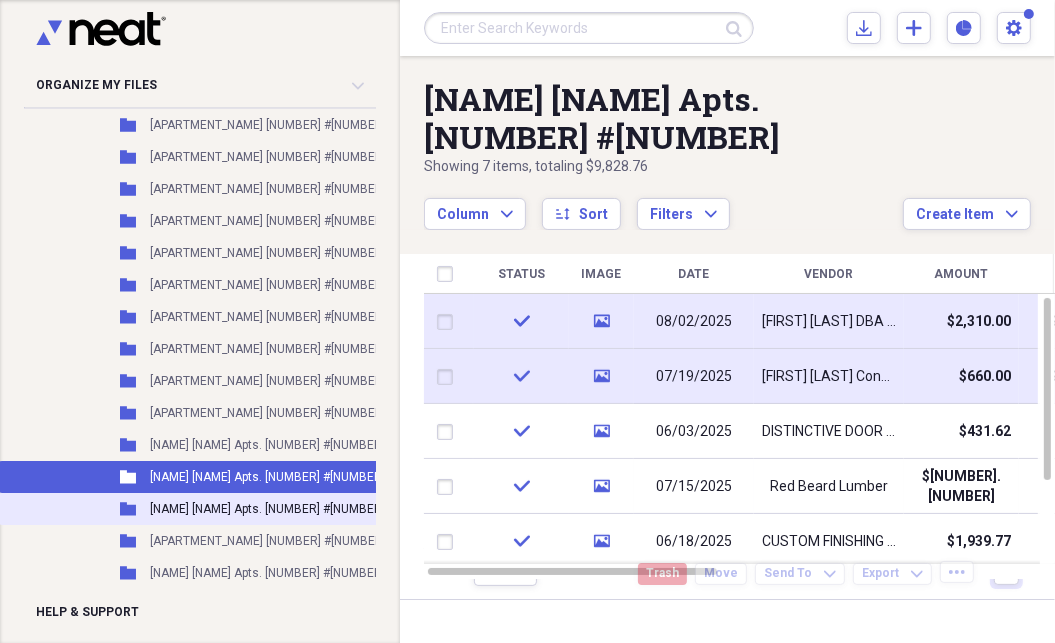 click on "[NAME] [NAME] Apts. [NUMBER] #[NUMBER][LETTER]" at bounding box center [291, 509] 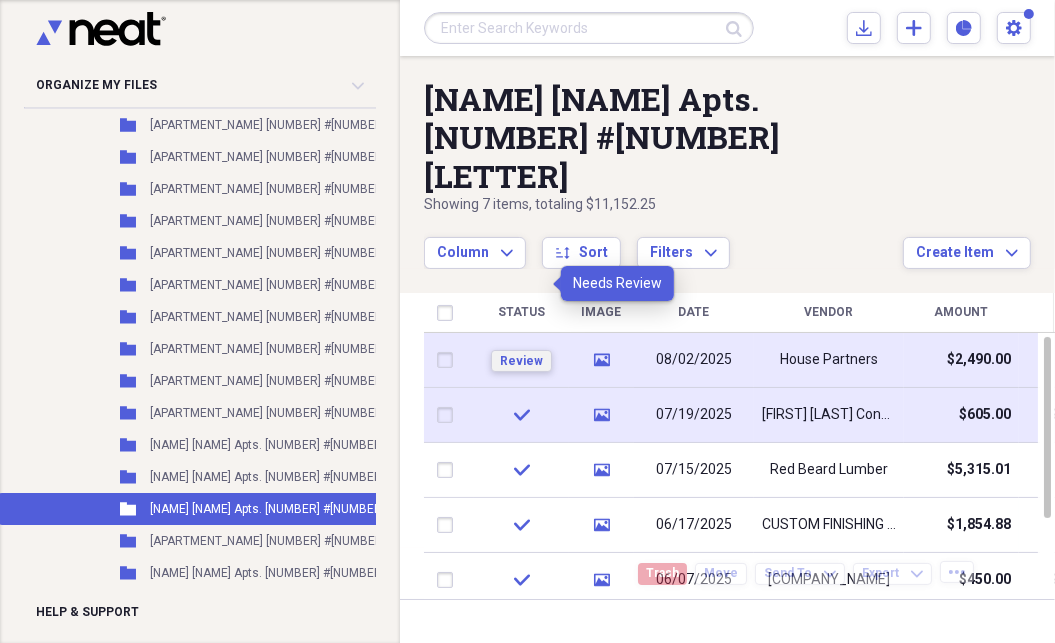 click on "Review" at bounding box center (521, 361) 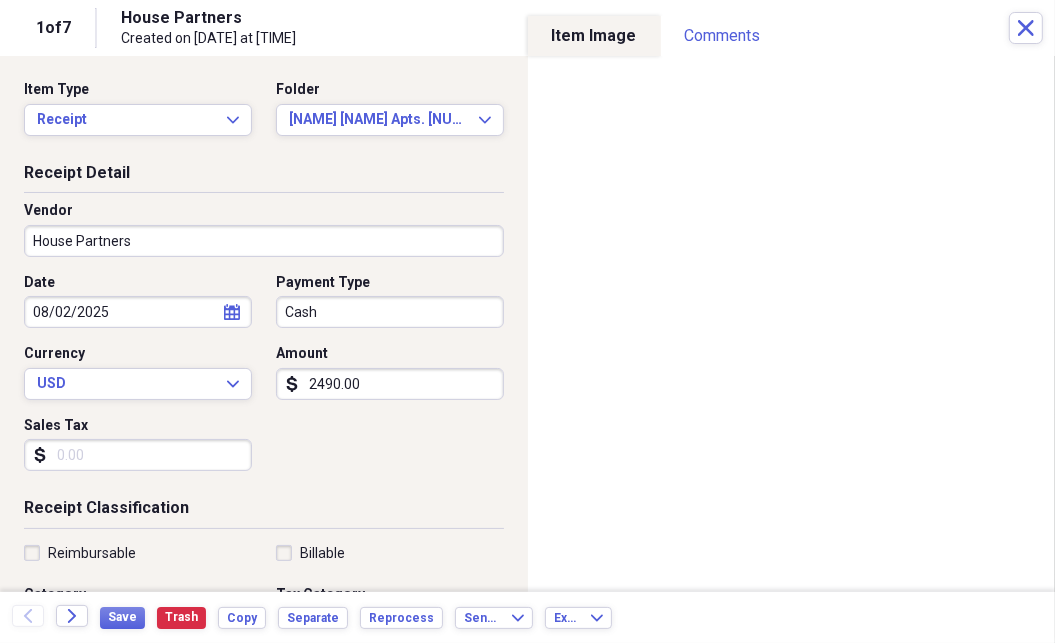 click on "House Partners" at bounding box center (264, 241) 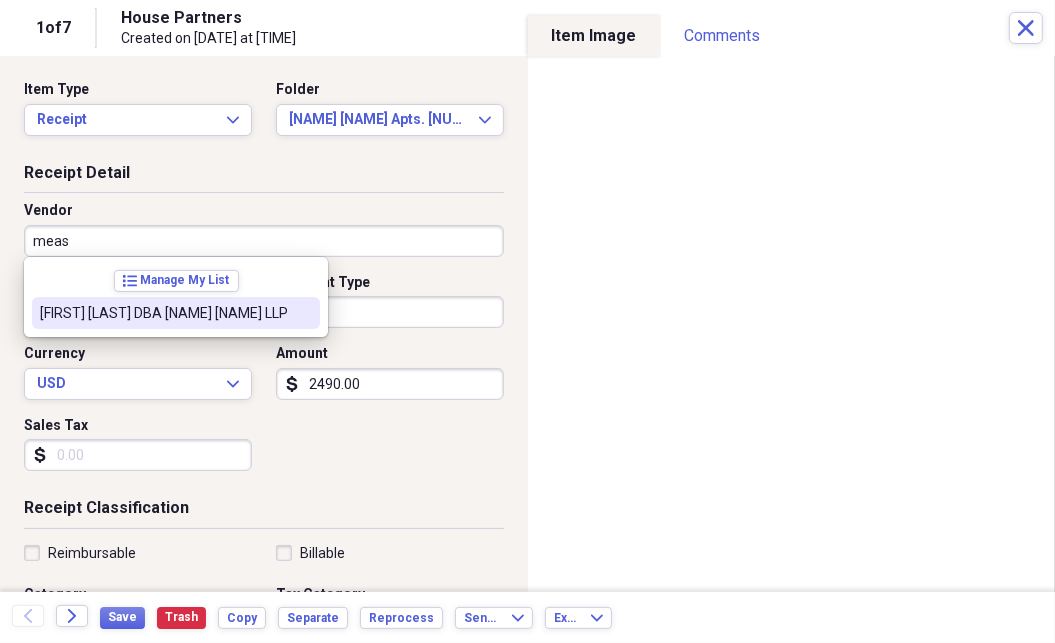 click on "[FIRST] [LAST] DBA [NAME] [NAME] LLP" at bounding box center (164, 313) 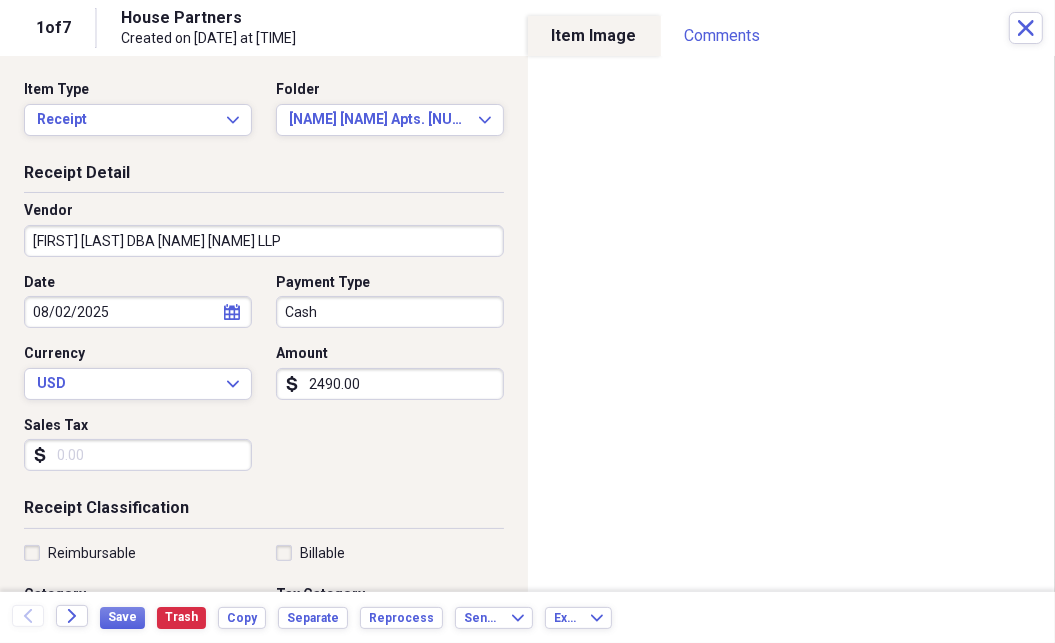 type on "Subcontractor" 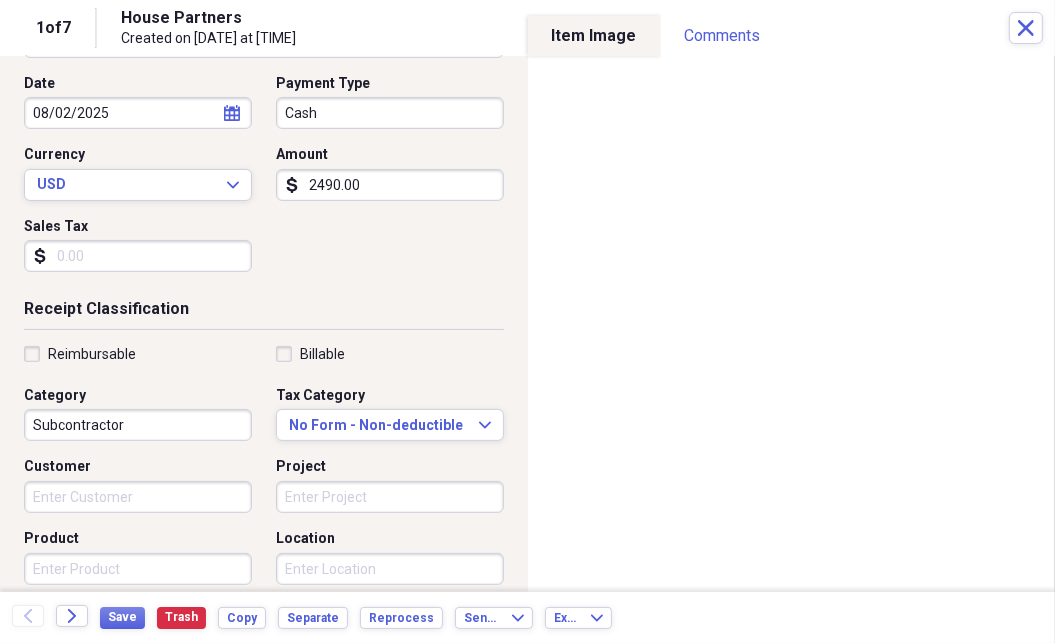 scroll, scrollTop: 200, scrollLeft: 0, axis: vertical 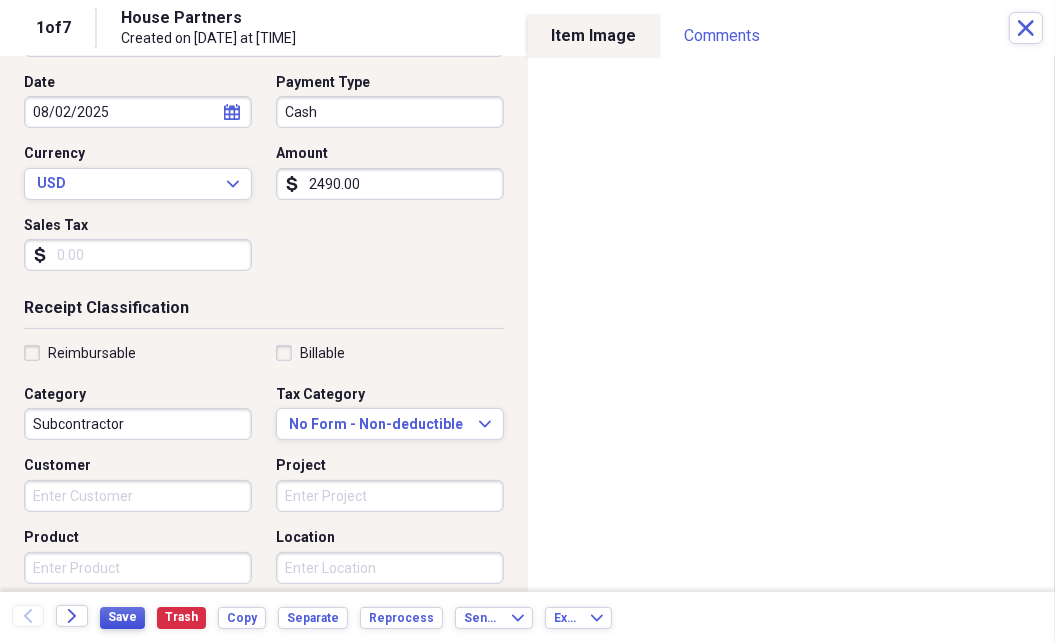 click on "Save" at bounding box center [122, 617] 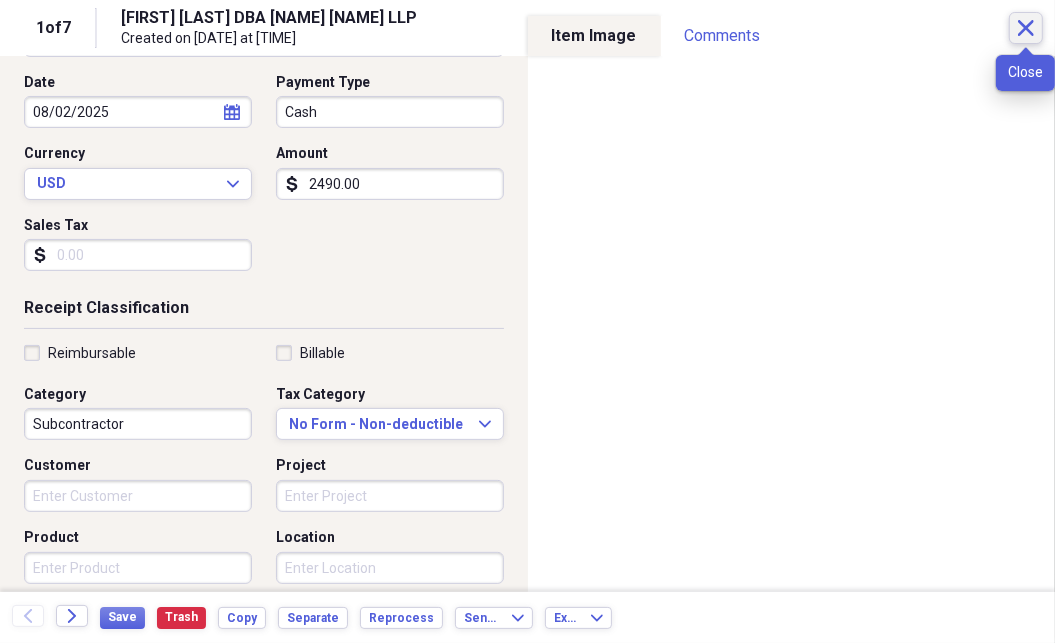 click on "Close" 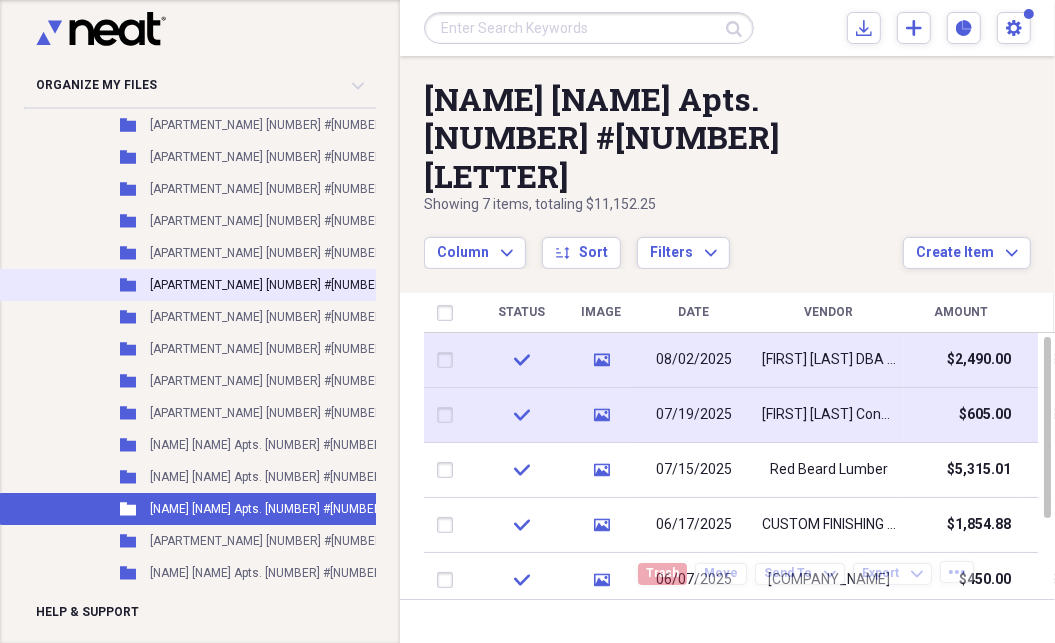 click on "[APARTMENT_NAME] [NUMBER] #[NUMBER][LETTER] [Copy]" at bounding box center [310, 285] 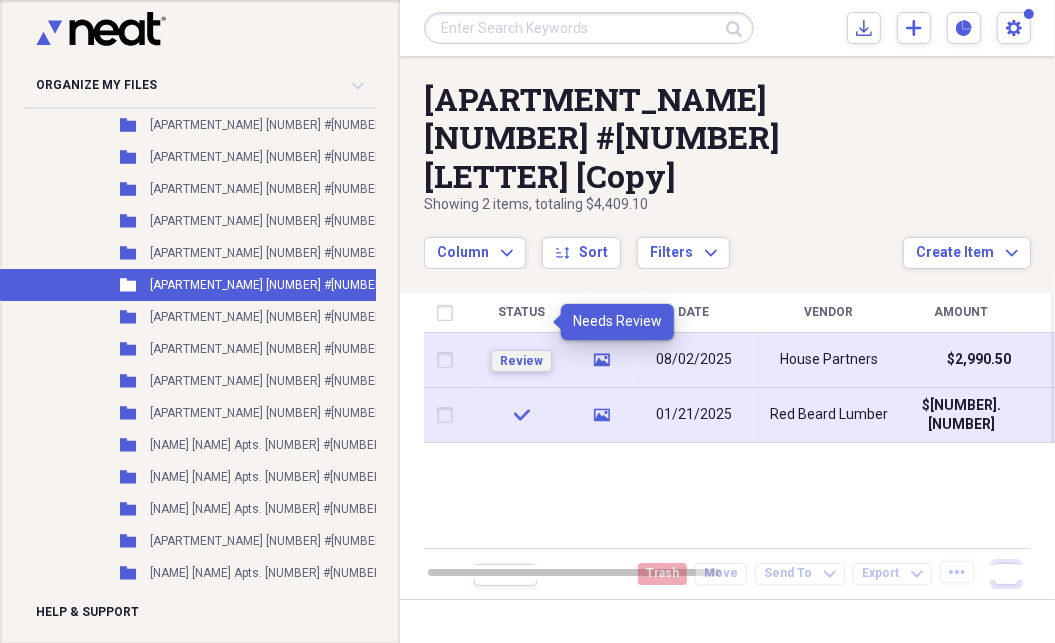 click on "Review" at bounding box center (521, 361) 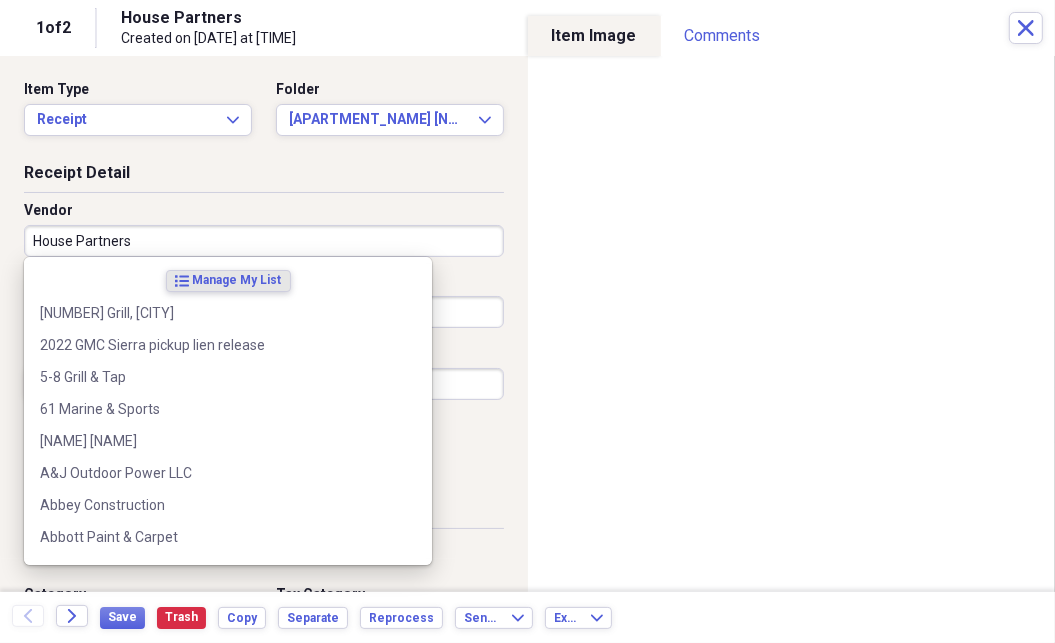 click on "House Partners" at bounding box center (264, 241) 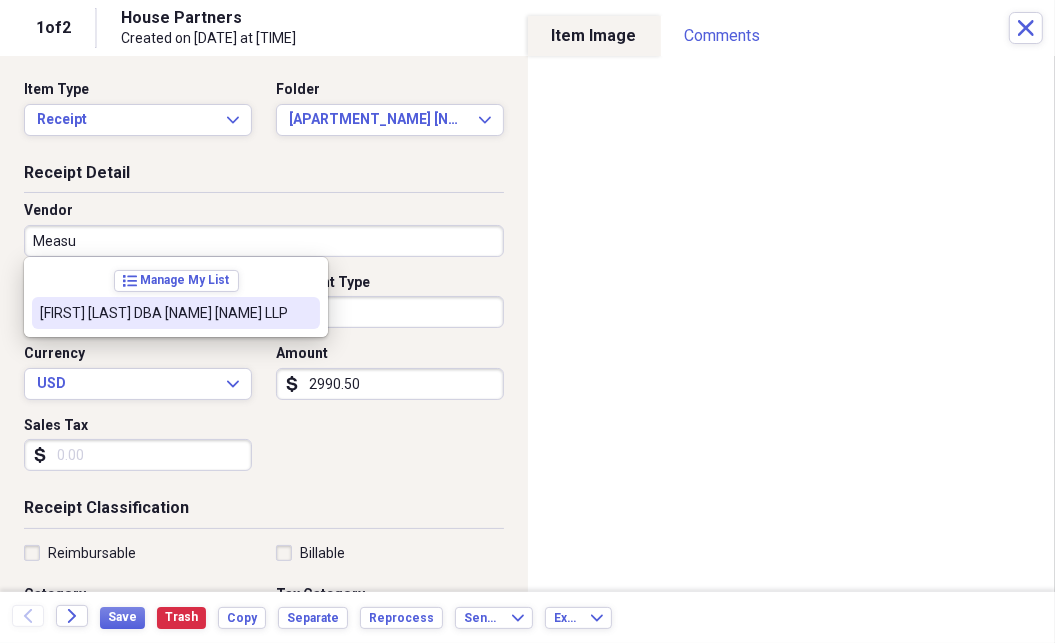 click on "[FIRST] [LAST] DBA [NAME] [NAME] LLP" at bounding box center [164, 313] 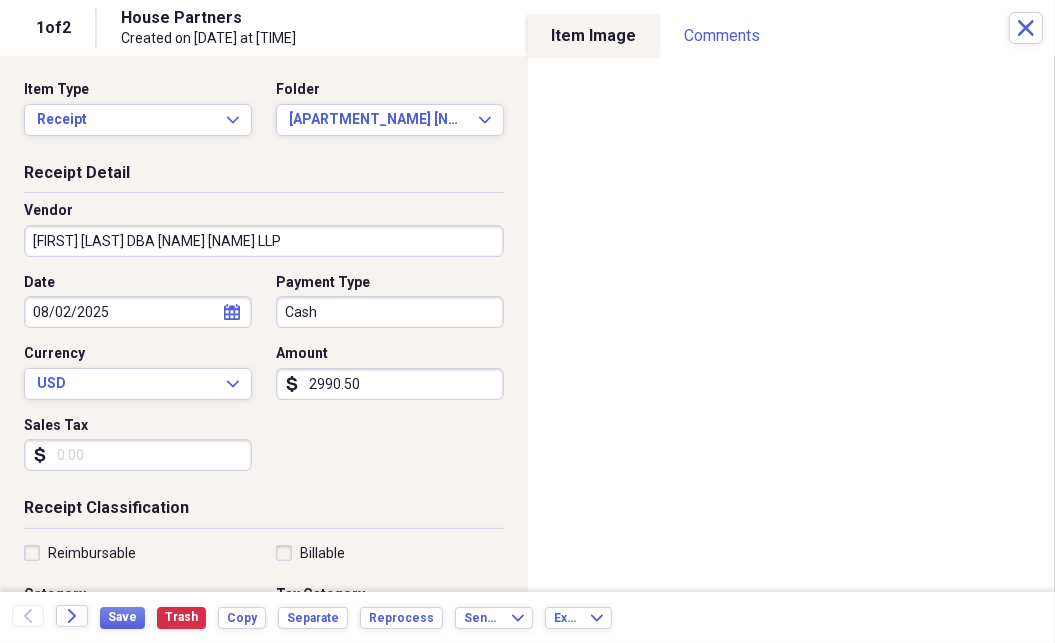 type on "Subcontractor" 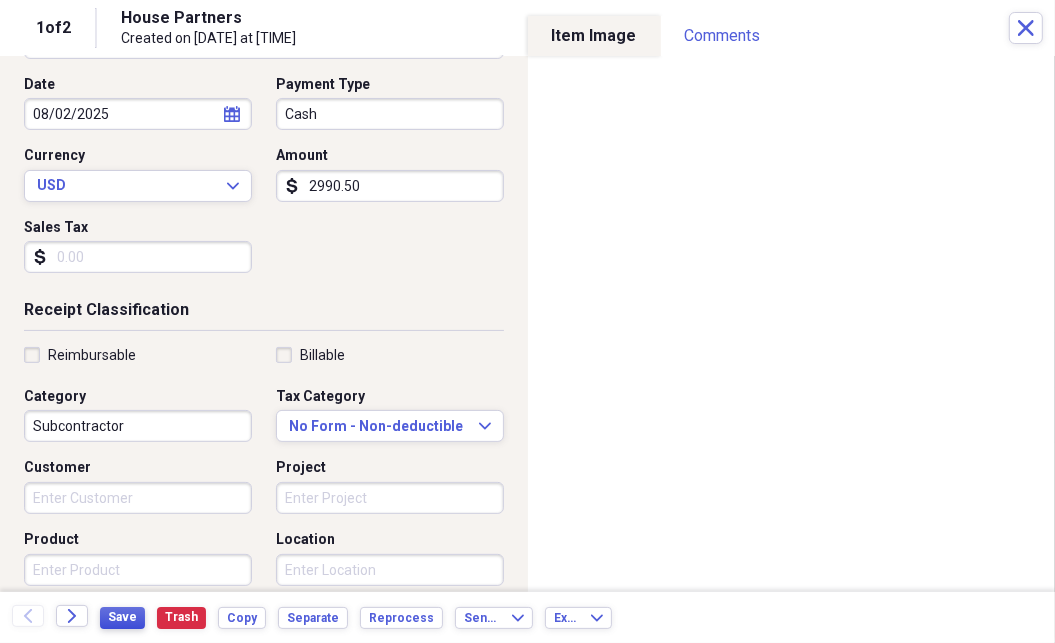 scroll, scrollTop: 199, scrollLeft: 0, axis: vertical 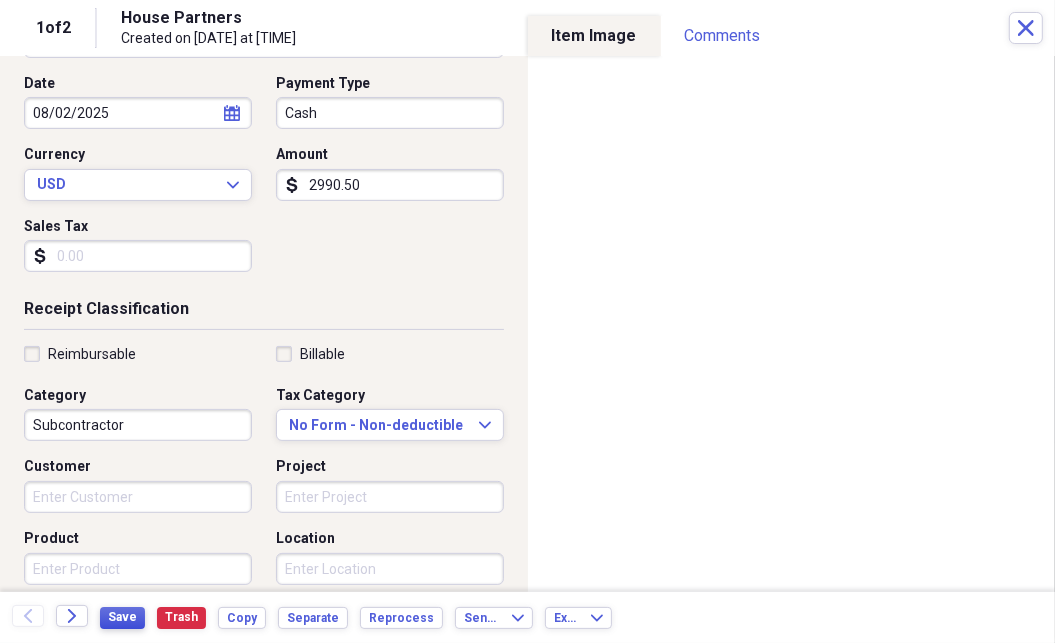 click on "Save" at bounding box center [122, 617] 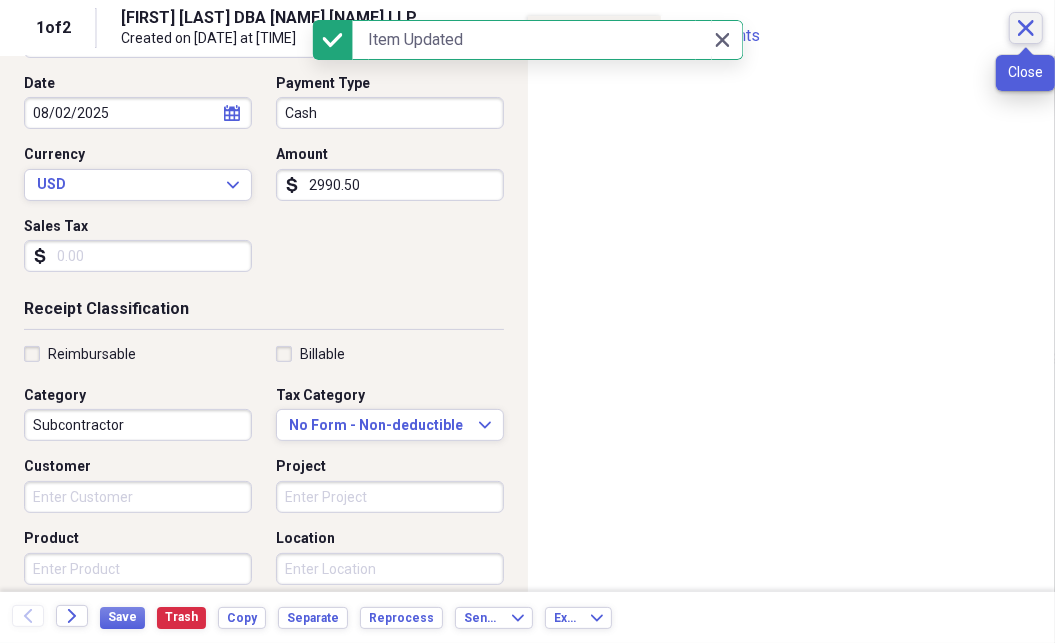 click 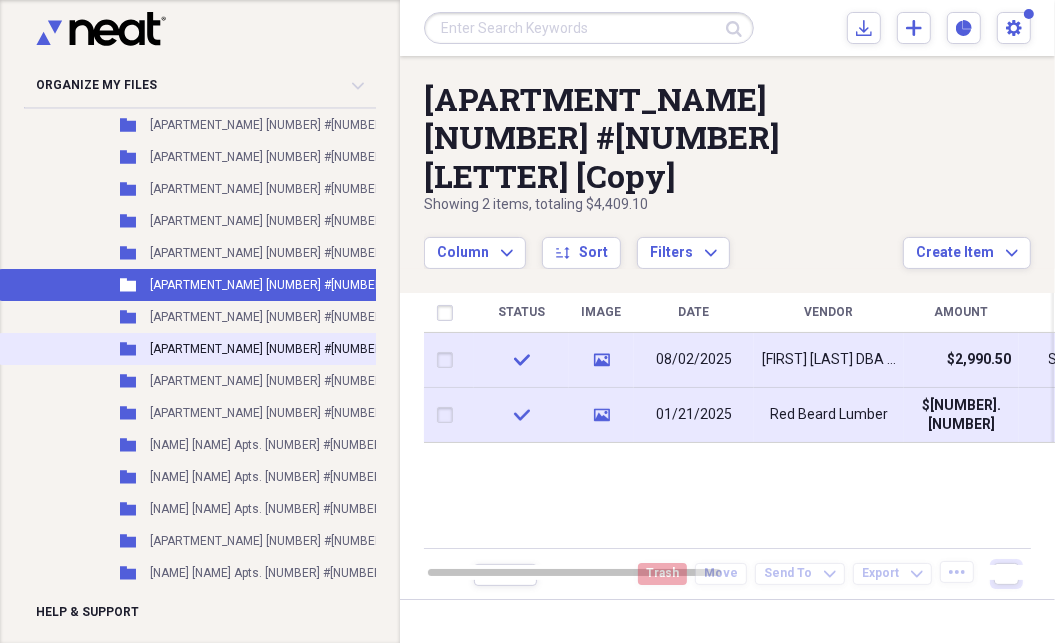 click on "Folder [APARTMENT_NAME] [NUMBER] #[NUMBER] Add Folder" at bounding box center [274, 349] 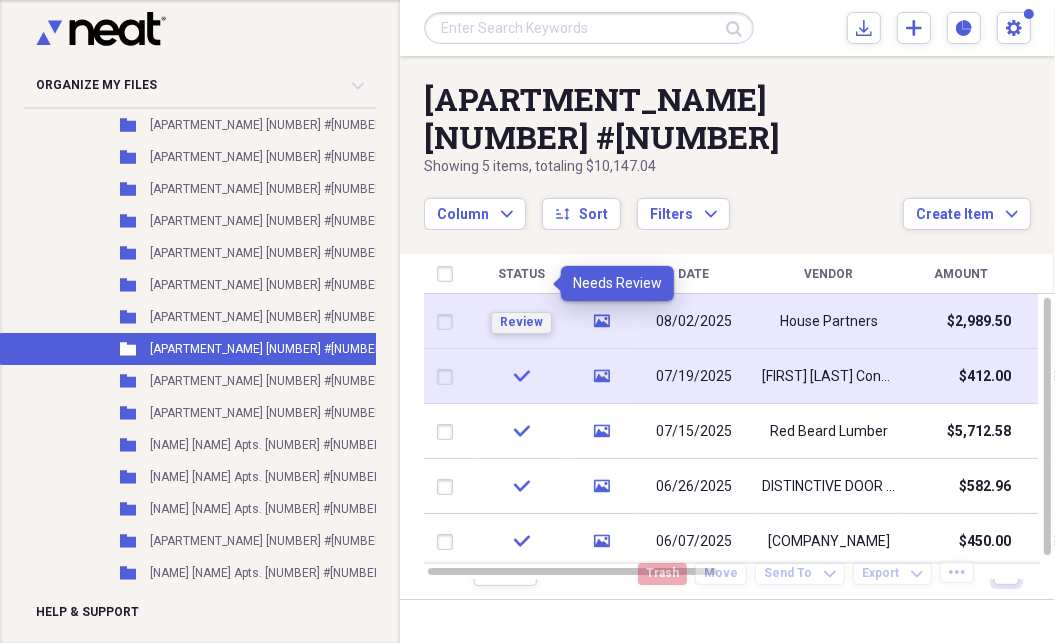 click on "Review" at bounding box center [521, 322] 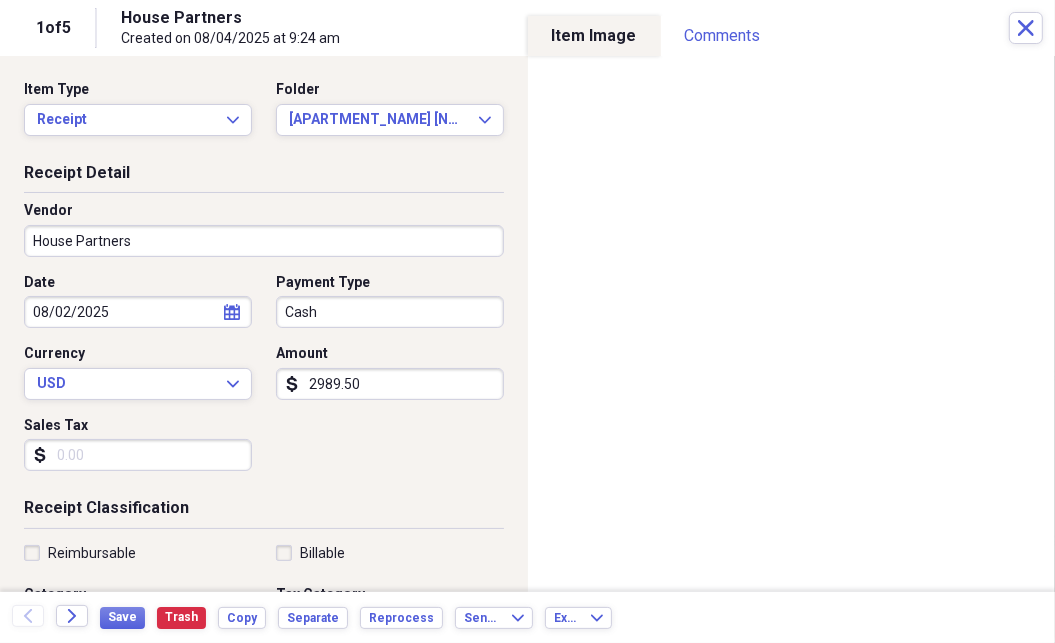 drag, startPoint x: 172, startPoint y: 239, endPoint x: 162, endPoint y: 236, distance: 10.440307 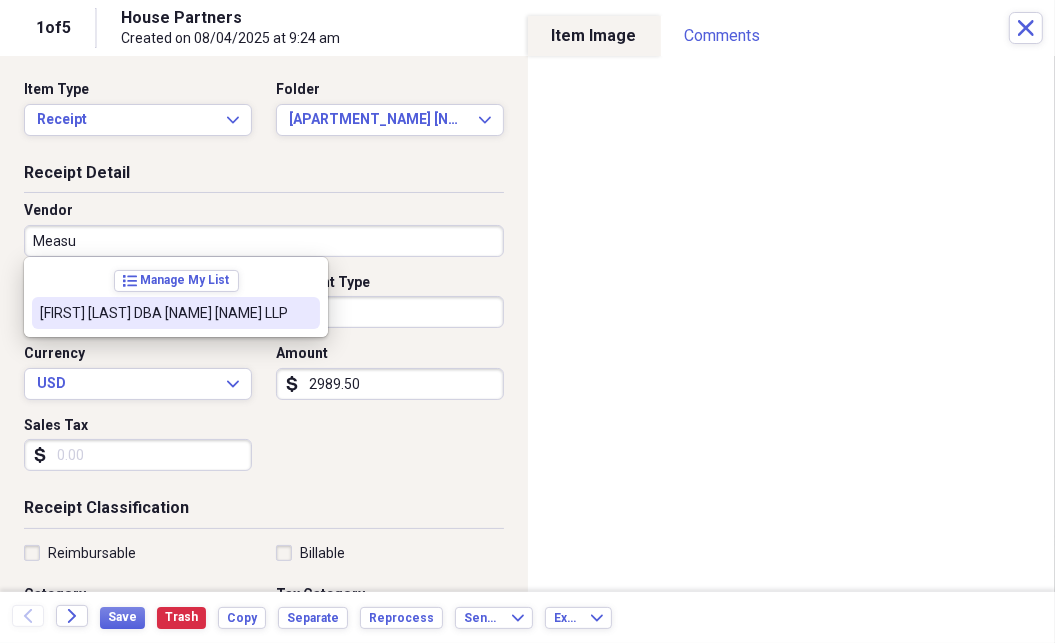 click on "[FIRST] [LAST] DBA [NAME] [NAME] LLP" at bounding box center (164, 313) 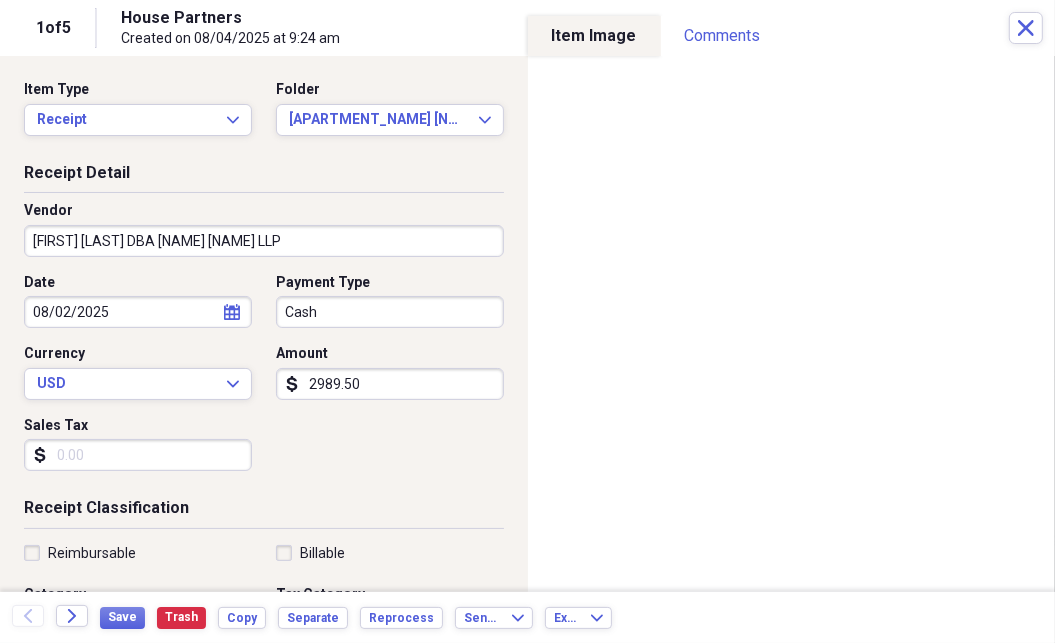 type on "Subcontractor" 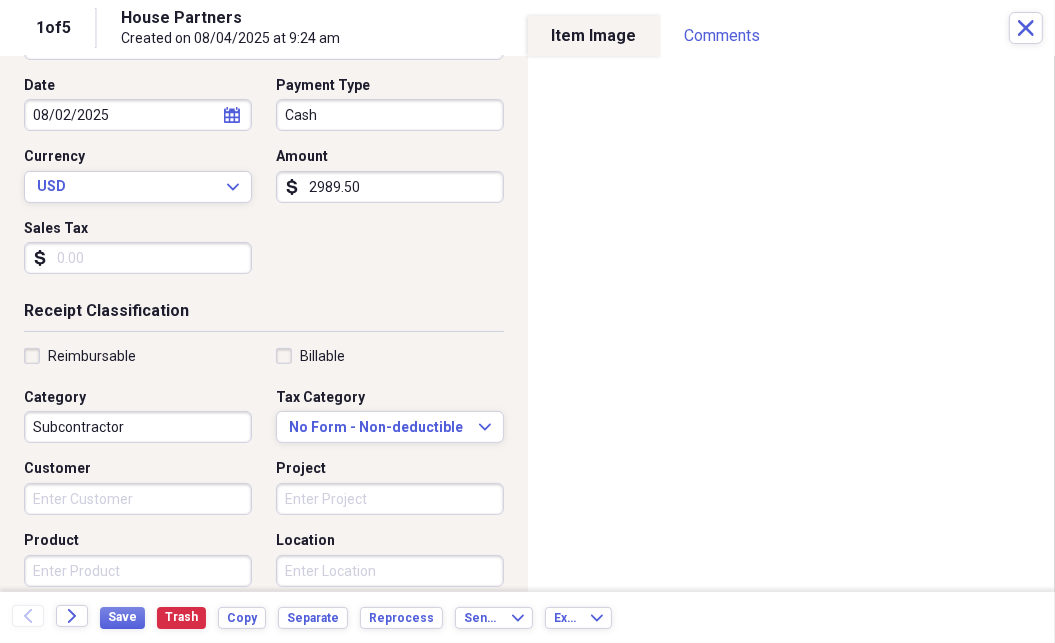 scroll, scrollTop: 199, scrollLeft: 0, axis: vertical 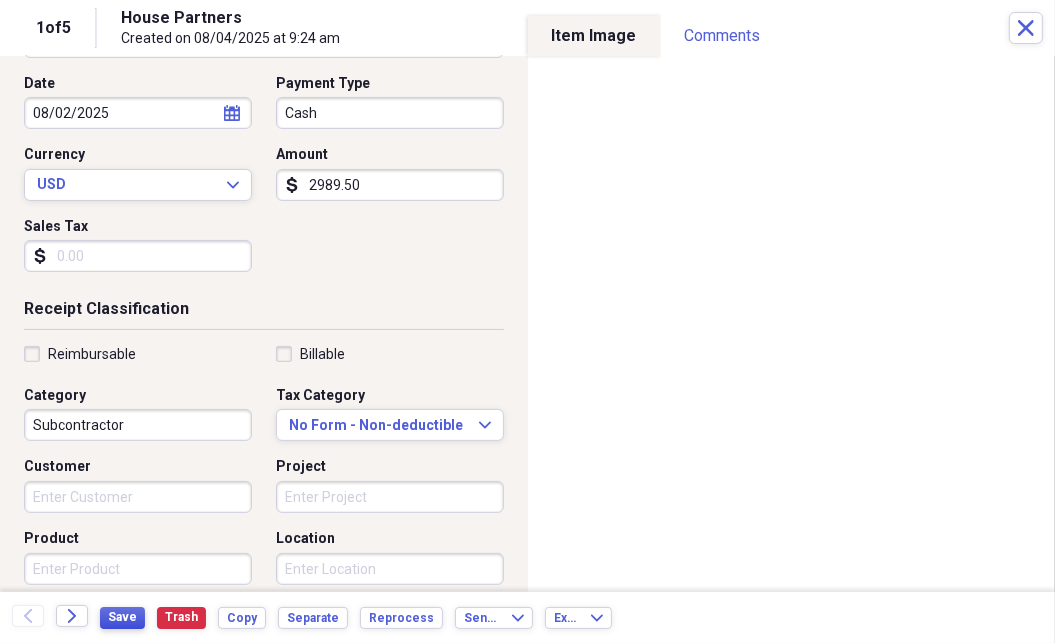 click on "Save" at bounding box center [122, 617] 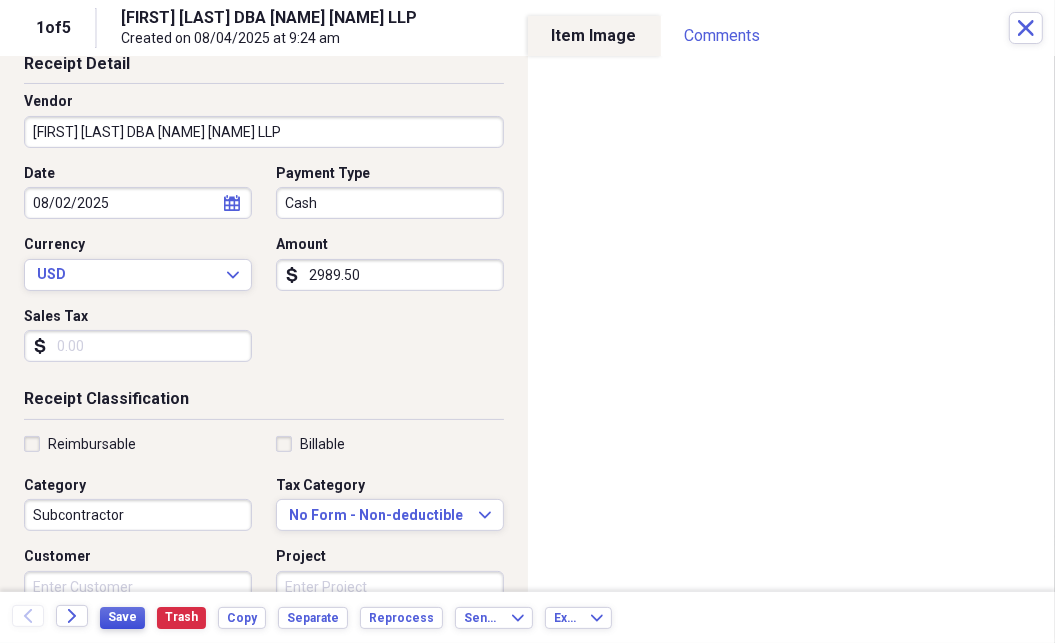 scroll, scrollTop: 0, scrollLeft: 0, axis: both 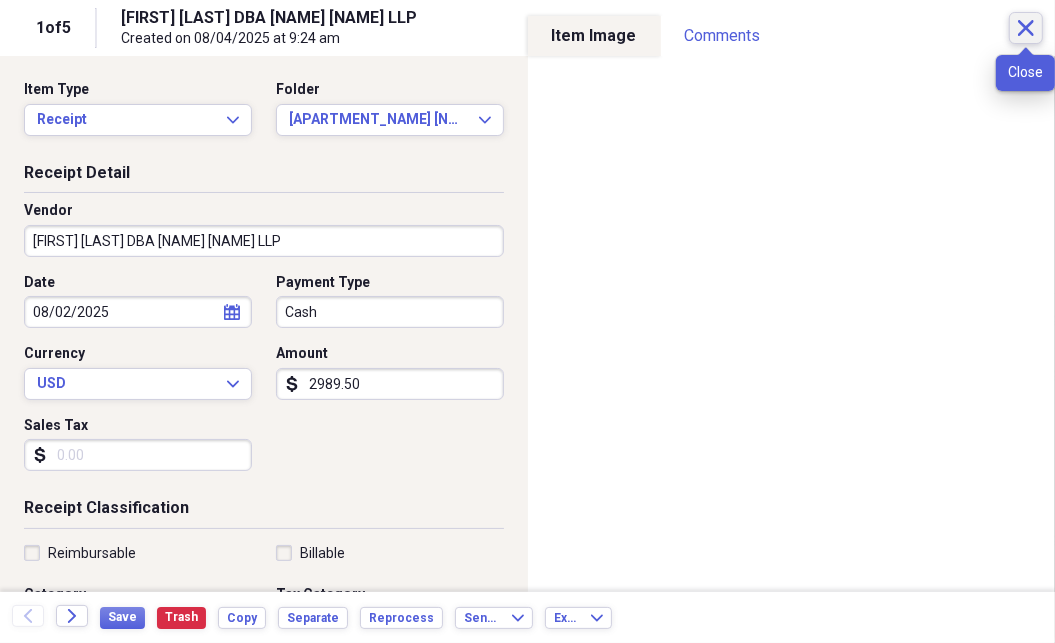 click 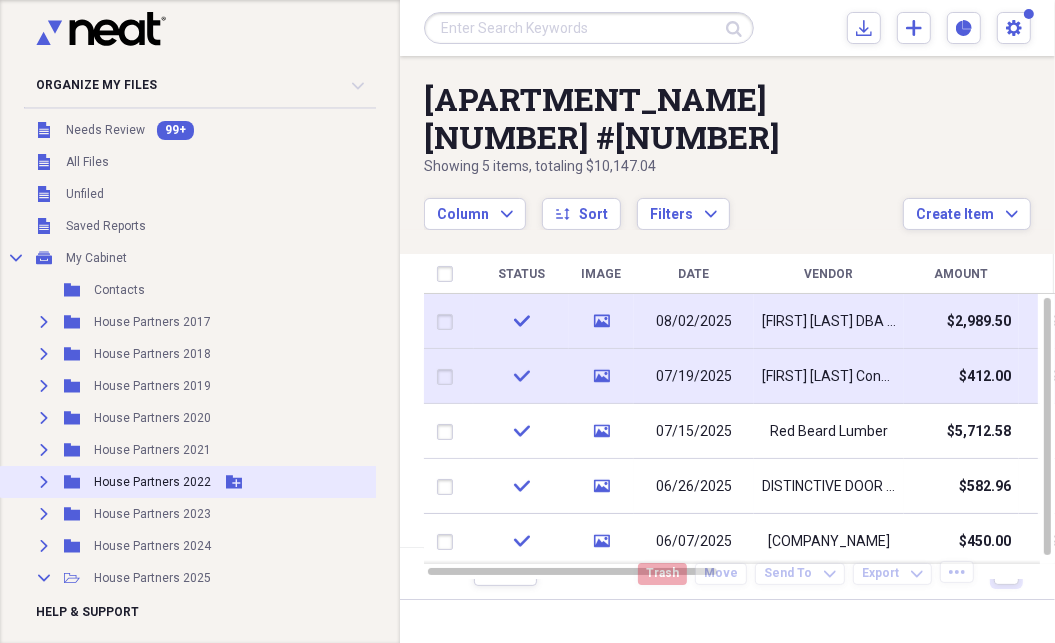 scroll, scrollTop: 0, scrollLeft: 0, axis: both 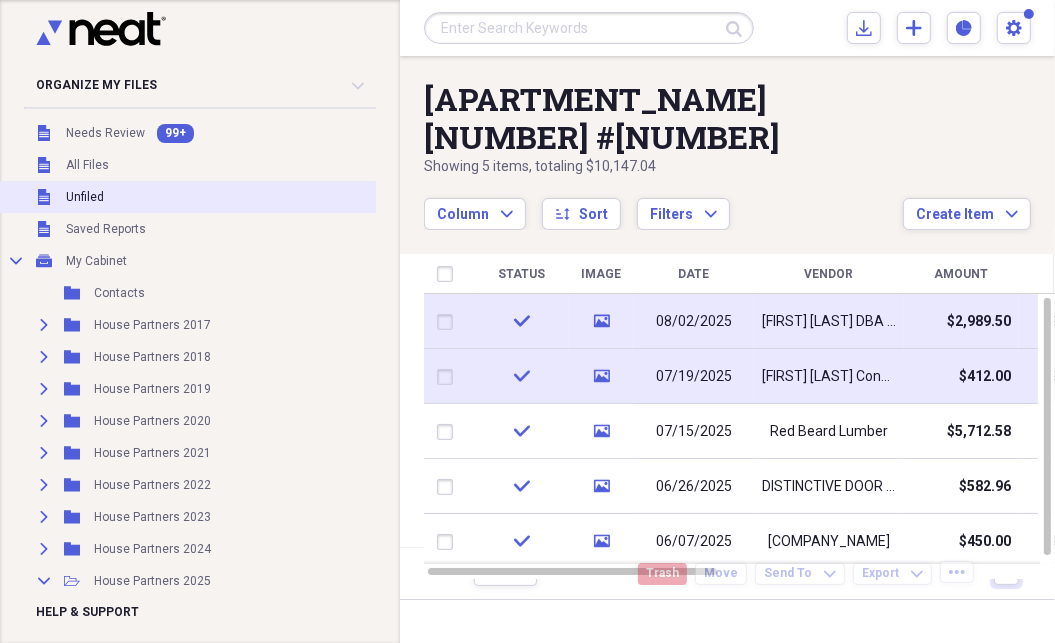 click on "Unfiled" at bounding box center [85, 197] 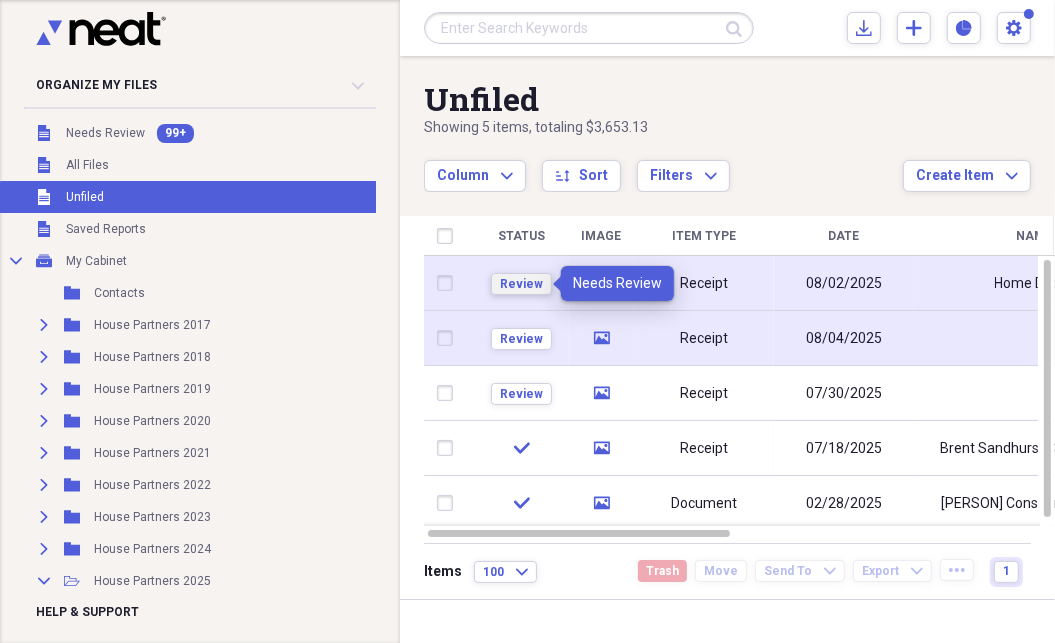 click on "Review" at bounding box center (521, 284) 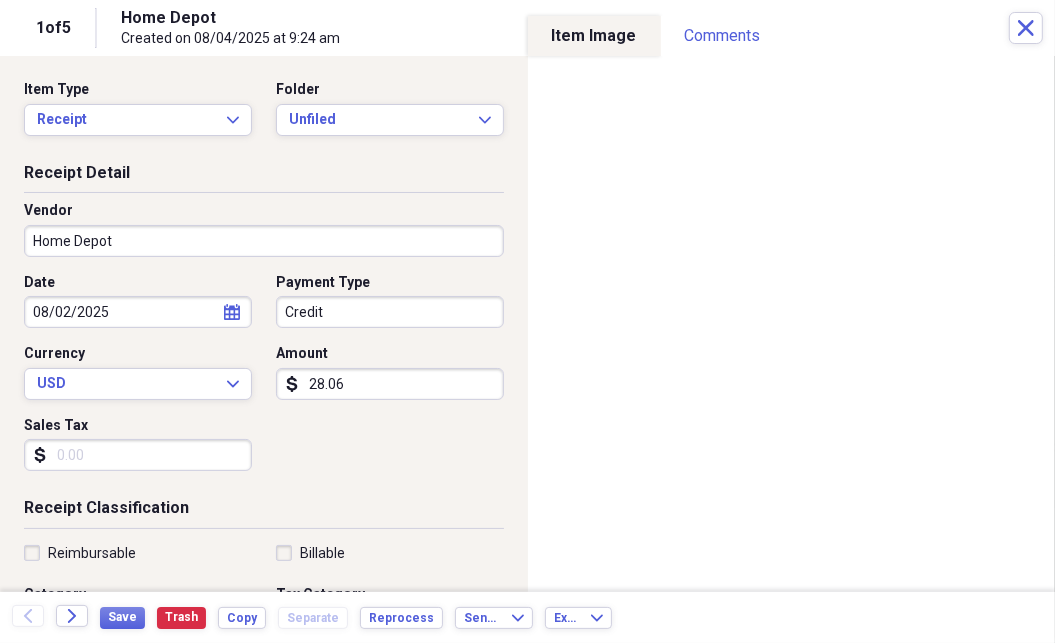 click on "Credit" at bounding box center (390, 312) 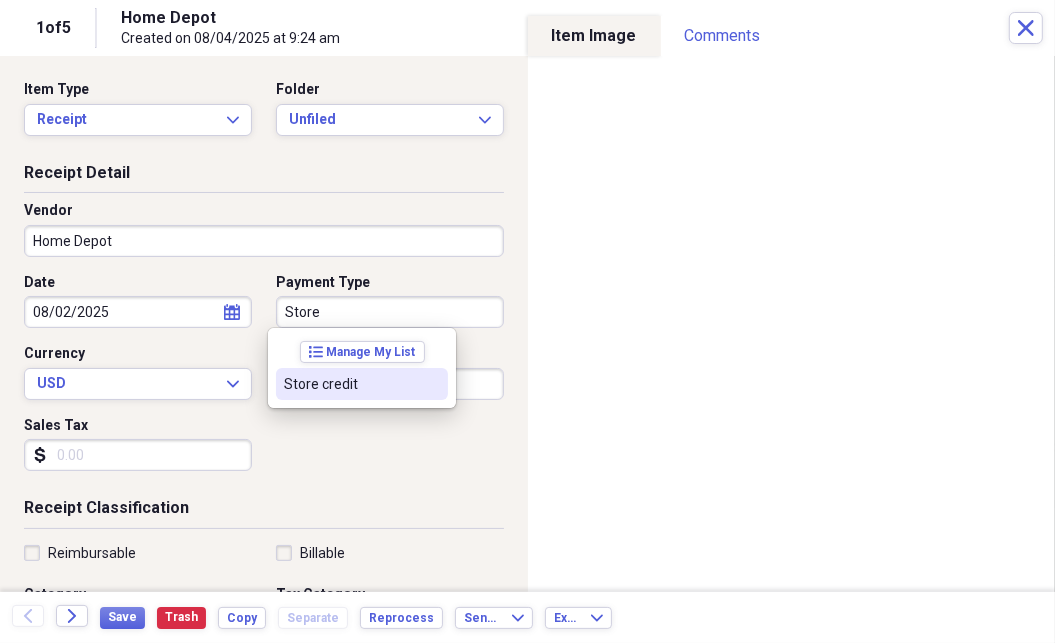 click on "Store credit" at bounding box center (350, 384) 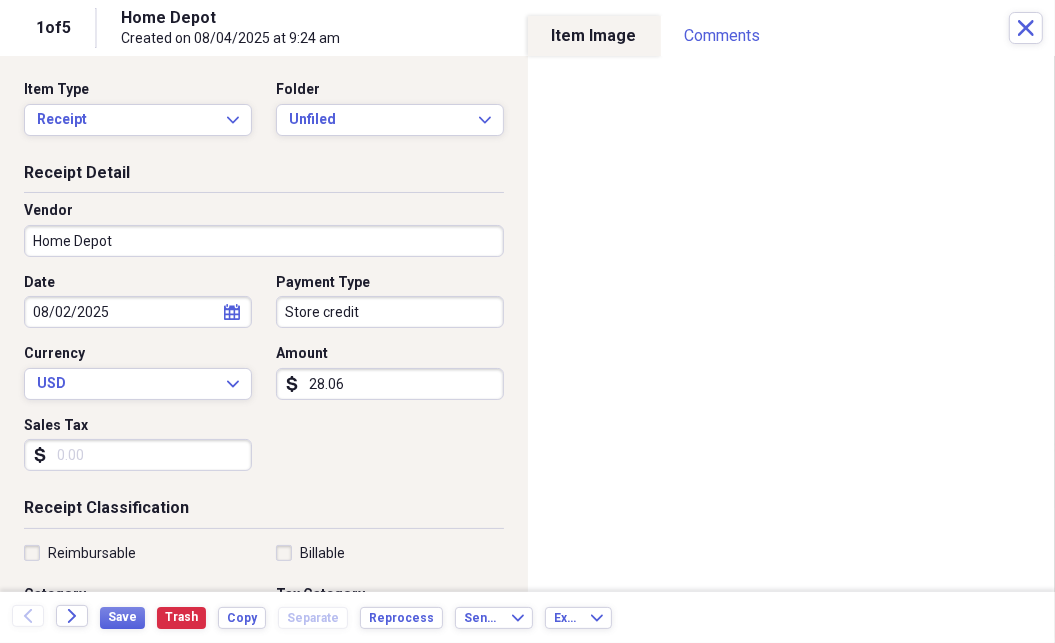 click on "Sales Tax" at bounding box center (138, 455) 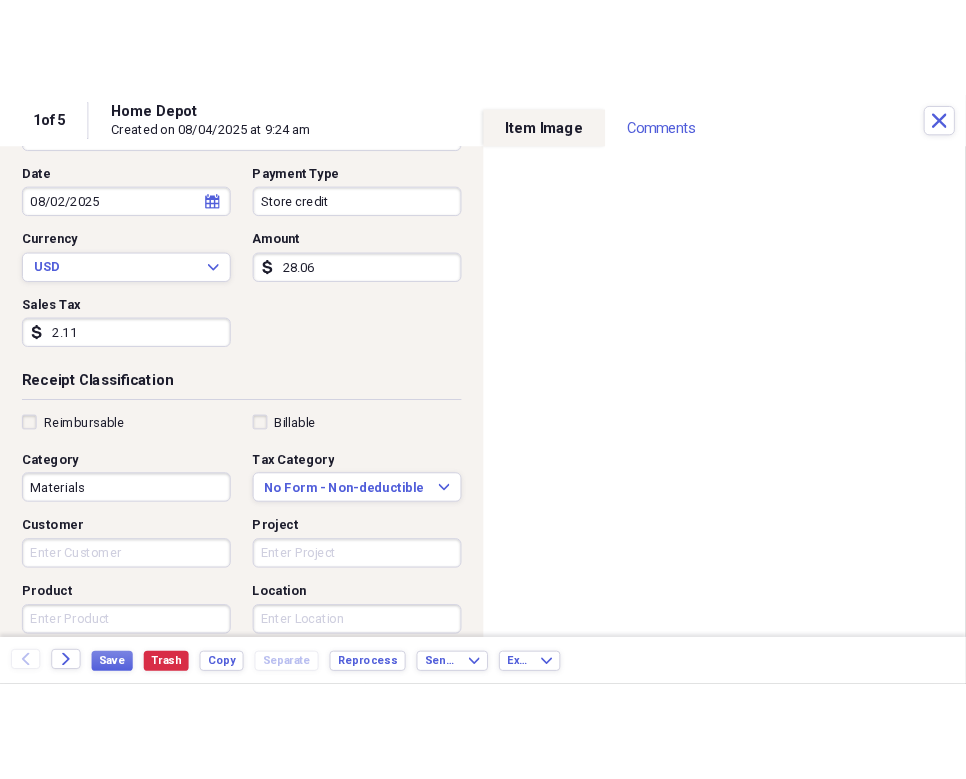 scroll, scrollTop: 198, scrollLeft: 0, axis: vertical 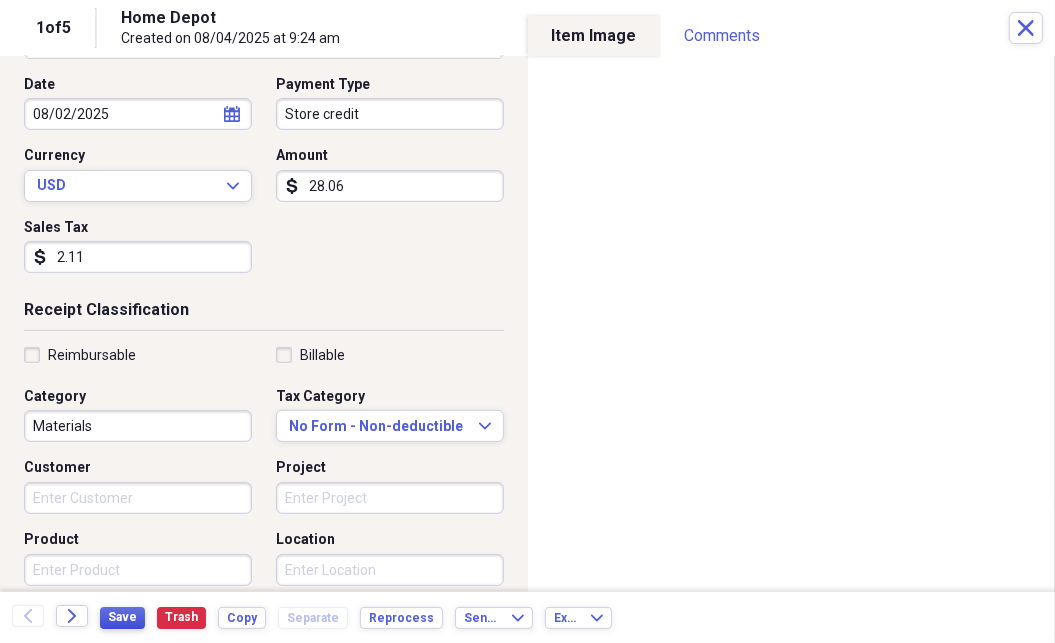 type on "2.11" 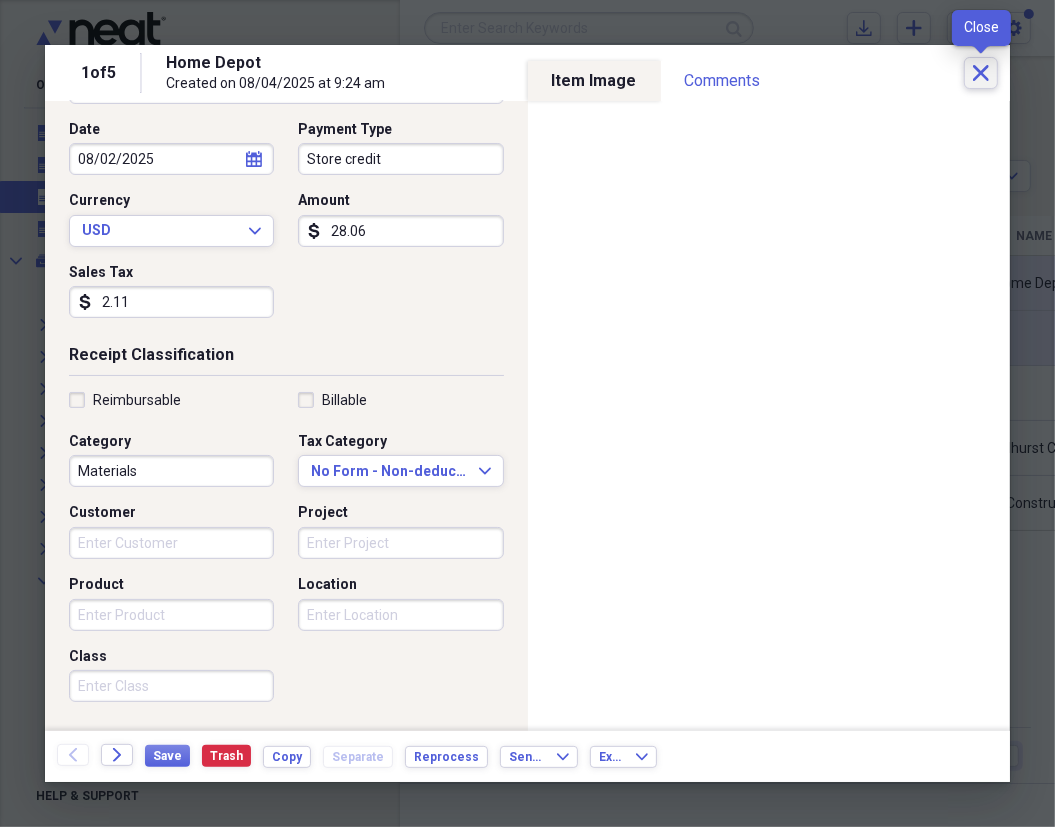 click on "Close" 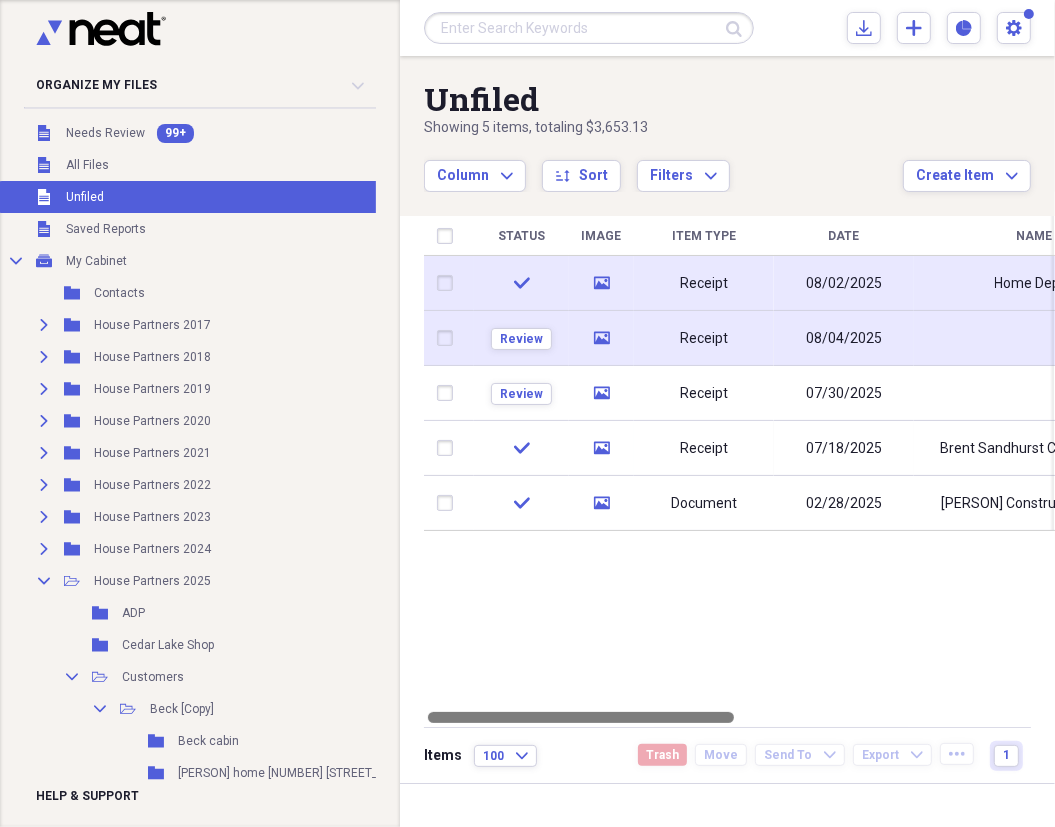 drag, startPoint x: 614, startPoint y: 719, endPoint x: 571, endPoint y: 720, distance: 43.011627 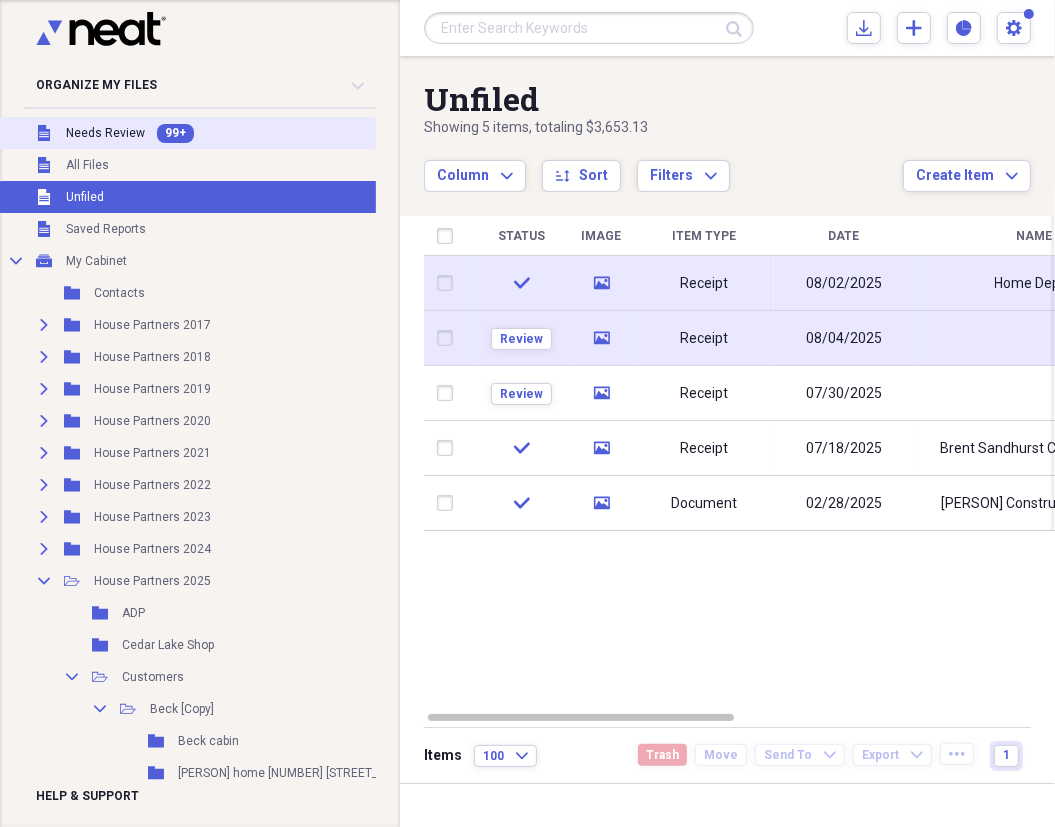 click on "Needs Review" at bounding box center (105, 133) 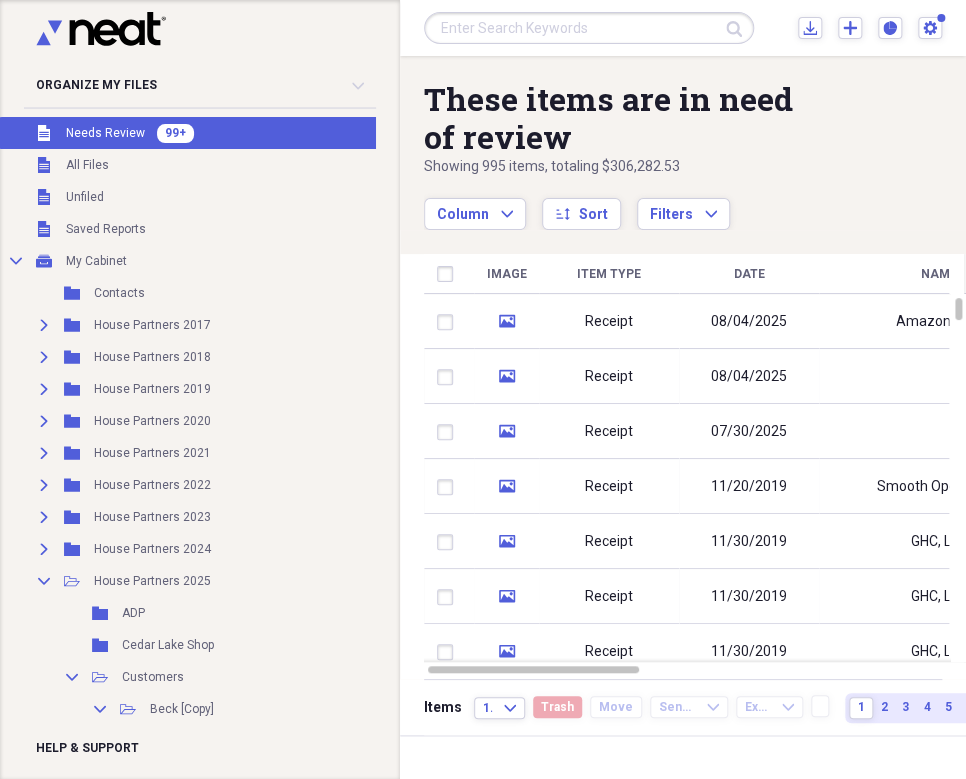 click on "These items are in need of review" at bounding box center (619, 118) 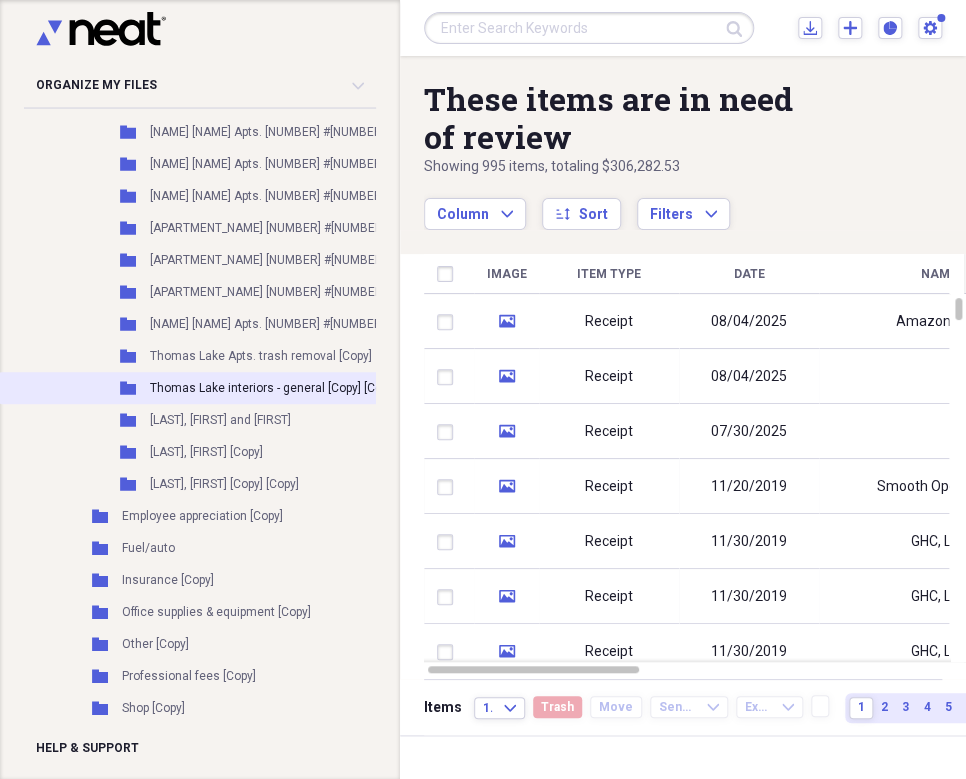 scroll, scrollTop: 2498, scrollLeft: 0, axis: vertical 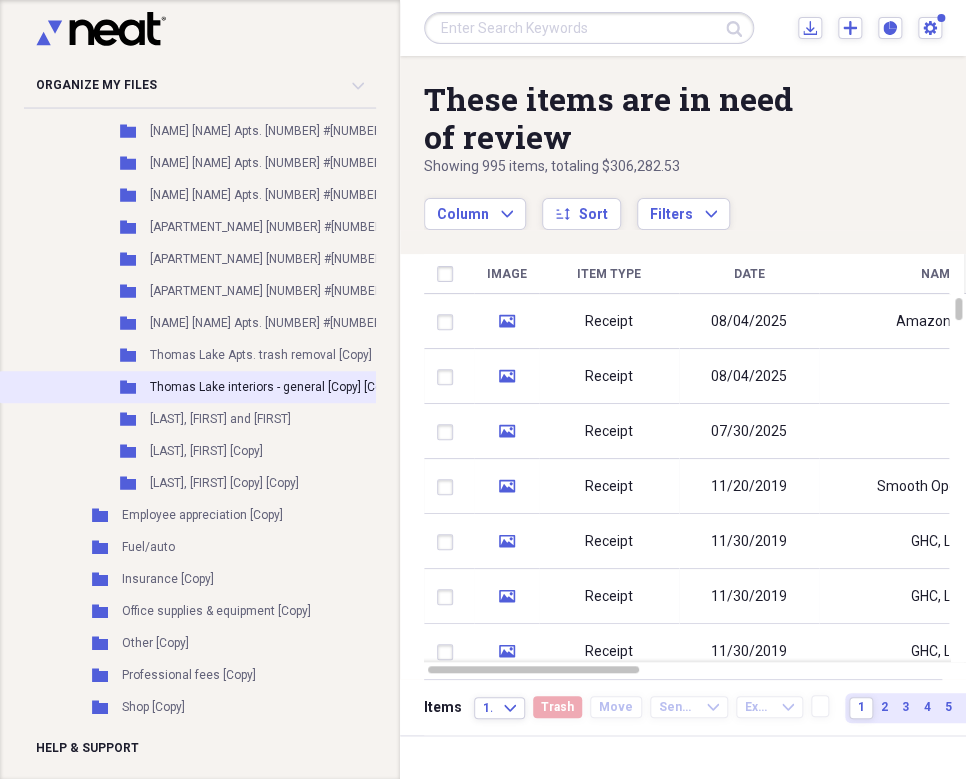 click on "Thomas Lake interiors - general [Copy] [Copy]" at bounding box center [273, 387] 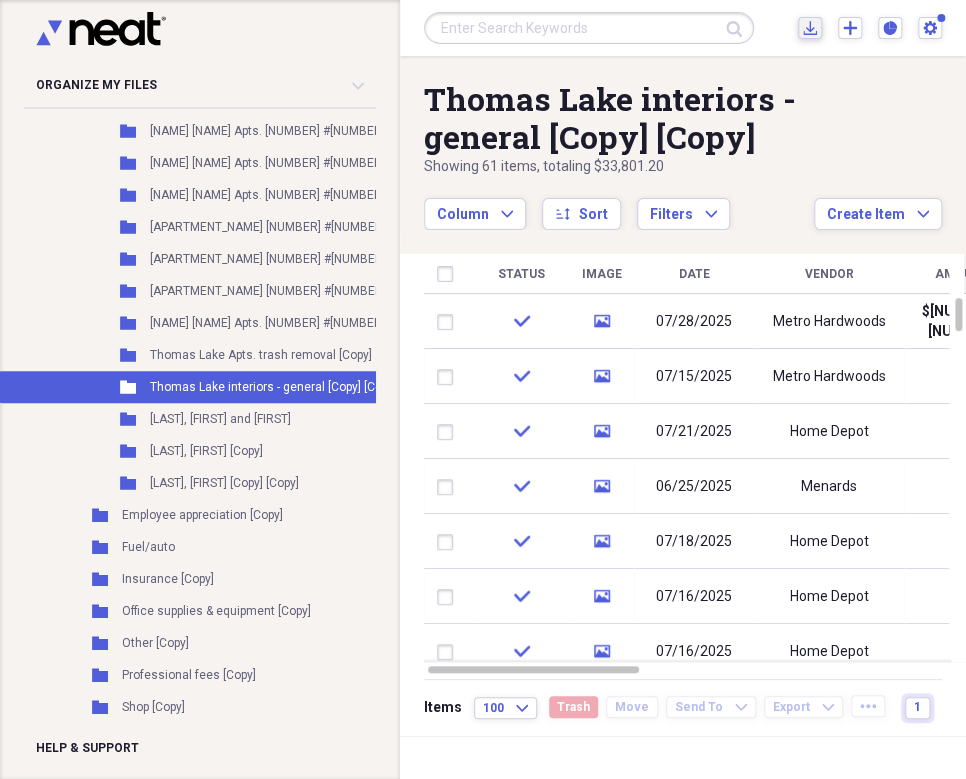 click on "Import Import" at bounding box center [810, 28] 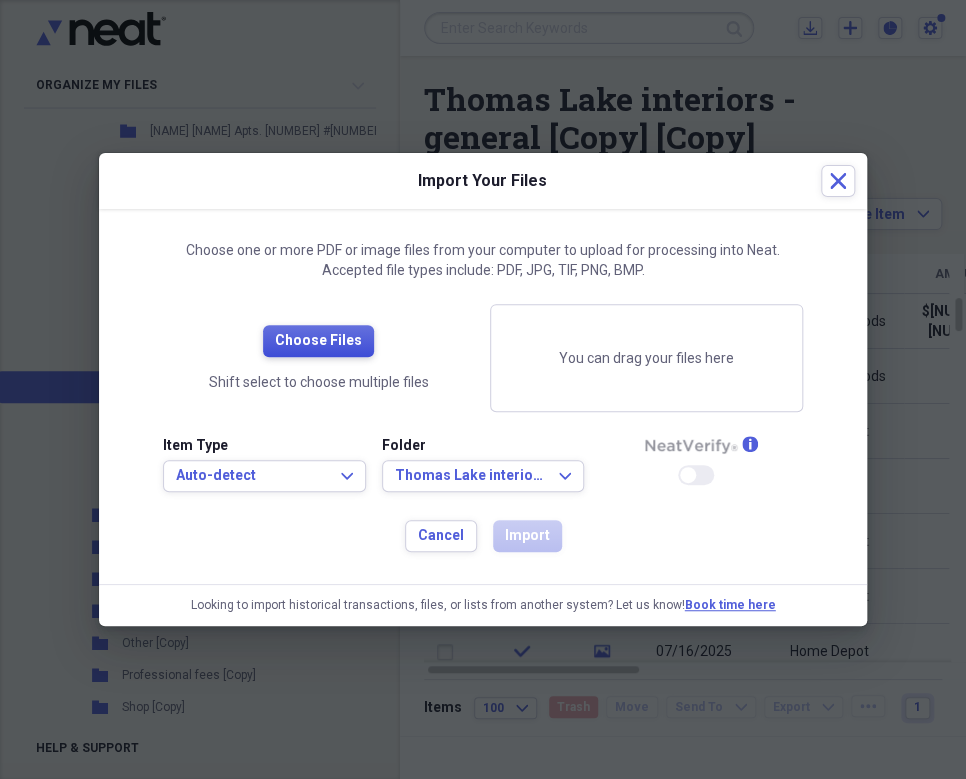 click on "Choose Files" at bounding box center (318, 341) 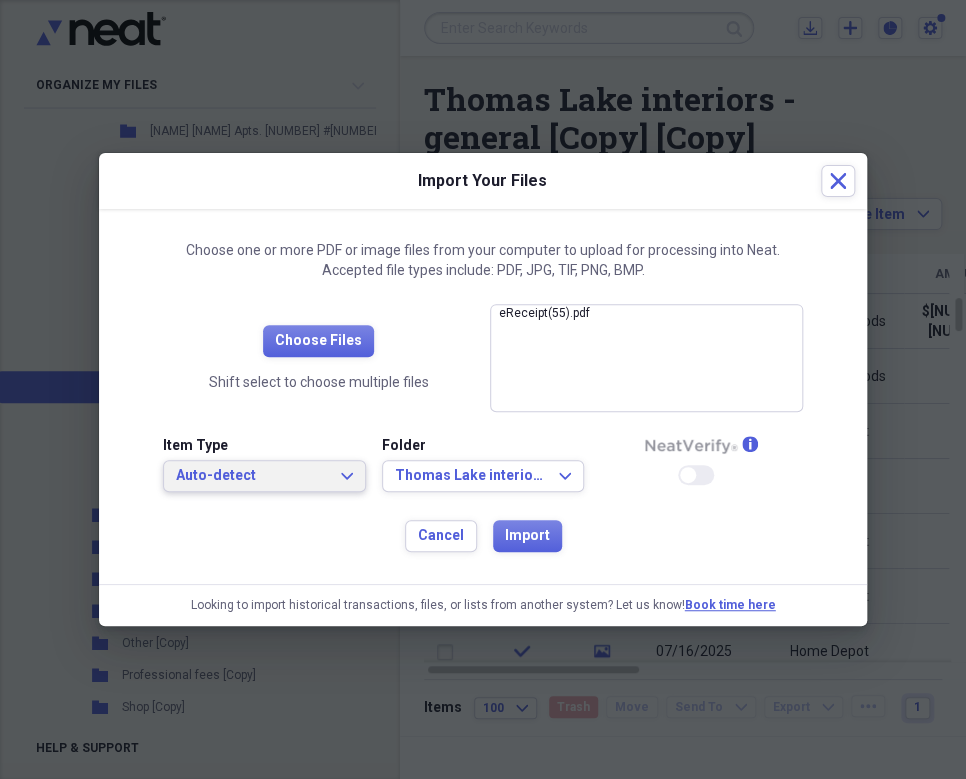 click 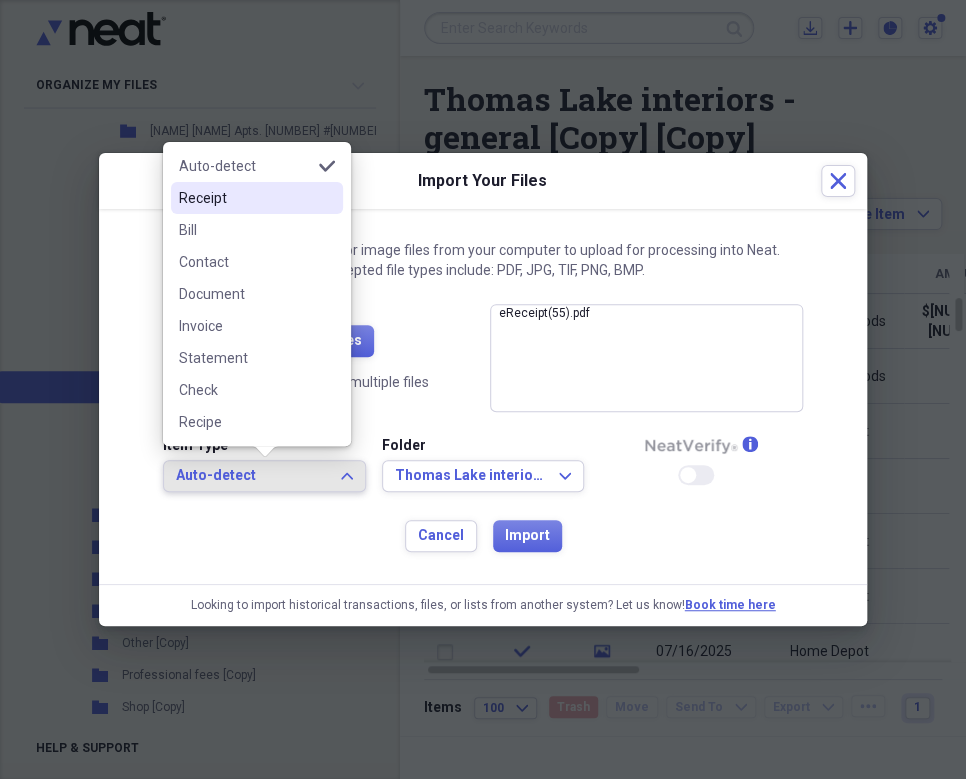 click on "Receipt" at bounding box center (245, 198) 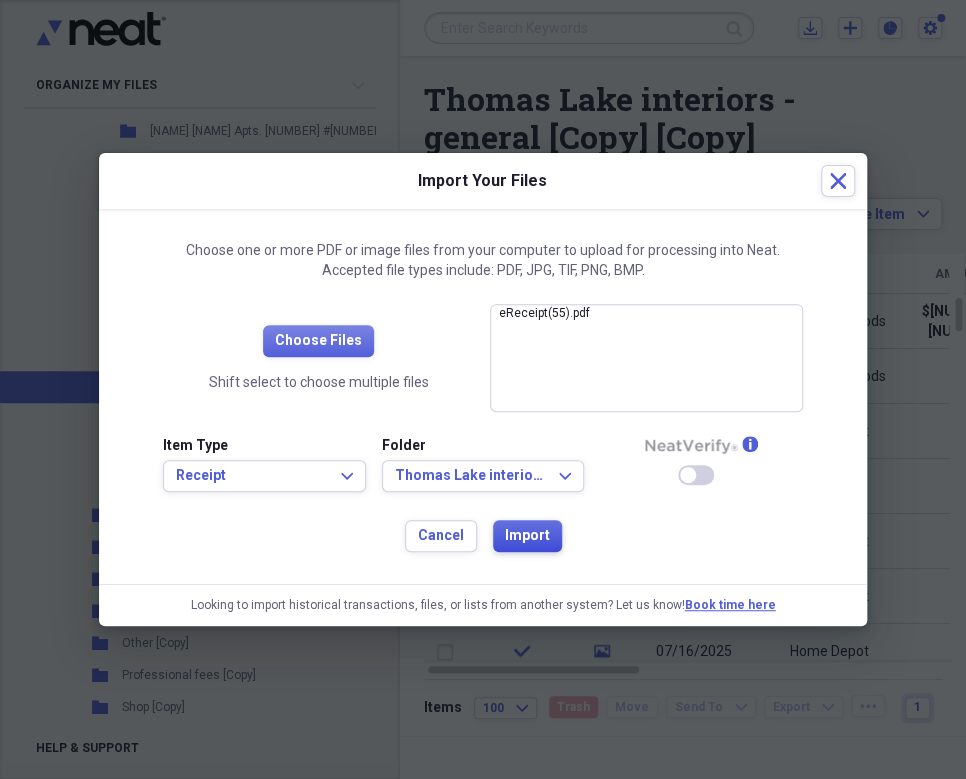 click on "Import" at bounding box center (527, 536) 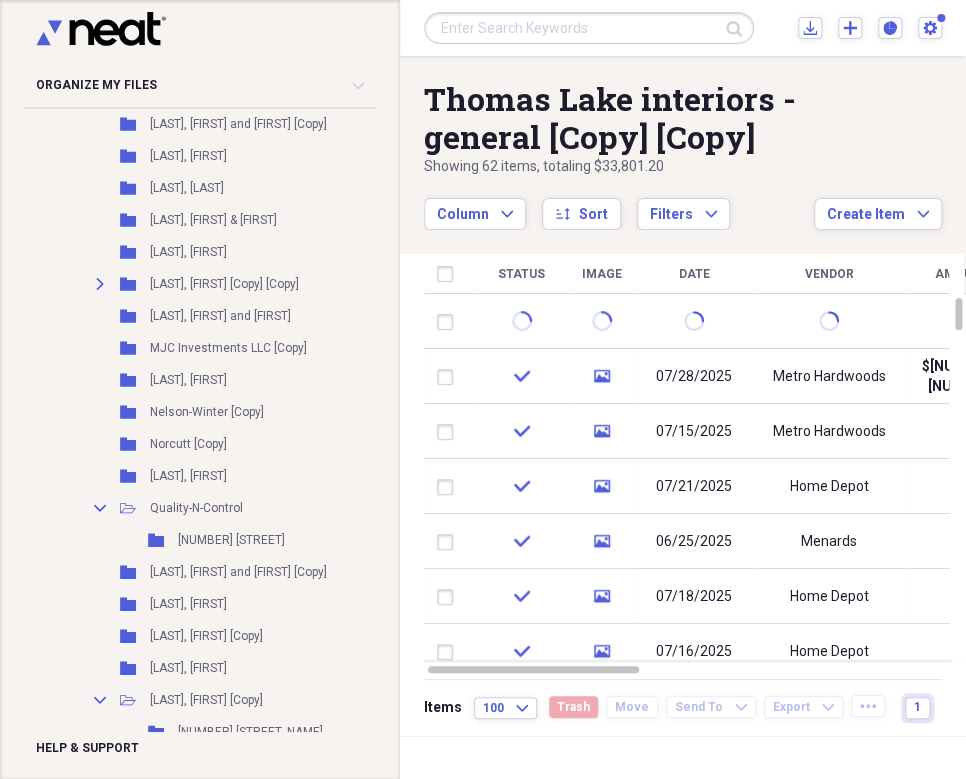 scroll, scrollTop: 1000, scrollLeft: 0, axis: vertical 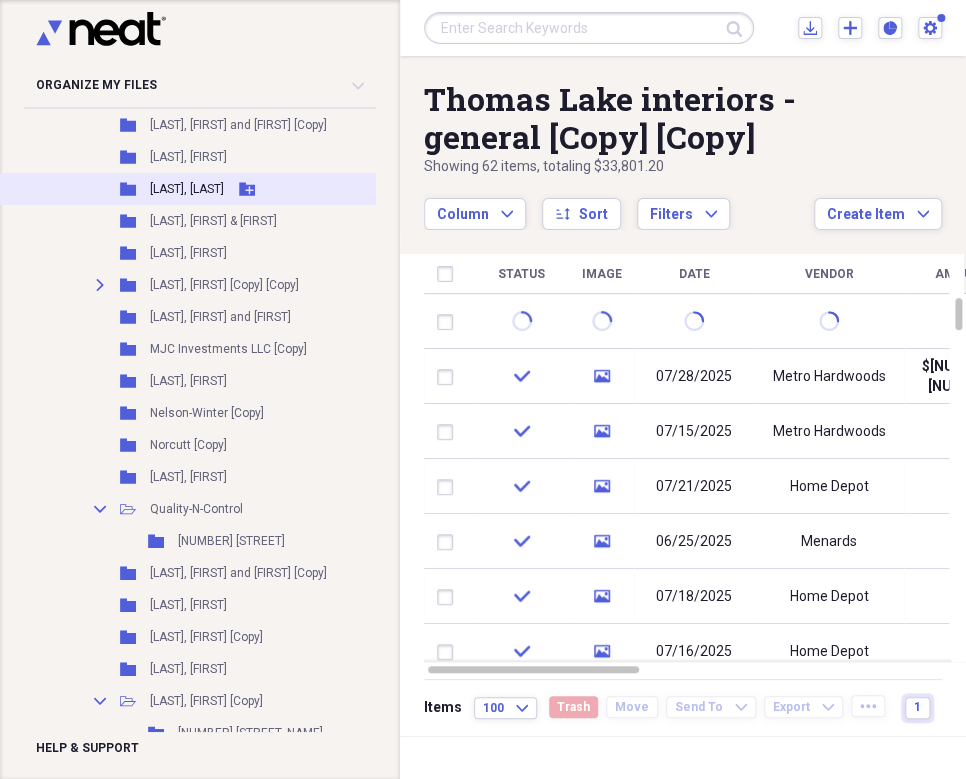 click on "[LAST], [LAST]" at bounding box center (187, 189) 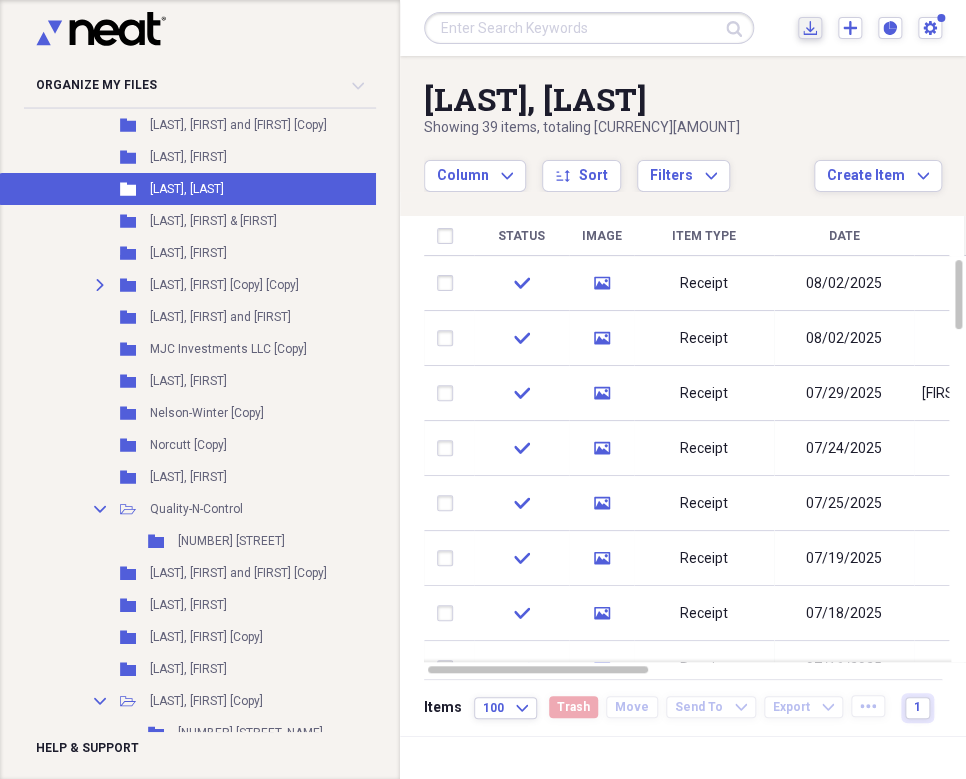 click on "Import" 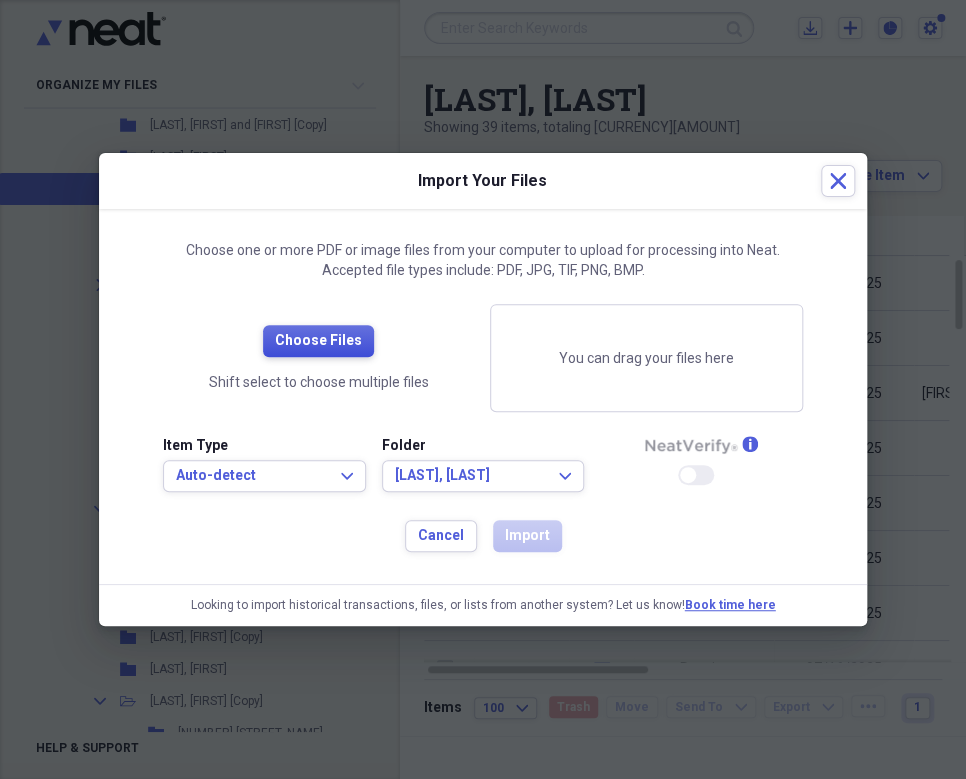 click on "Choose Files" at bounding box center (318, 341) 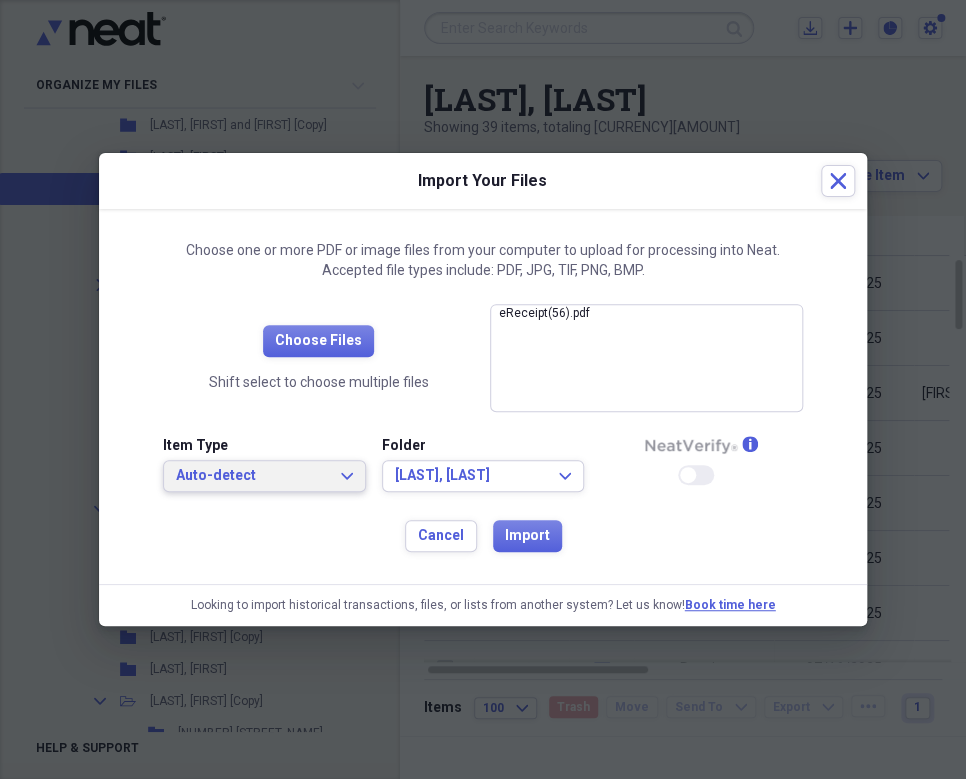 click on "Auto-detect" at bounding box center [252, 476] 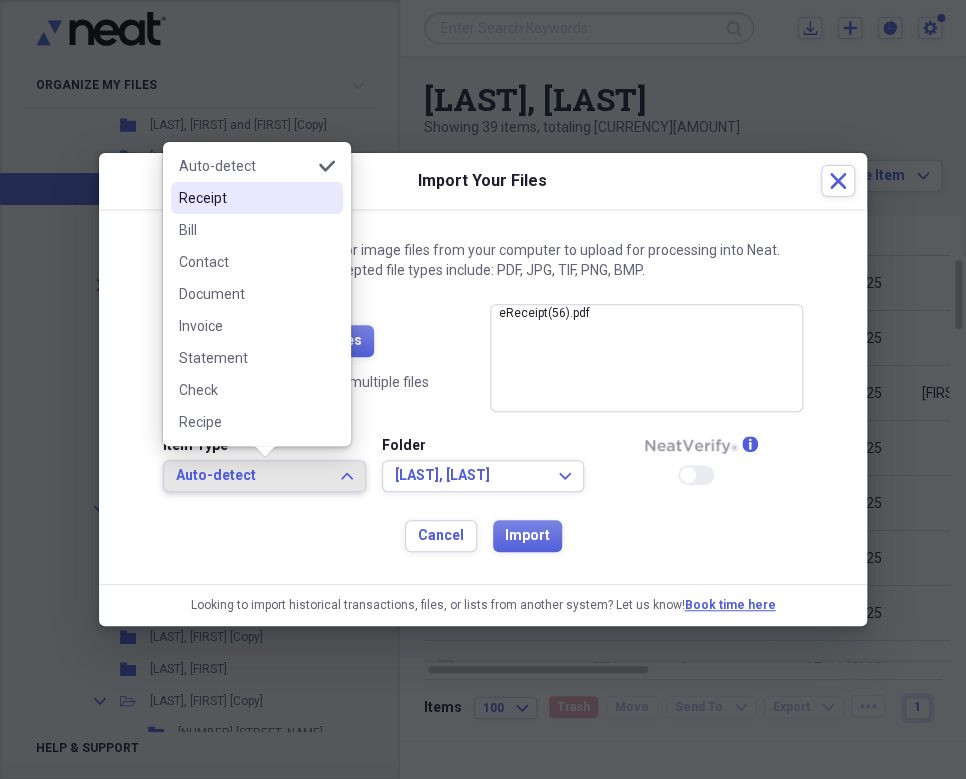 click on "Receipt" at bounding box center [245, 198] 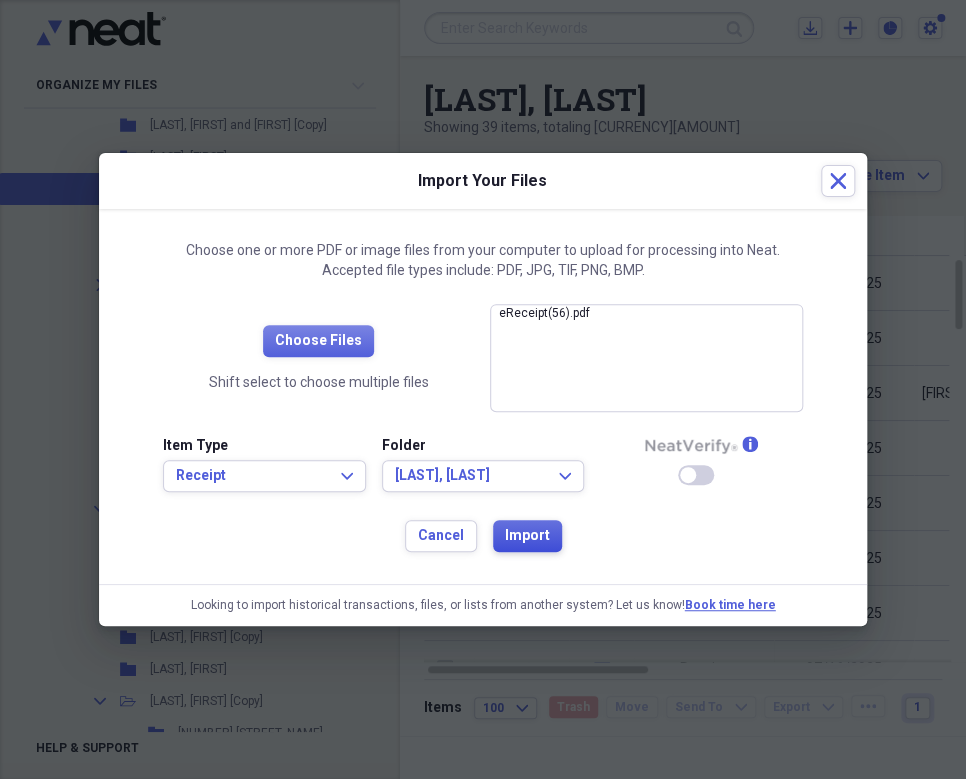 click on "Import" at bounding box center (527, 536) 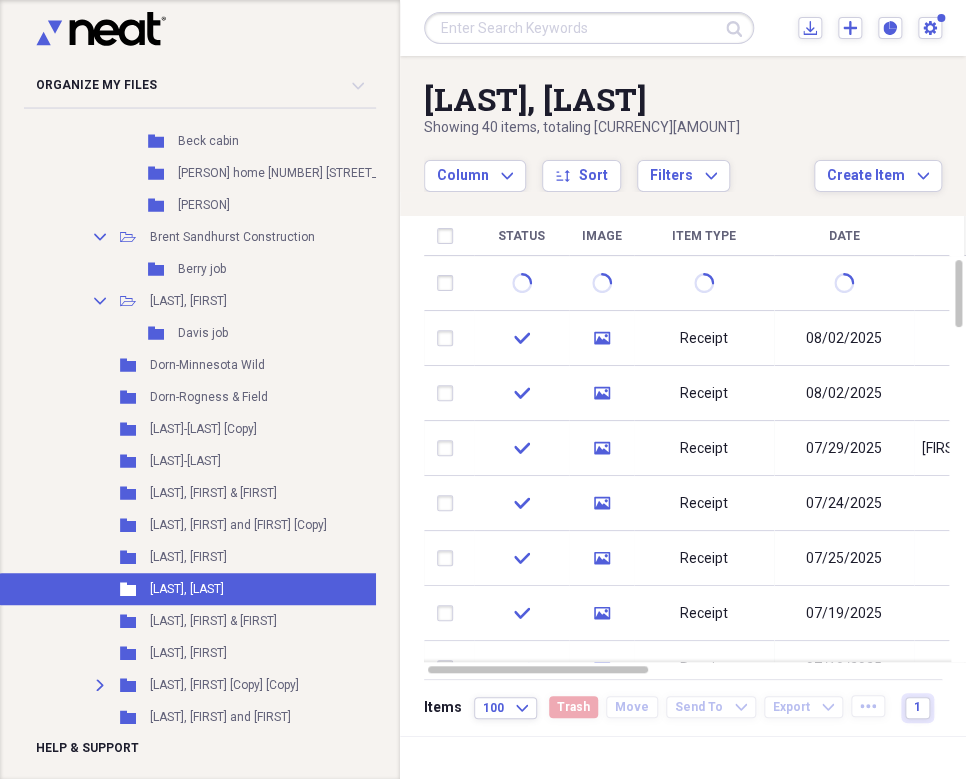 scroll, scrollTop: 600, scrollLeft: 0, axis: vertical 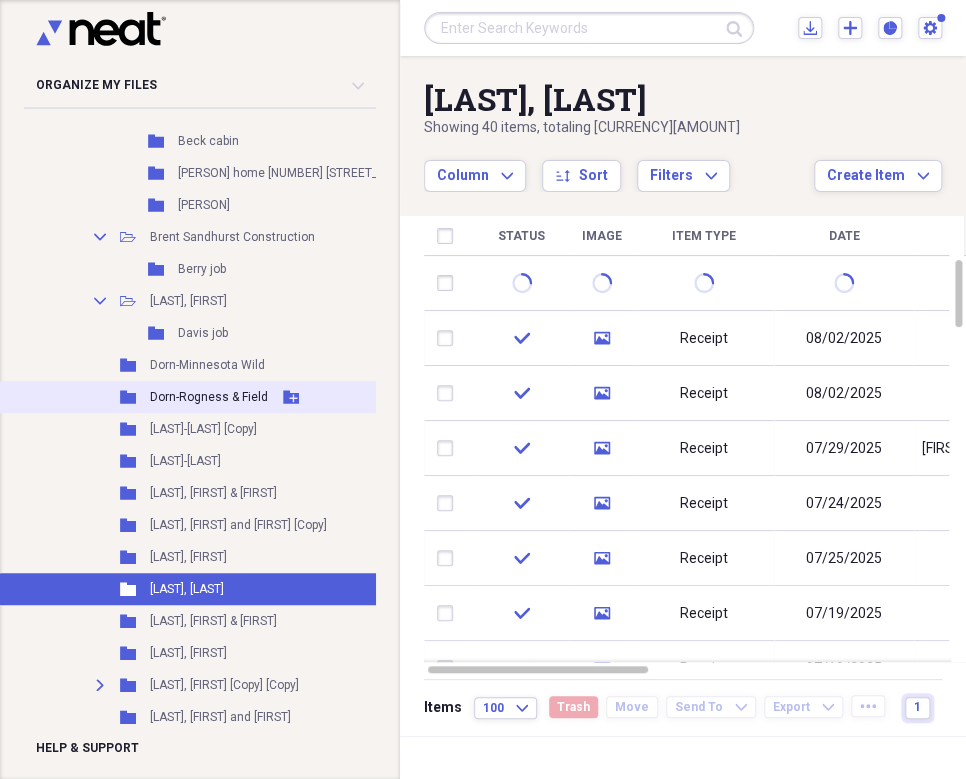 click on "Dorn-Rogness & Field" at bounding box center (209, 397) 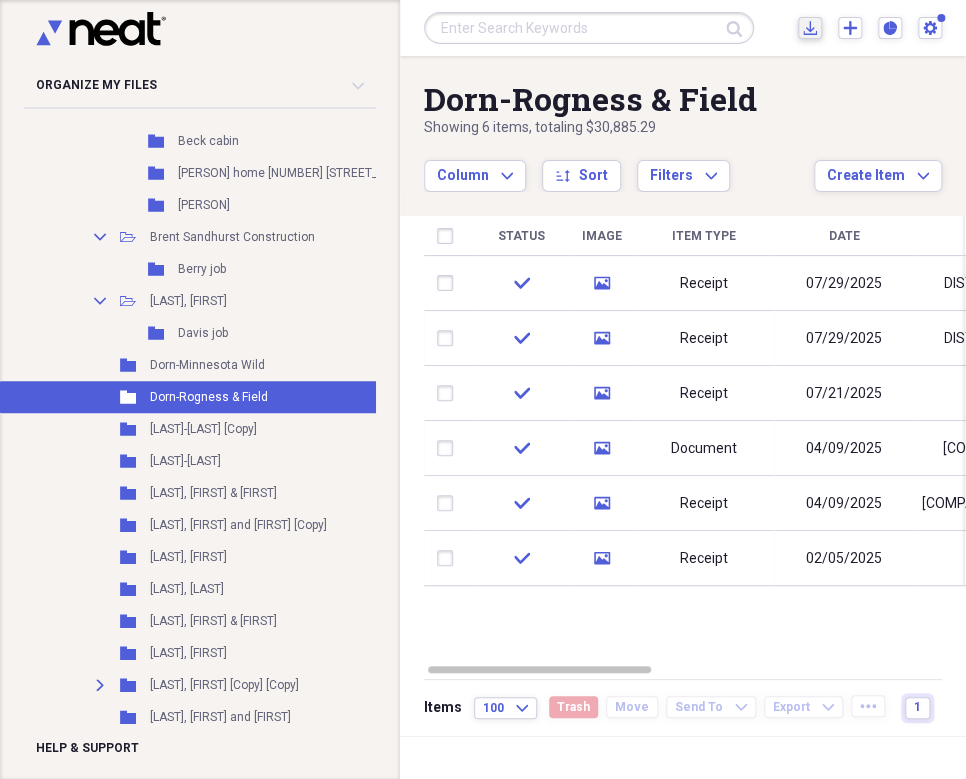 click 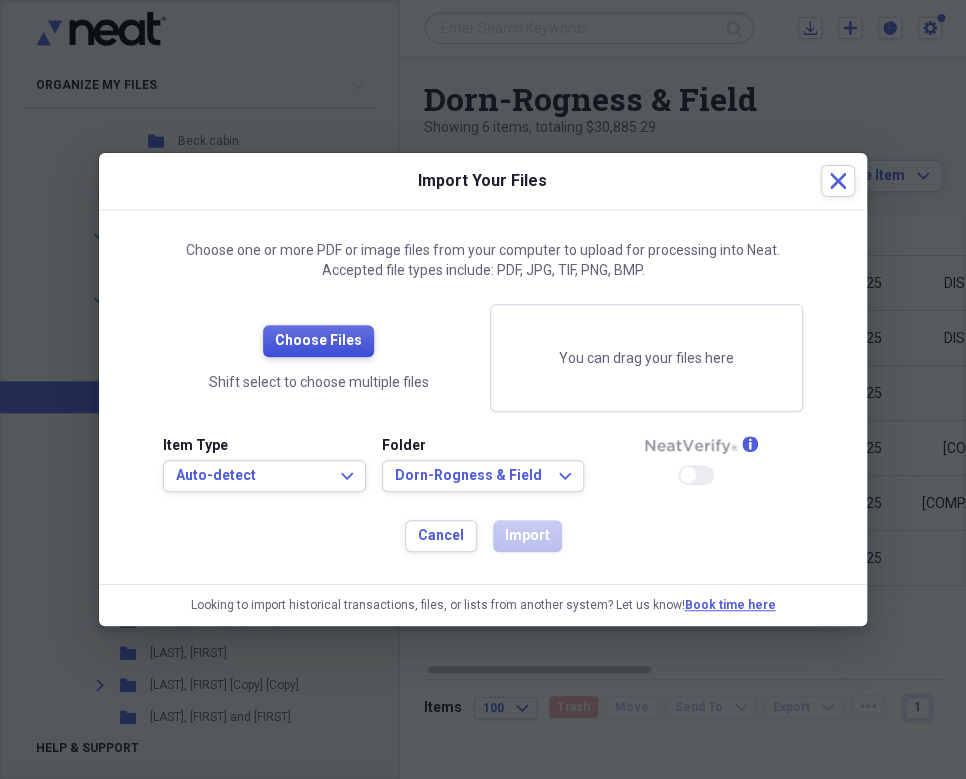 click on "Choose Files" at bounding box center [318, 341] 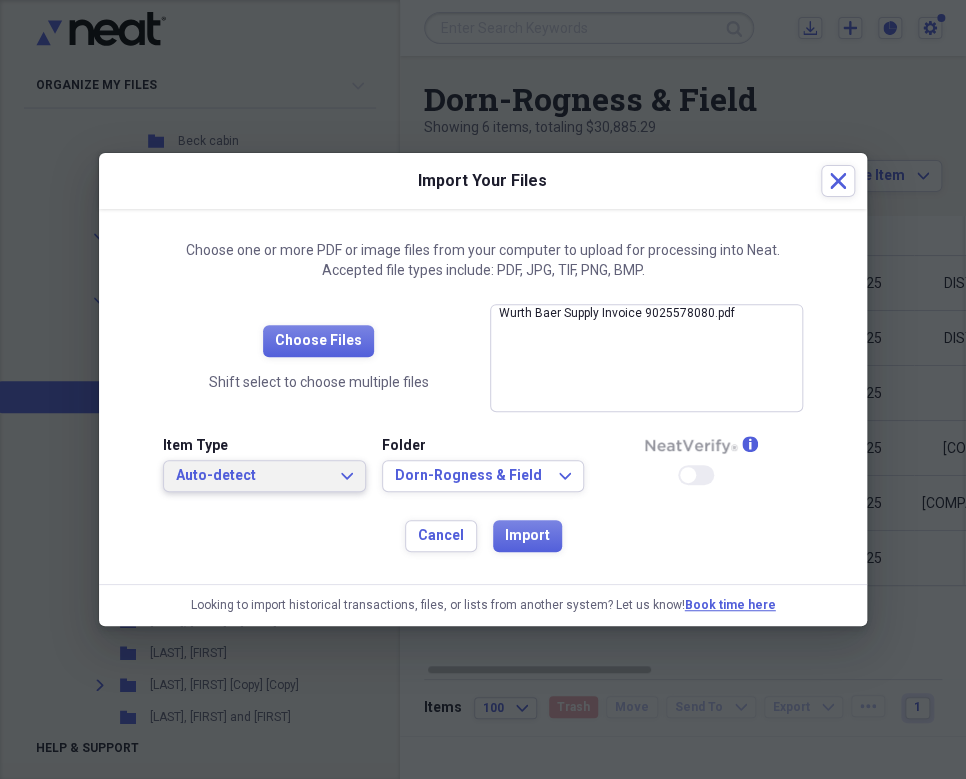 click on "Expand" 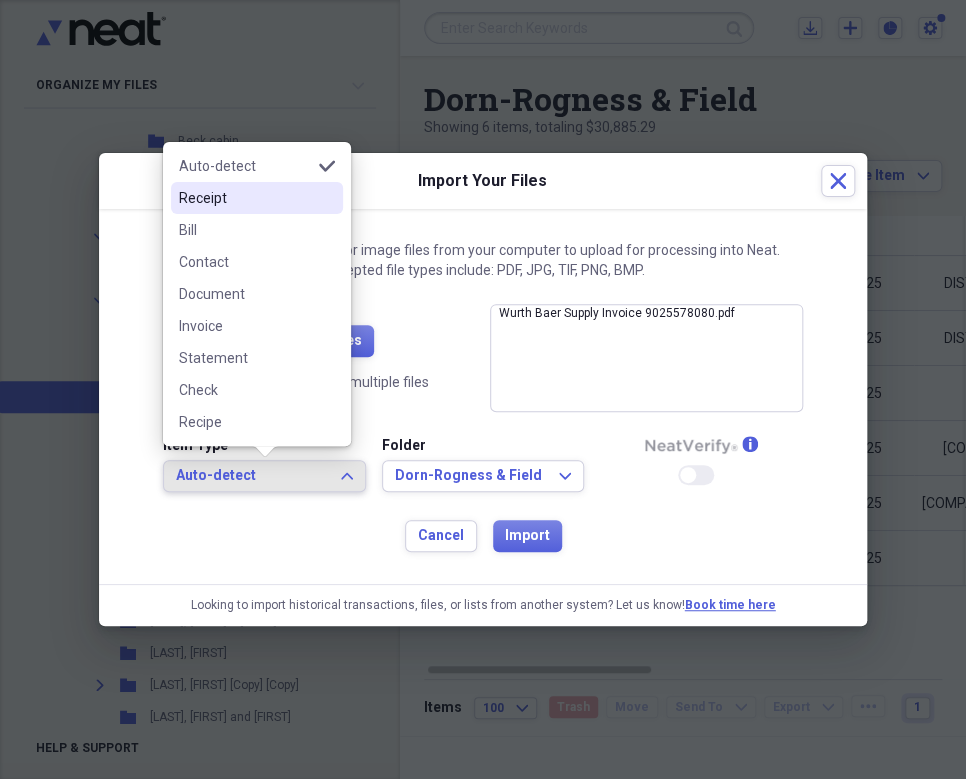 click on "Receipt" at bounding box center (245, 198) 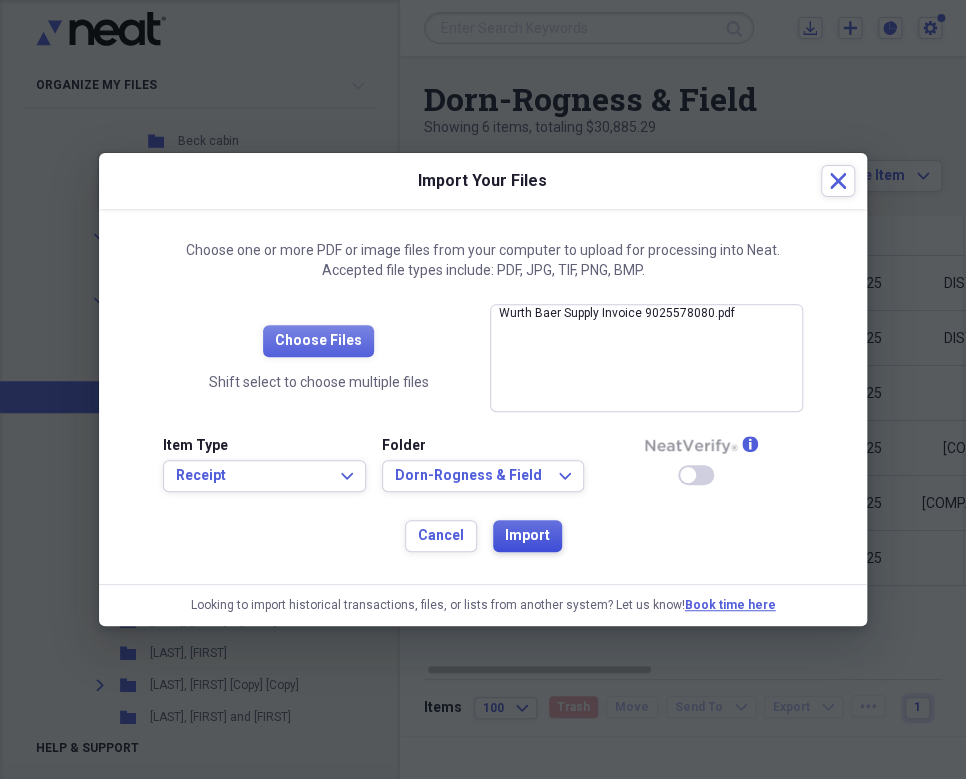 click on "Import" at bounding box center (527, 536) 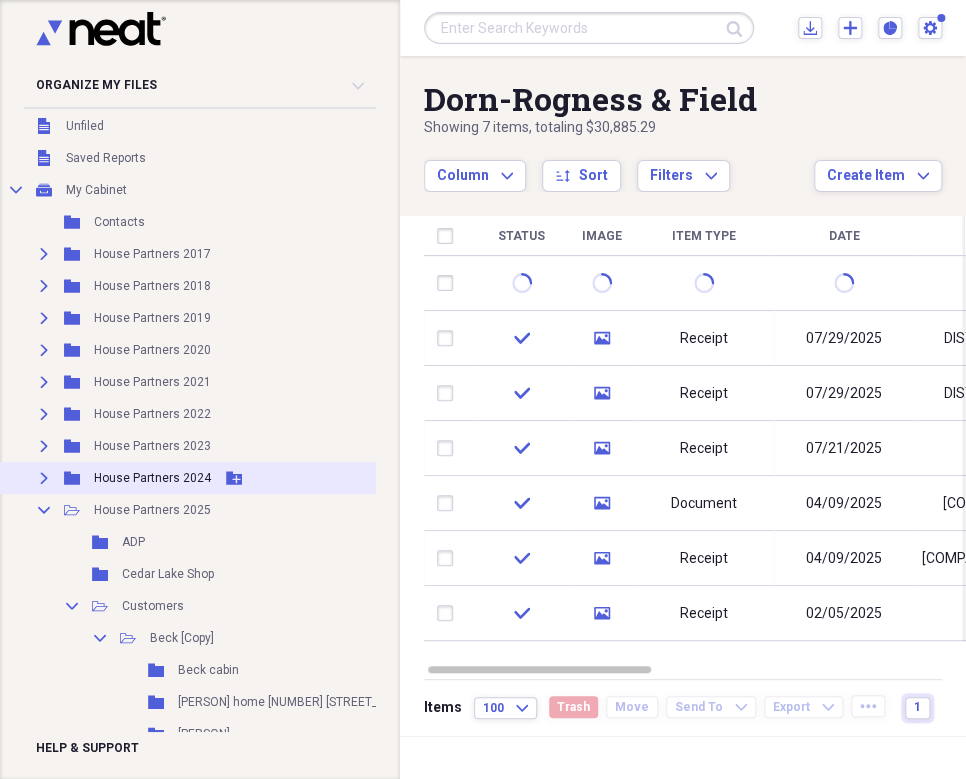 scroll, scrollTop: 0, scrollLeft: 0, axis: both 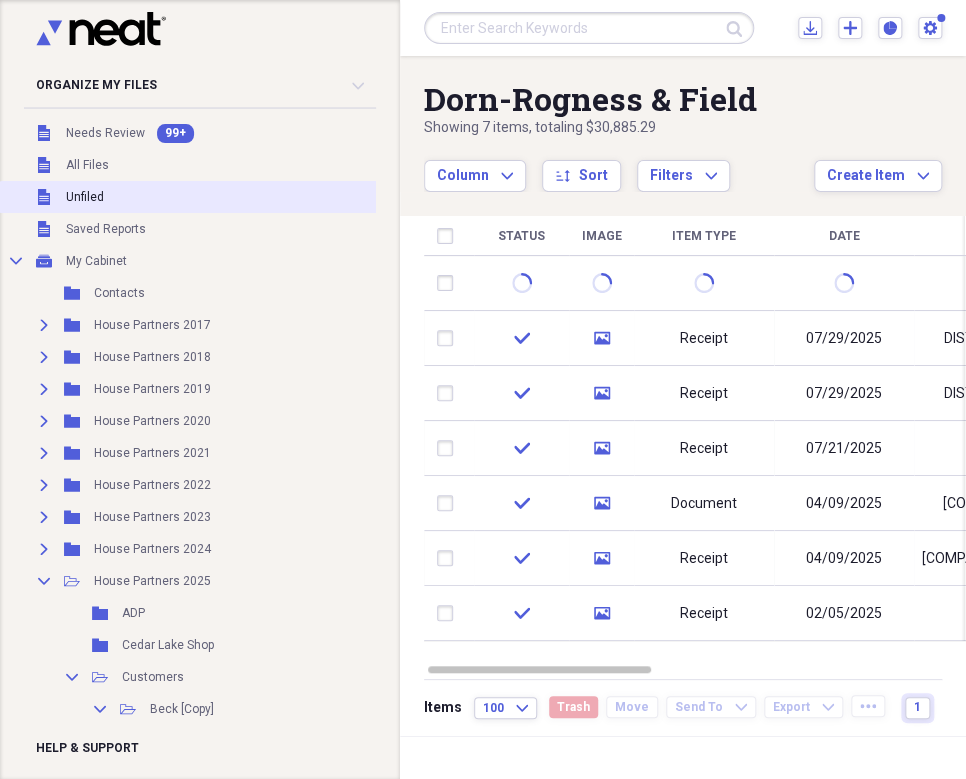 click on "Unfiled" at bounding box center (85, 197) 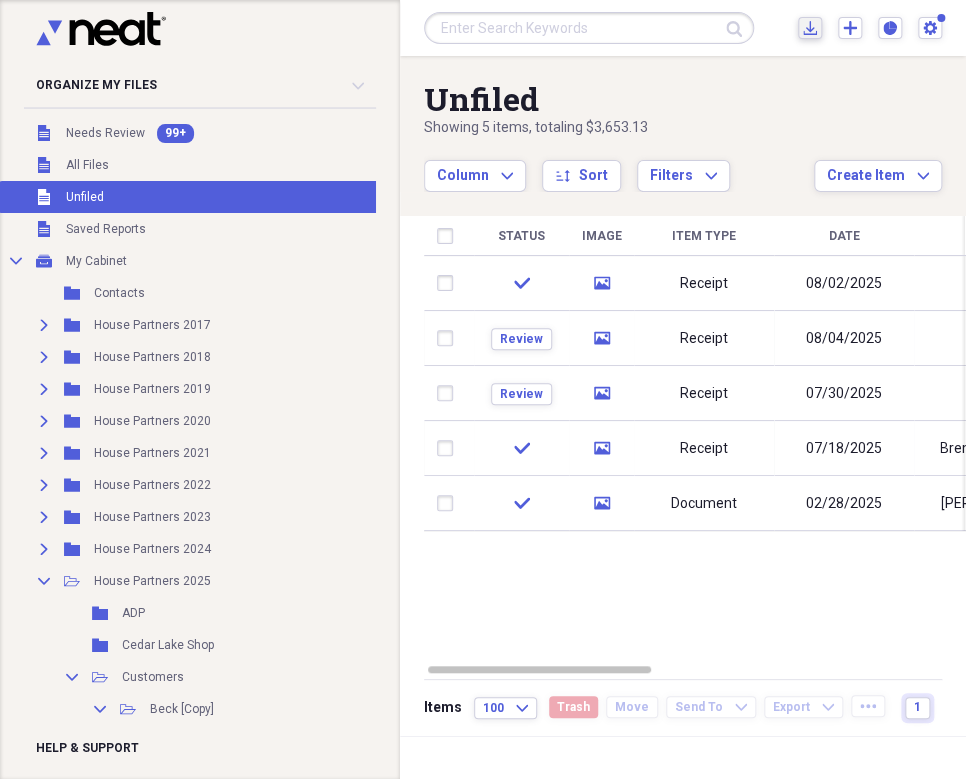 click on "Import" 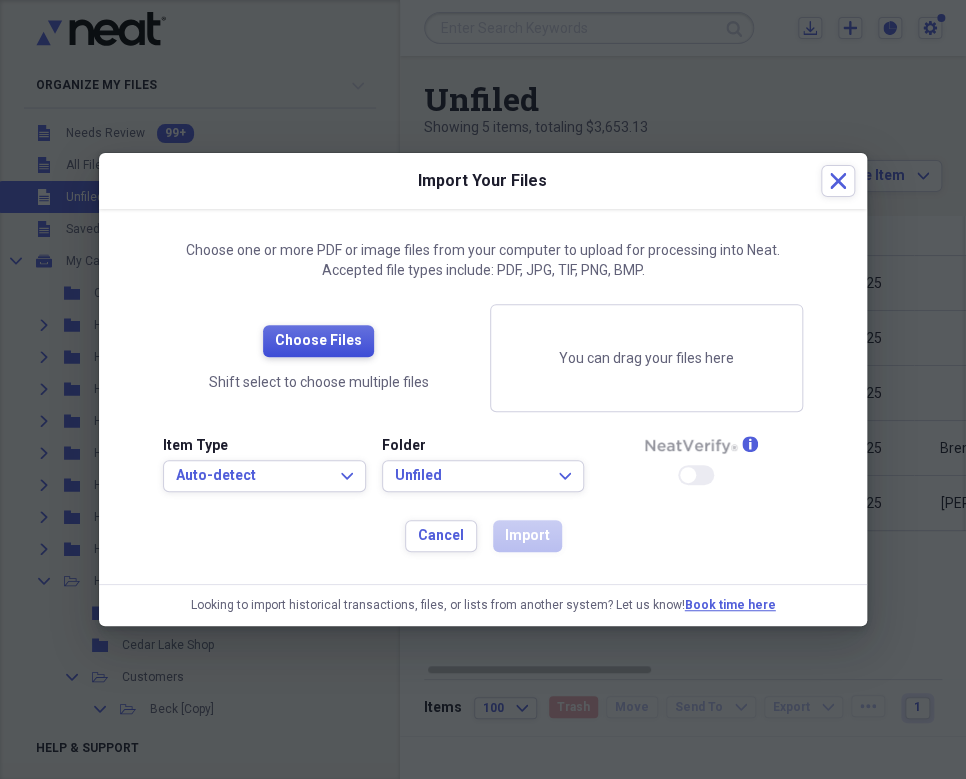click on "Choose Files" at bounding box center [318, 341] 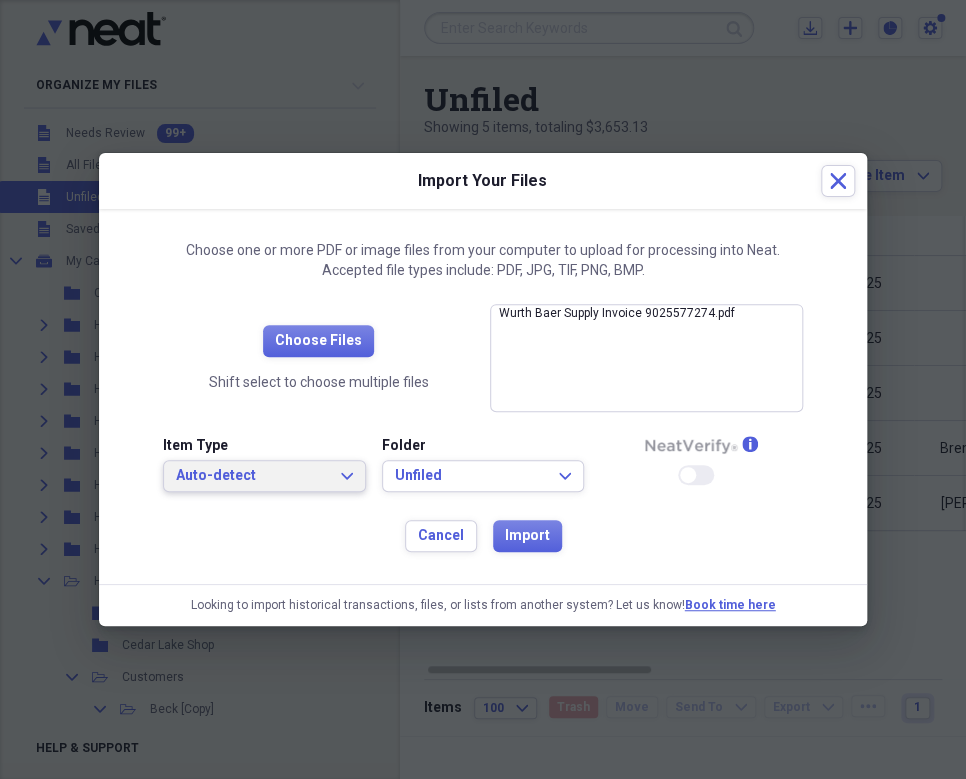 click on "Expand" 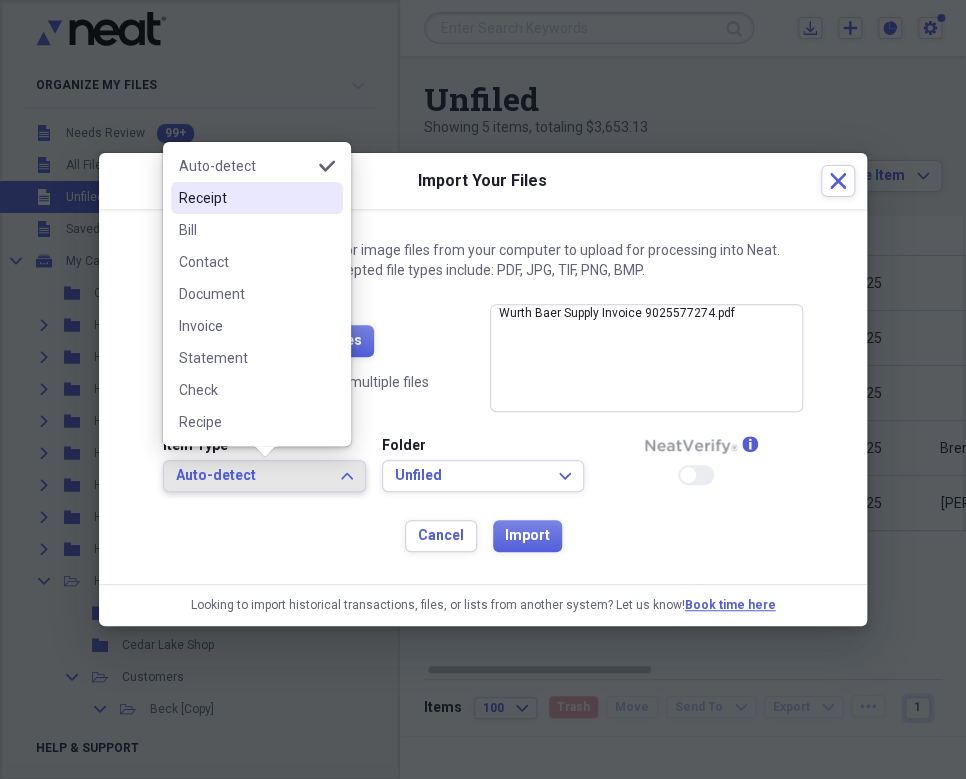 click on "Receipt" at bounding box center [245, 198] 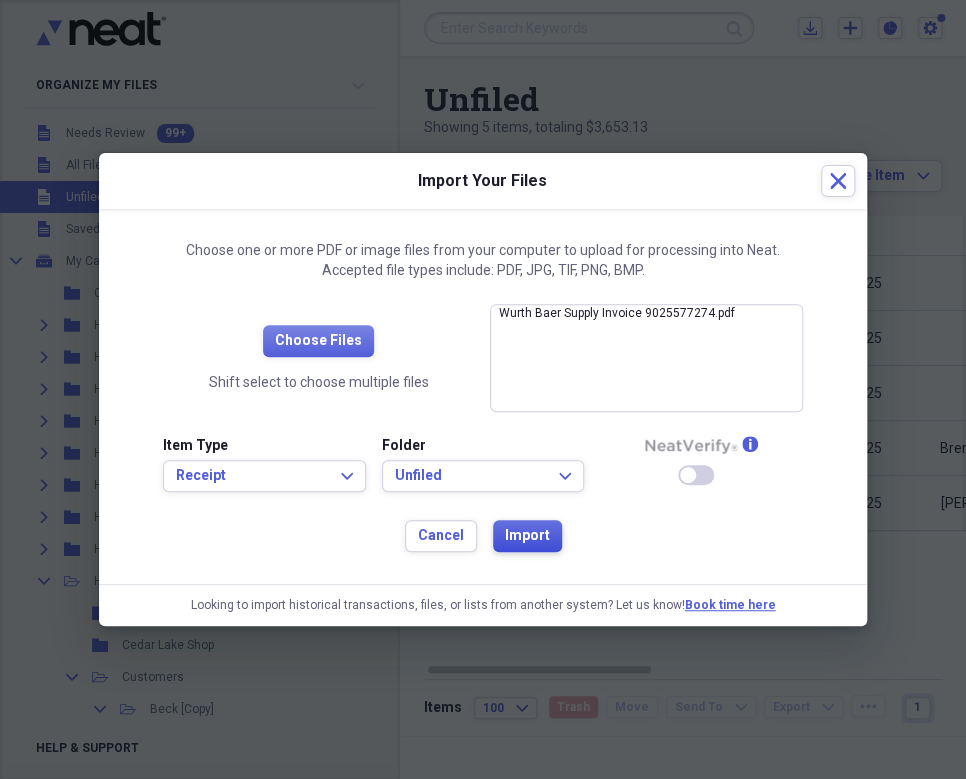 click on "Import" at bounding box center [527, 536] 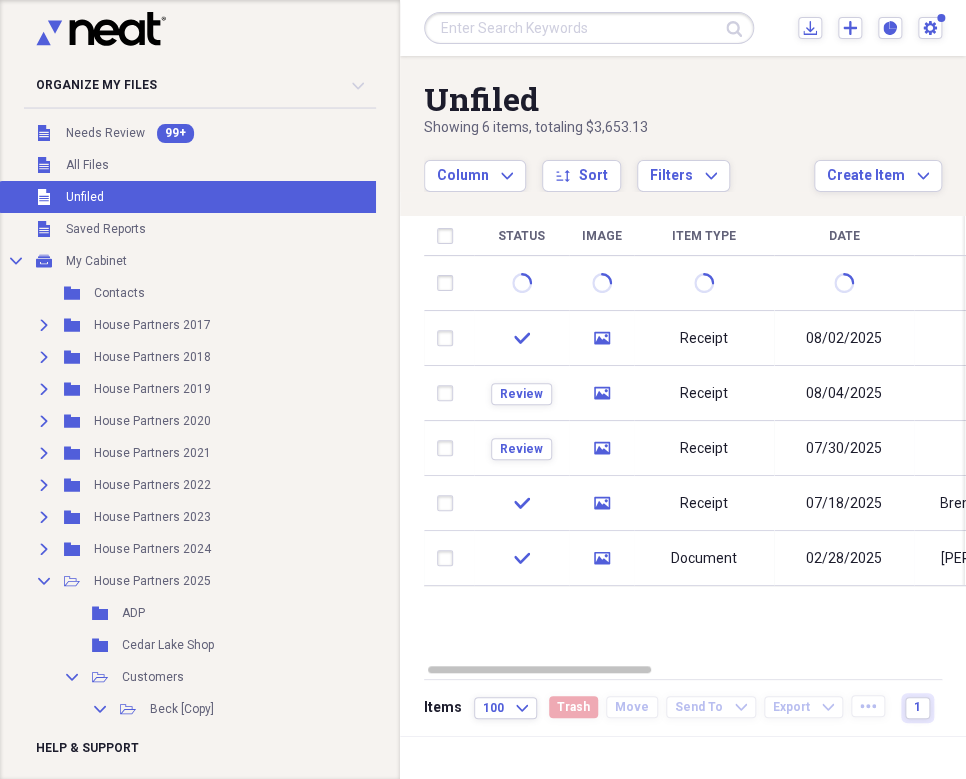 click on "Organize My Files [NUMBER] Collapse Unfiled Needs Review [NUMBER] Unfiled All Files Unfiled Unfiled Unfiled Saved Reports Collapse My Cabinet My Cabinet Add Folder Folder Contacts Add Folder Expand Folder [NAME] Partners [NUMBER] Add Folder Expand Folder [NAME] Partners [NUMBER] Add Folder Expand Folder [NAME] Partners [NUMBER] Add Folder Expand Folder [NAME] Partners [NUMBER] Add Folder Expand Folder [NAME] Partners [NUMBER] Add Folder Expand Folder [NAME] Partners [NUMBER] Add Folder Expand Folder [NAME] Partners [NUMBER] Add Folder Expand Folder [NAME] Partners [NUMBER] Add Folder Collapse Open Folder [NAME] Partners [NUMBER] Add Folder Folder ADP Add Folder Folder Cedar Lake Shop Add Folder Collapse Open Folder Customers Add Folder Collapse Open Folder [LAST] [Copy] Add Folder Folder [LAST] cabin Add Folder Folder [LAST] home [NUMBER] [STREET] Add Folder Folder [FIRST] Add Folder Collapse Open Folder [FIRST] [LAST] Construction Add Folder Folder [LAST] job Add Folder Collapse Open Folder [LAST], [FIRST] Add Folder Folder [LAST] job Add Folder Folder [LAST]- [STATE] Wild Folder" at bounding box center (200, 389) 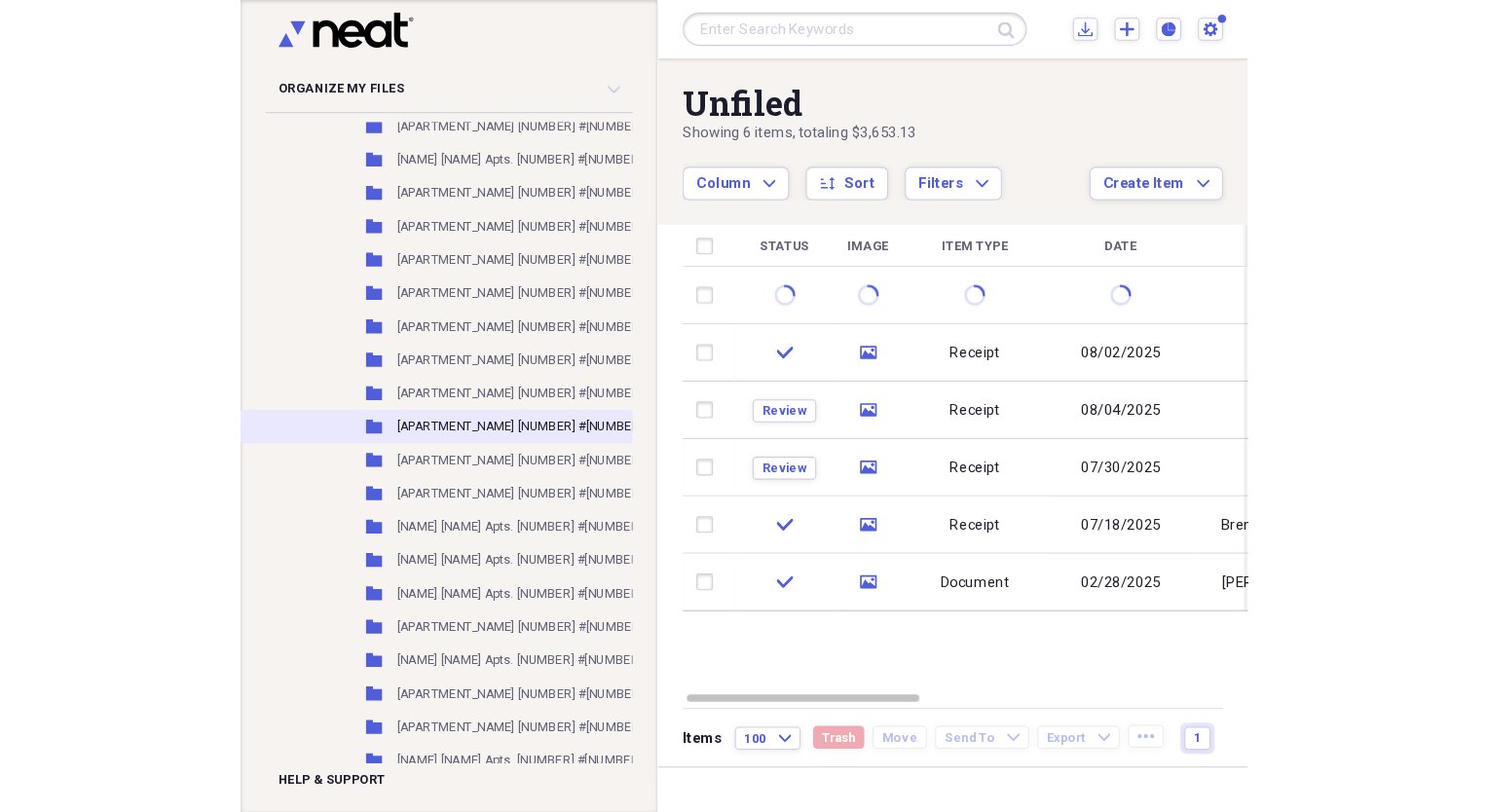 scroll, scrollTop: 1850, scrollLeft: 0, axis: vertical 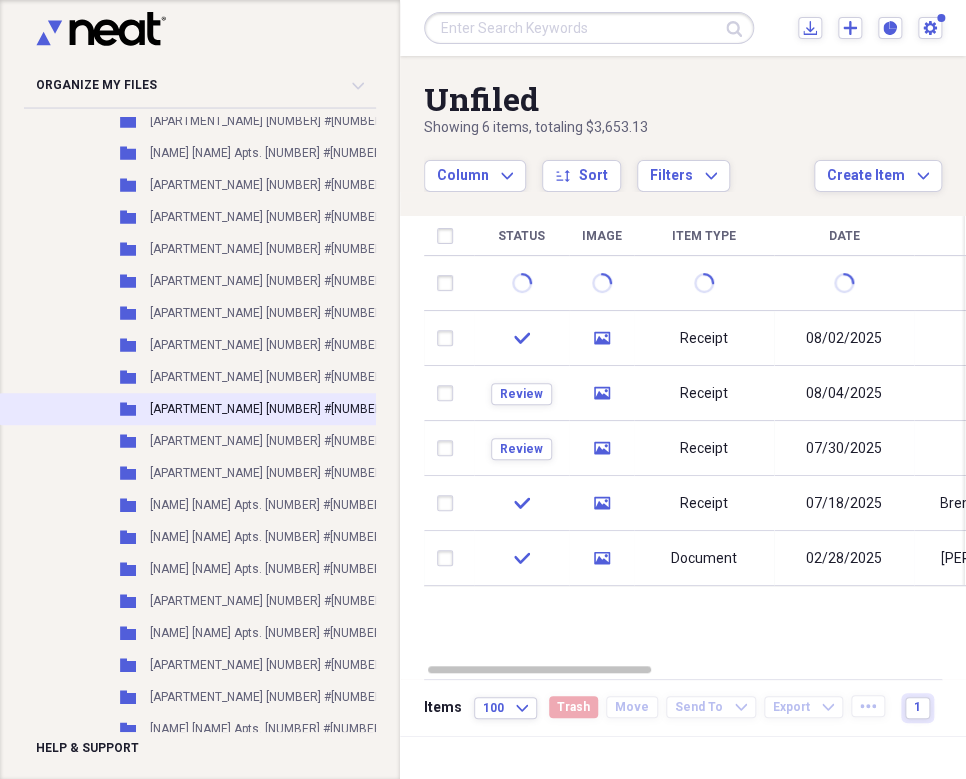 click on "[APARTMENT_NAME] [NUMBER] #[NUMBER]" at bounding box center (268, 409) 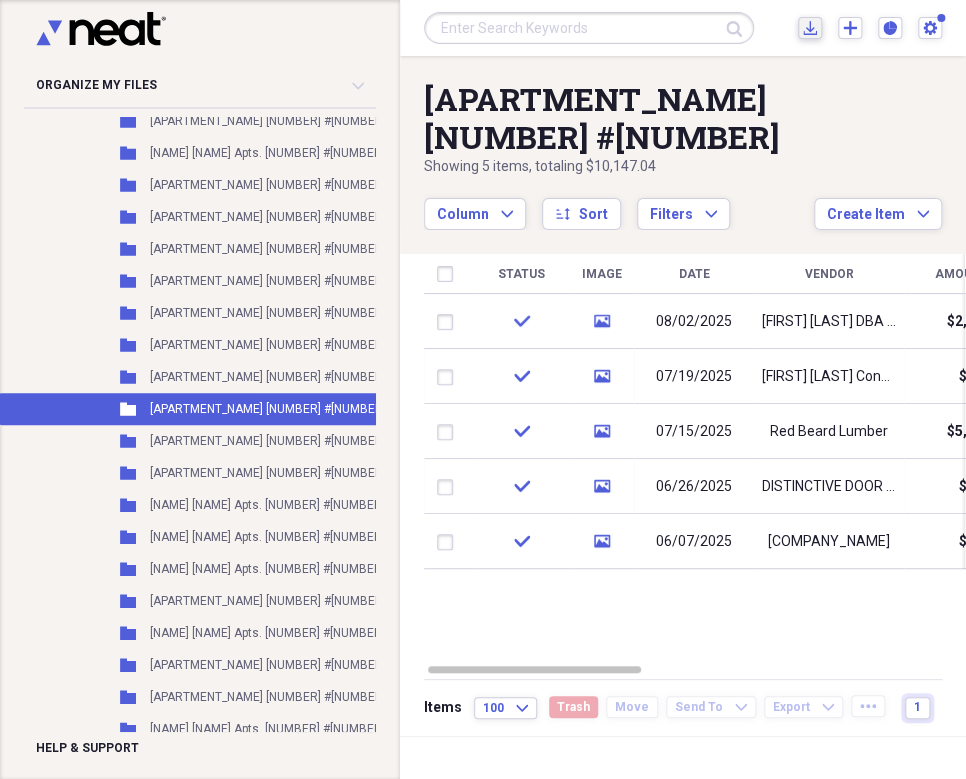 click on "Import" 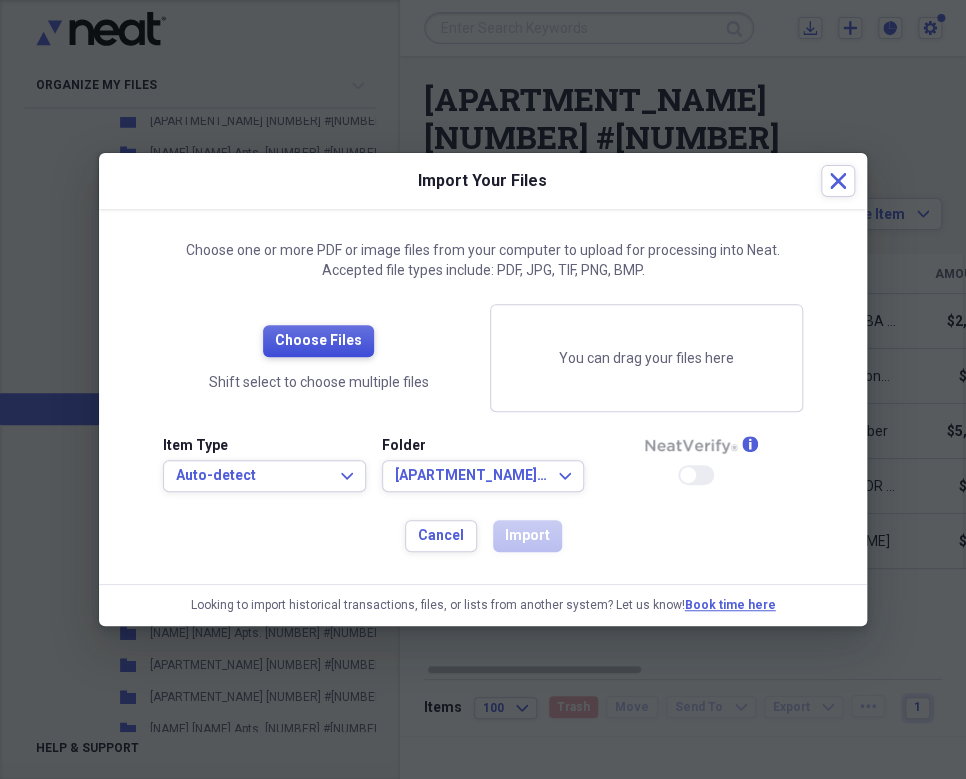 click on "Choose Files" at bounding box center [318, 341] 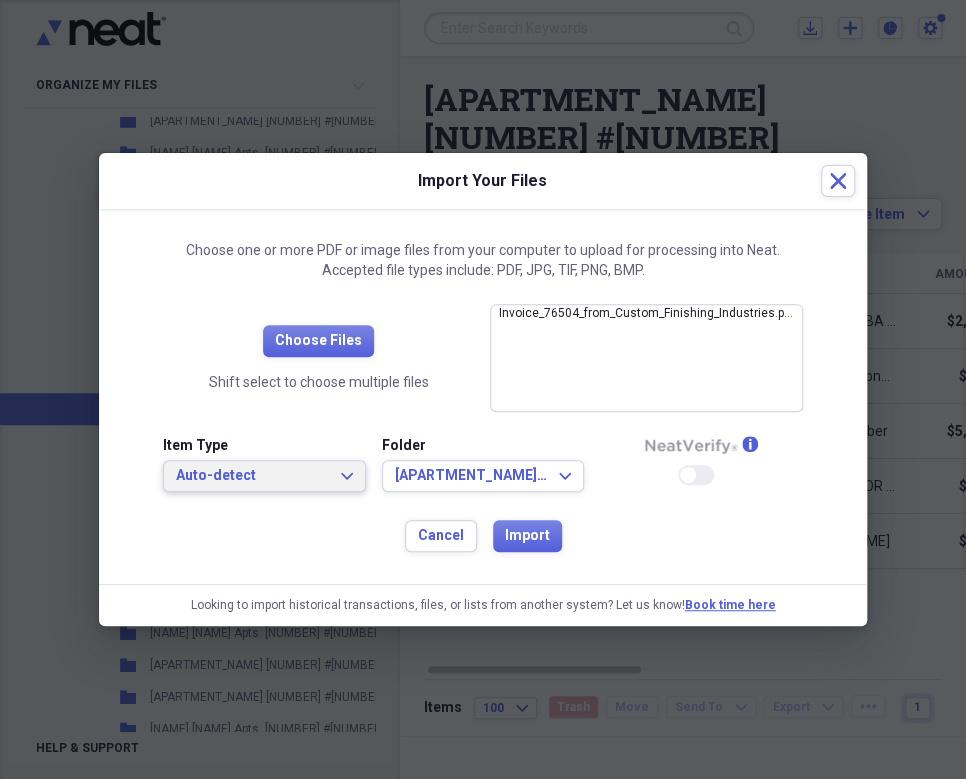 click on "Expand" 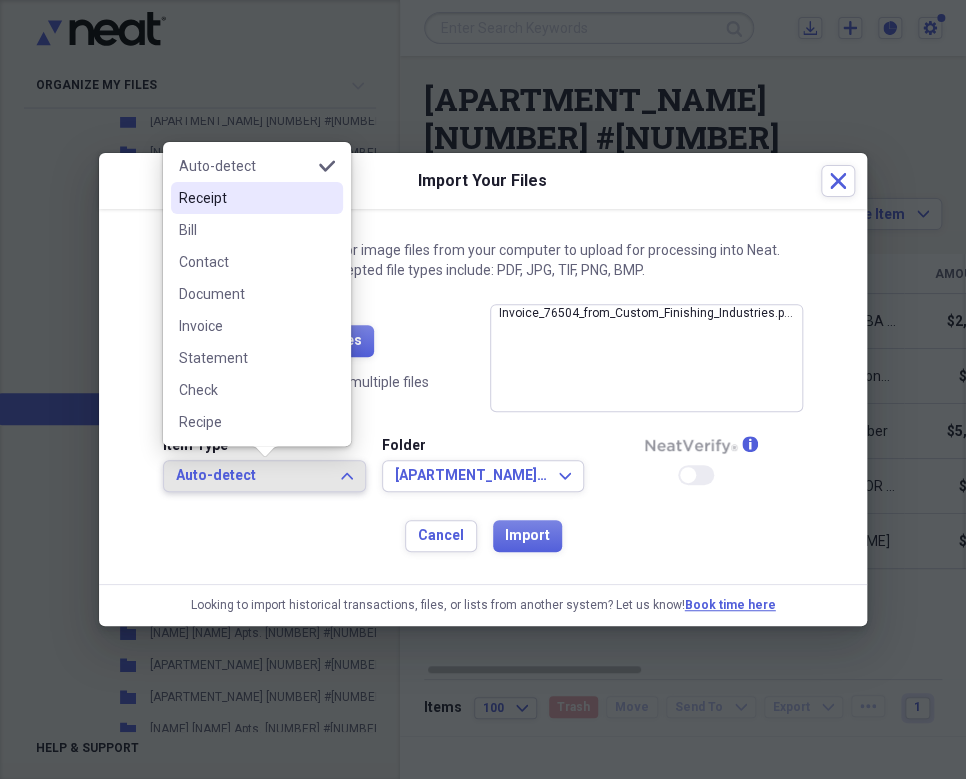 click on "Receipt" at bounding box center (245, 198) 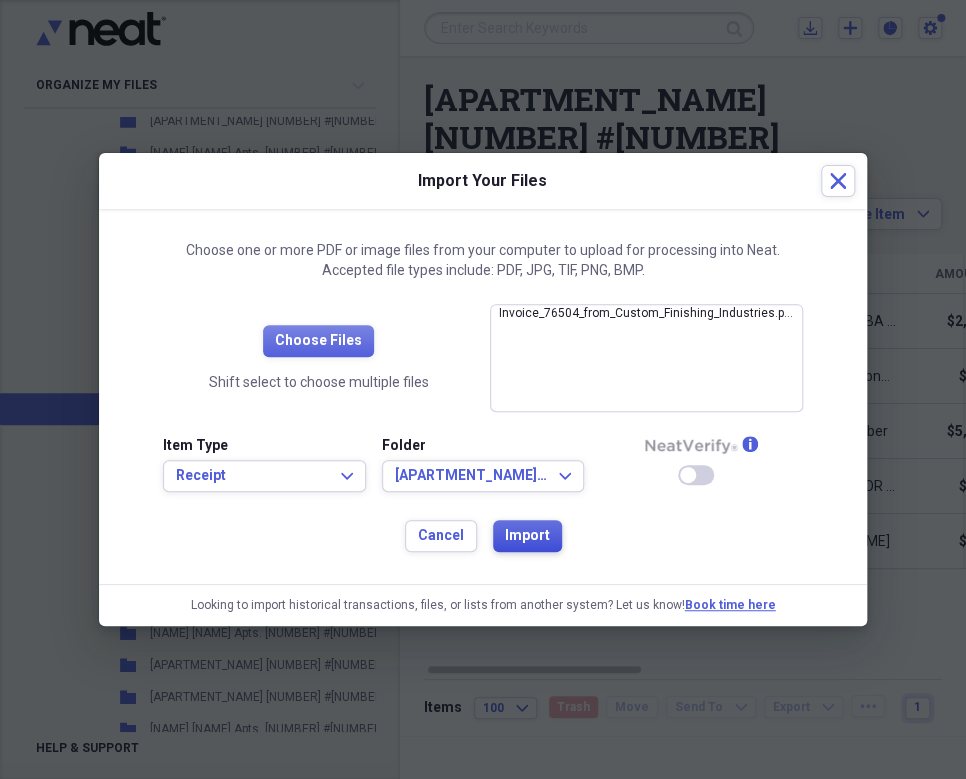 click on "Import" at bounding box center (527, 536) 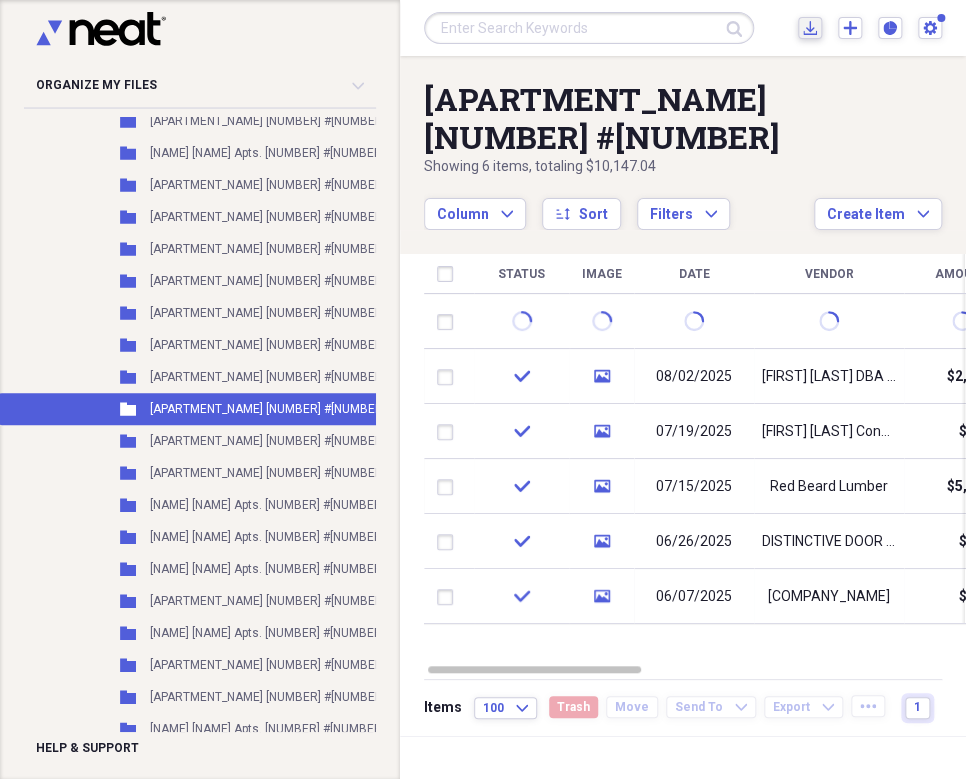 click 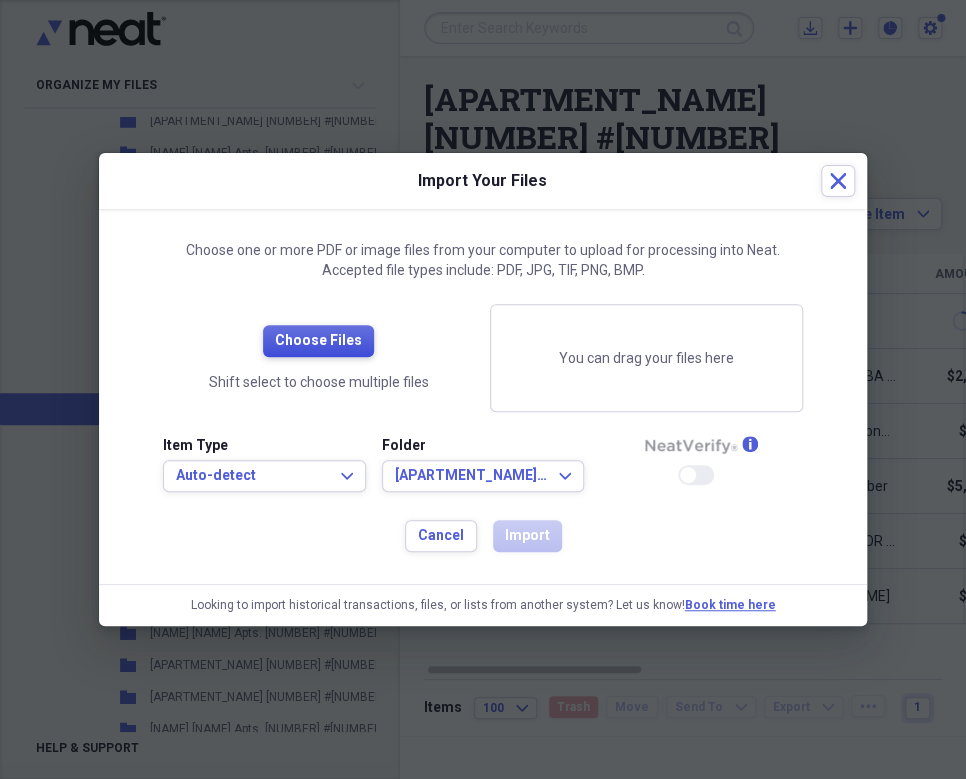 click on "Choose Files" at bounding box center (318, 341) 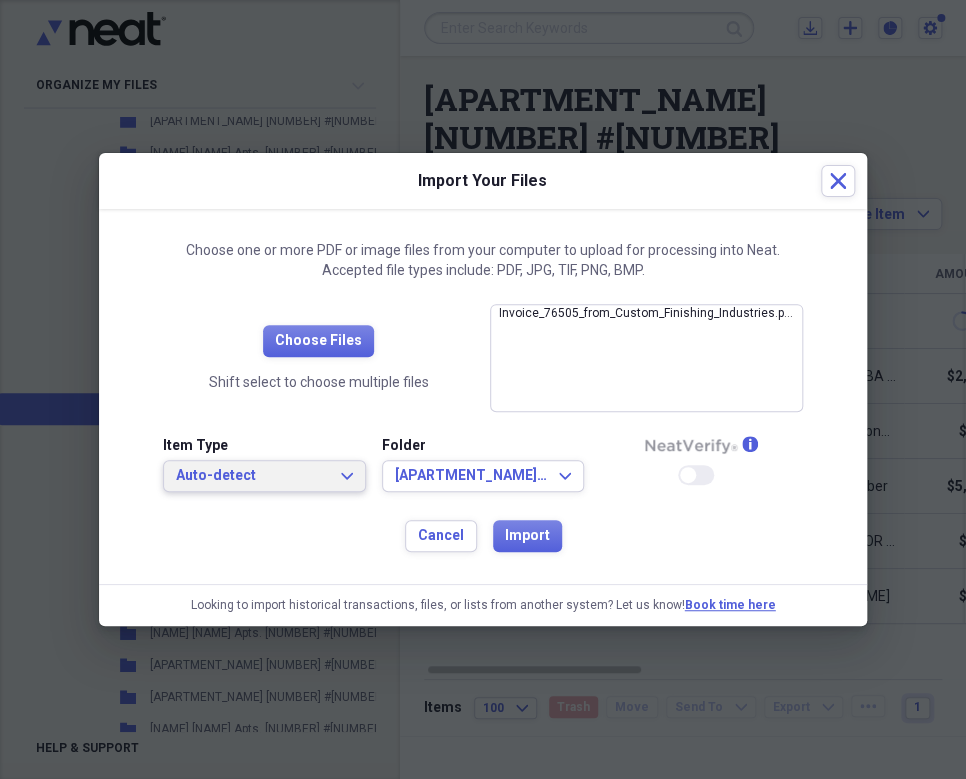 click on "Expand" 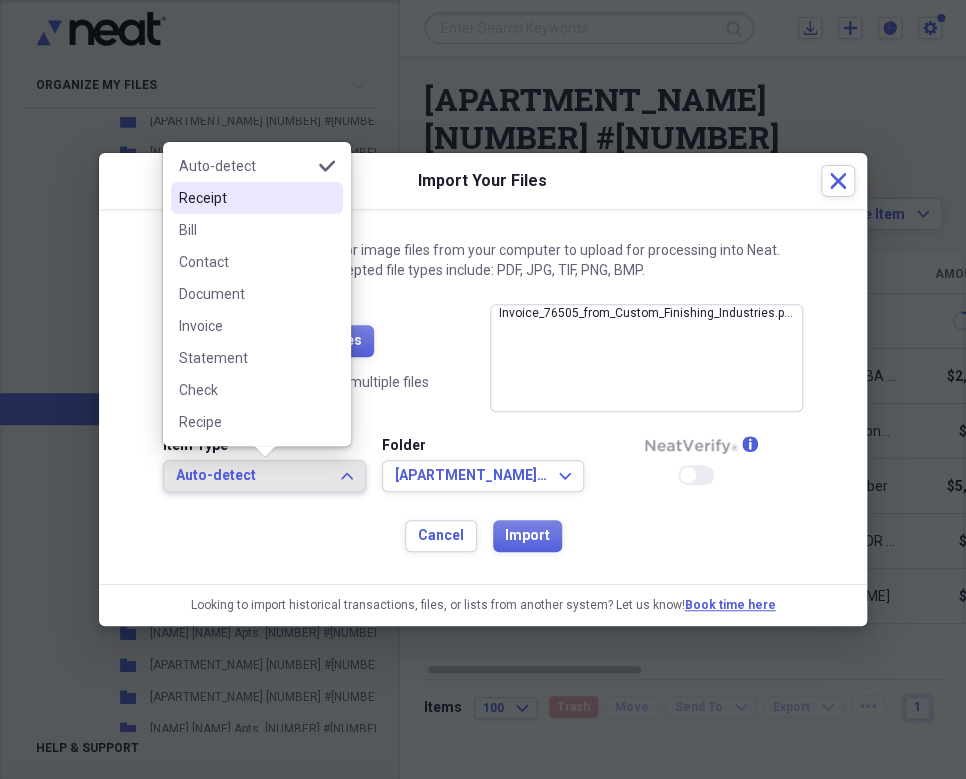 click on "Receipt" at bounding box center (245, 198) 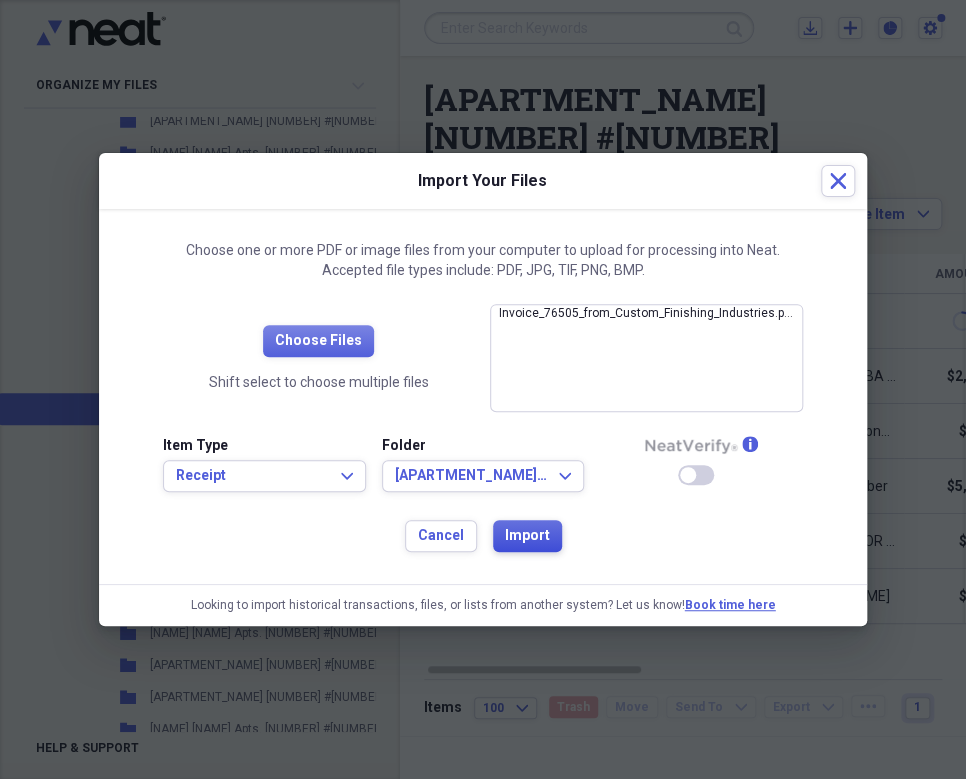 click on "Import" at bounding box center (527, 536) 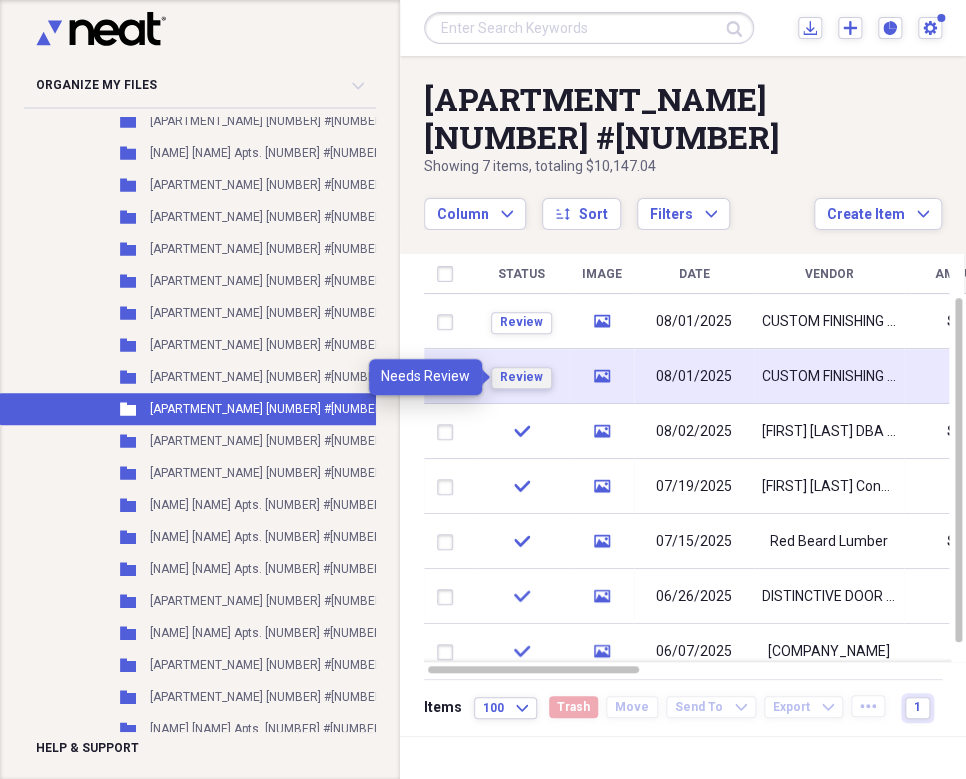 click on "Review" at bounding box center (521, 377) 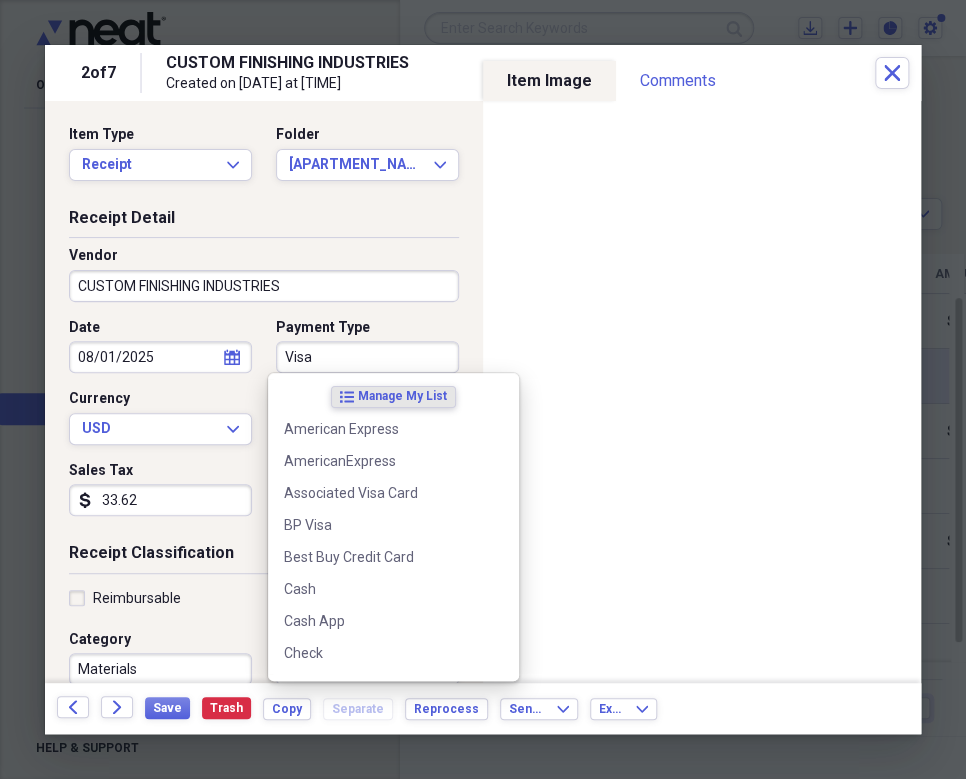 click on "Visa" at bounding box center [367, 357] 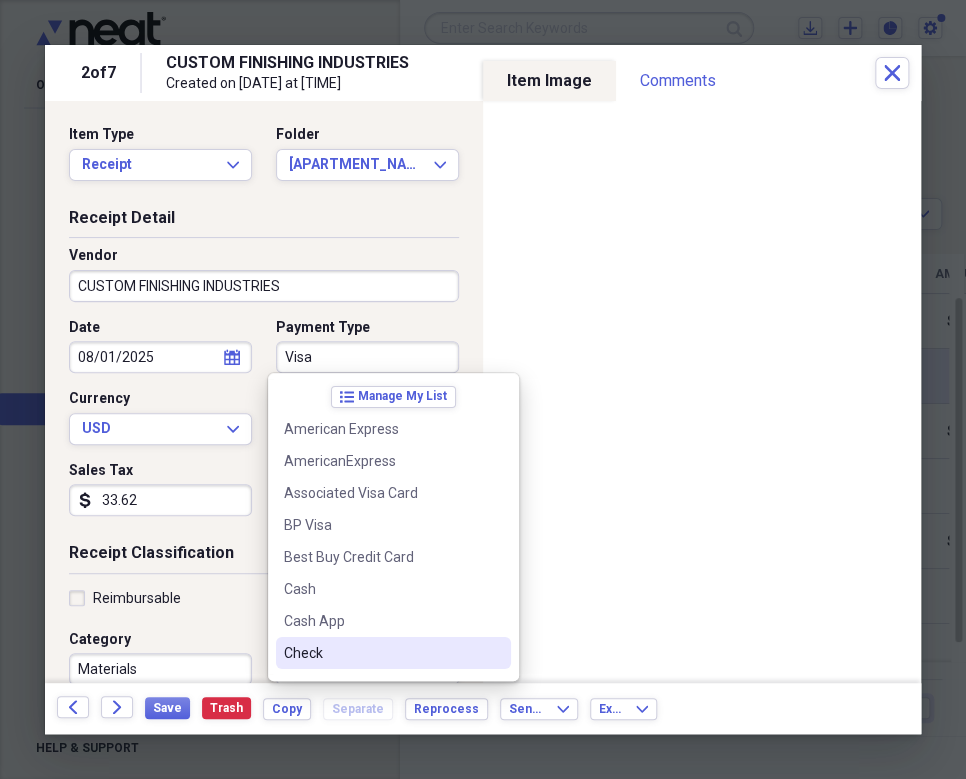 click on "Check" at bounding box center (381, 653) 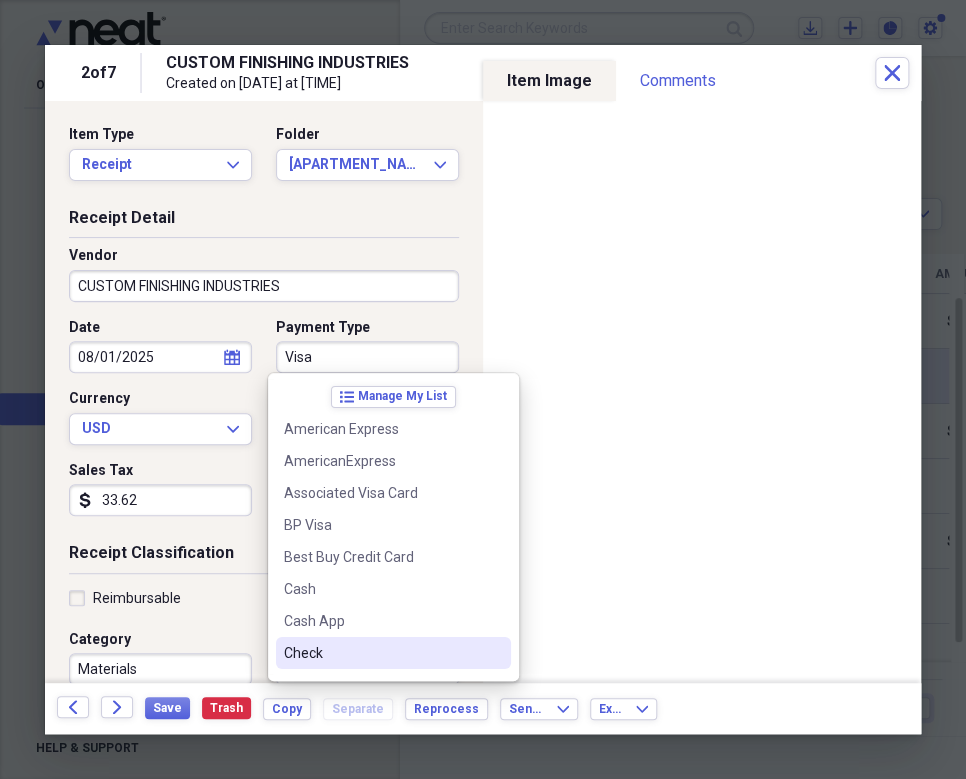 type on "Check" 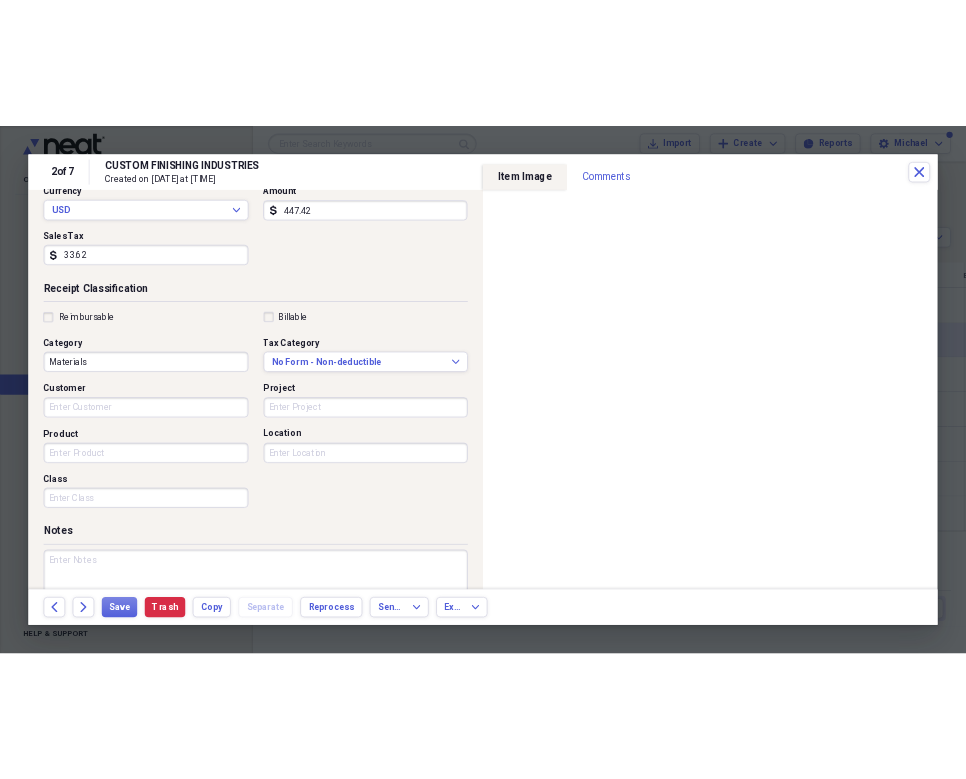 scroll, scrollTop: 297, scrollLeft: 0, axis: vertical 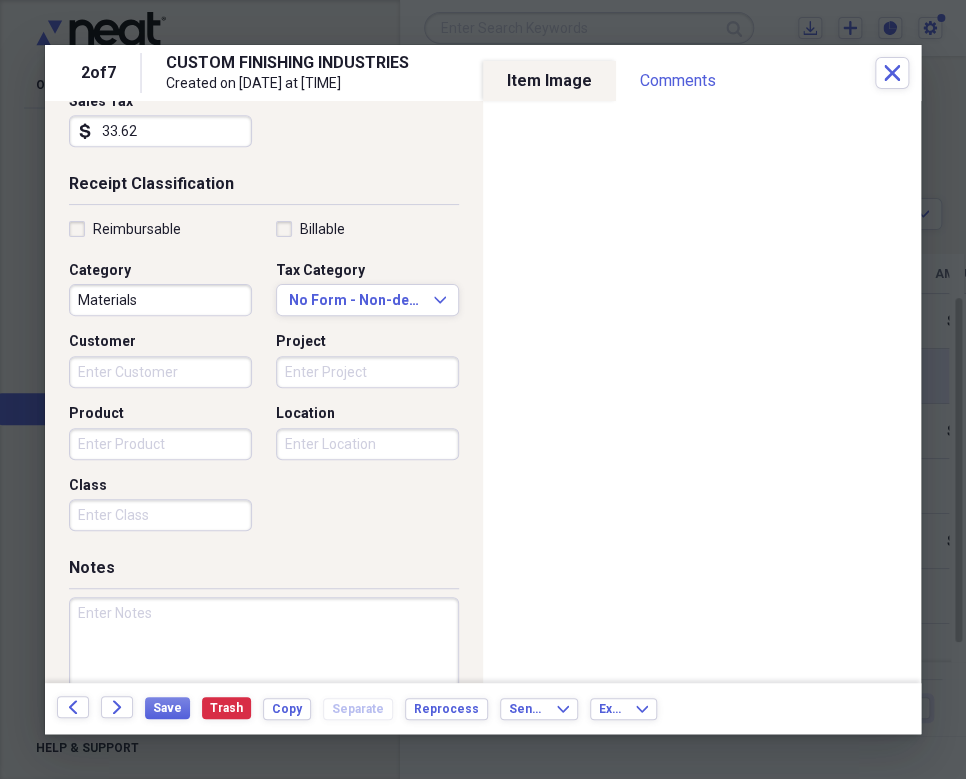 click at bounding box center (264, 662) 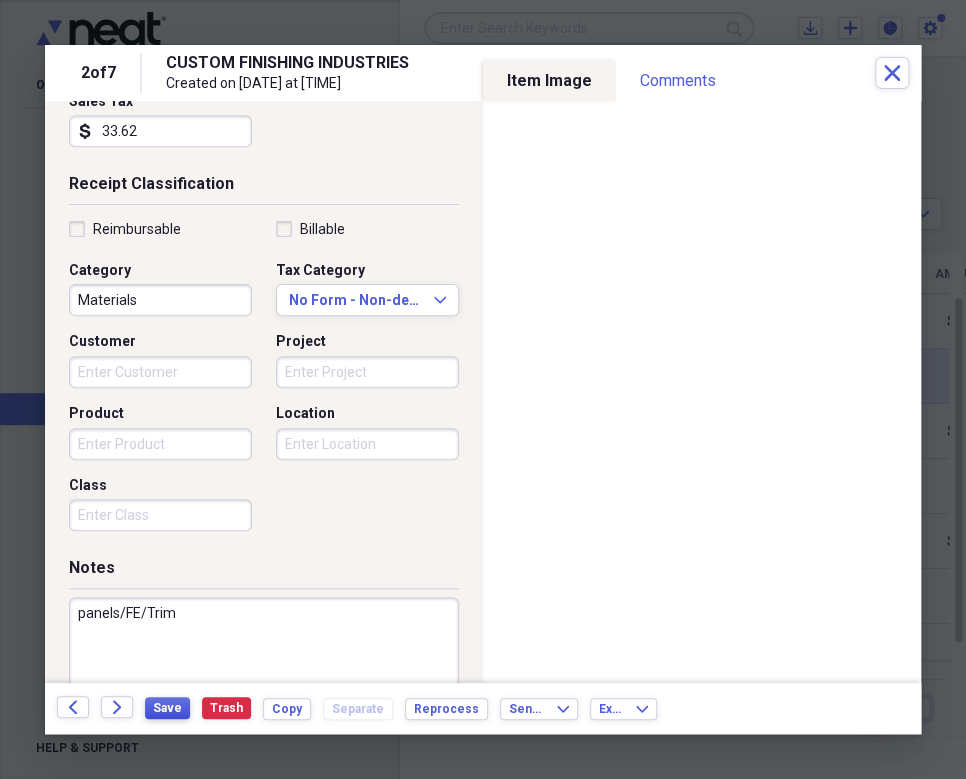 type on "panels/FE/Trim" 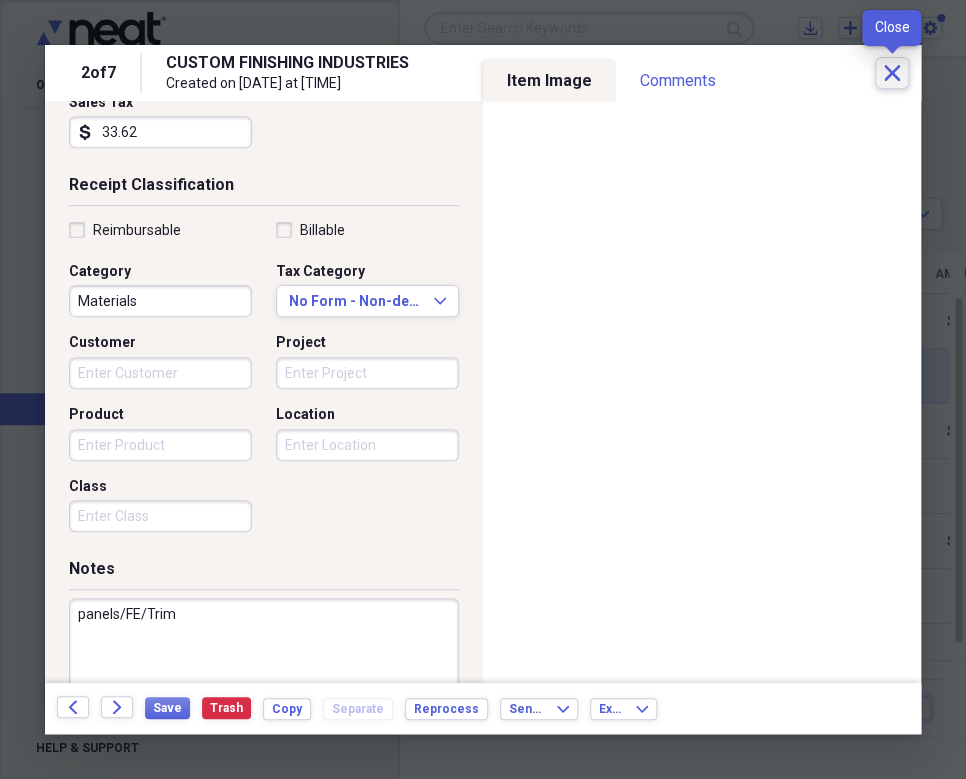 click on "Close" 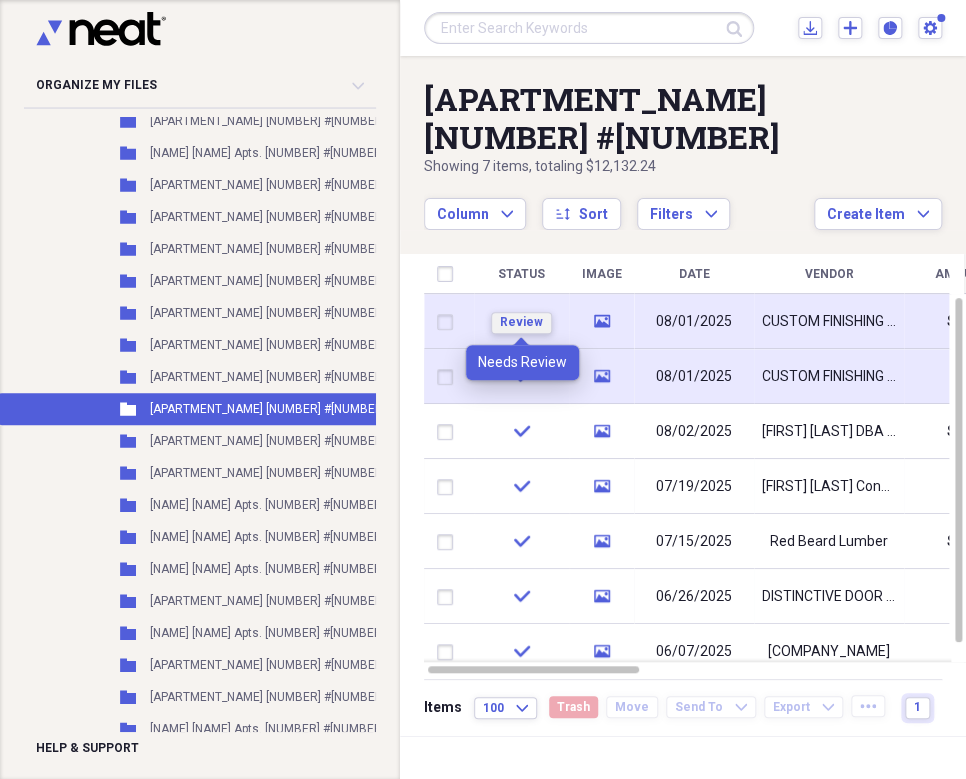 click on "Review" at bounding box center [521, 322] 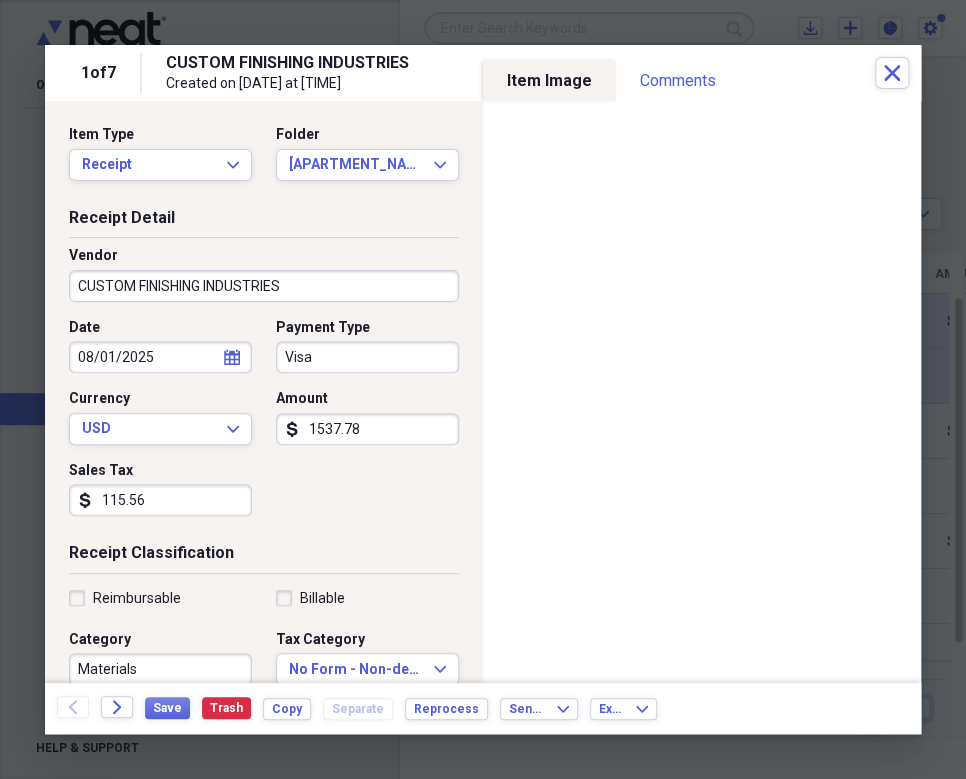 click on "Visa" at bounding box center [367, 357] 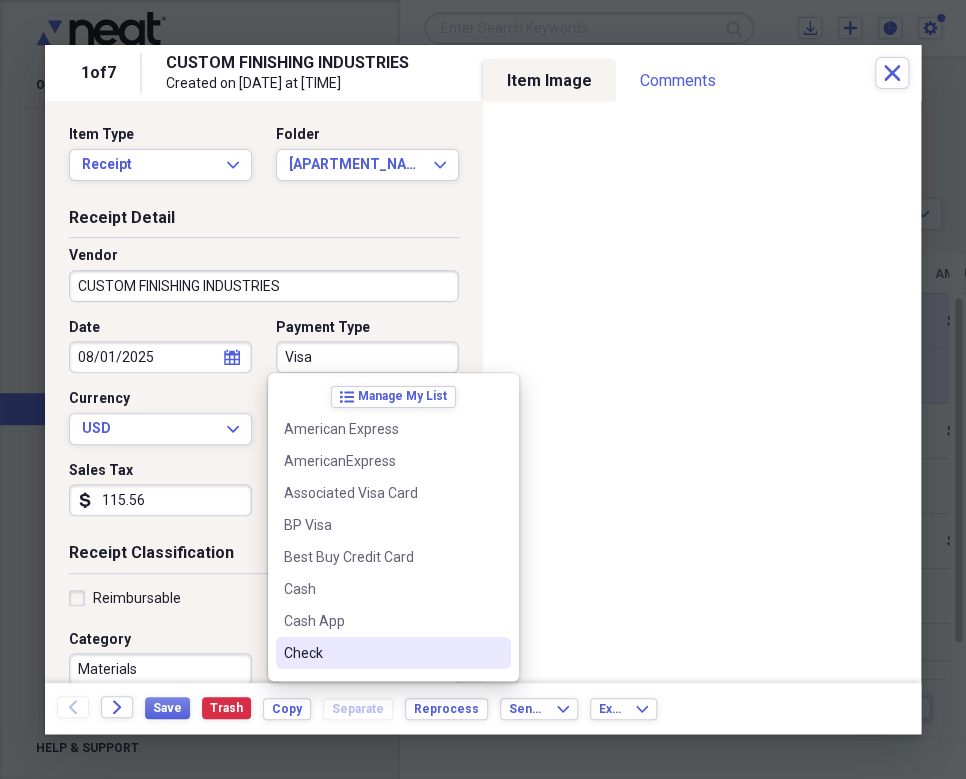 click on "Check" at bounding box center (381, 653) 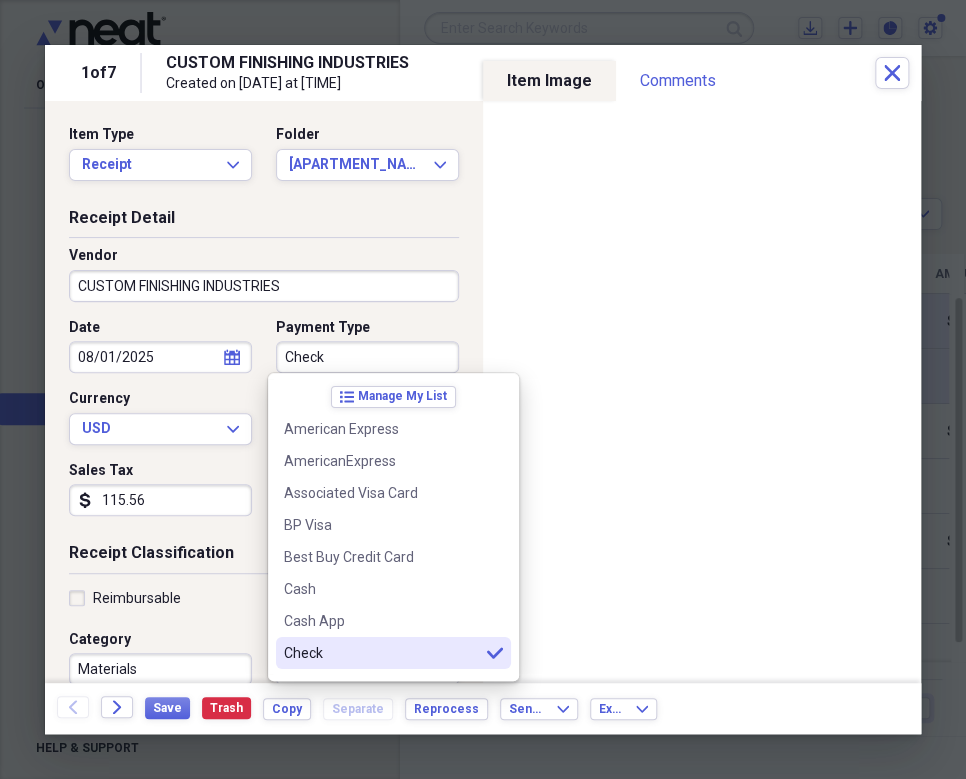 type on "Check" 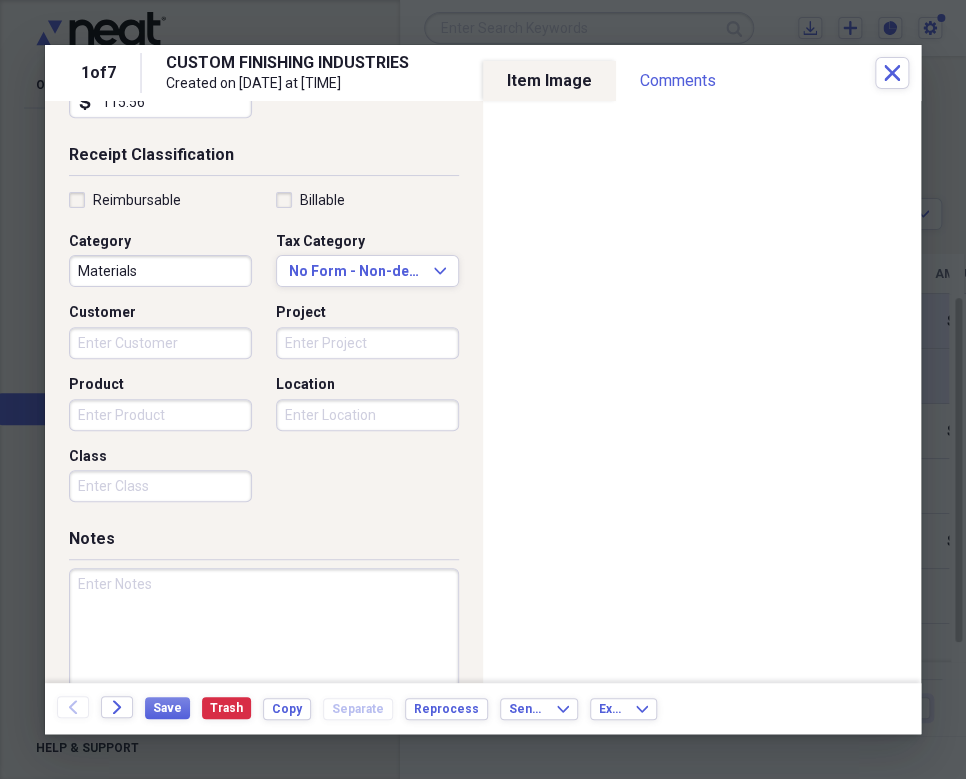 scroll, scrollTop: 399, scrollLeft: 0, axis: vertical 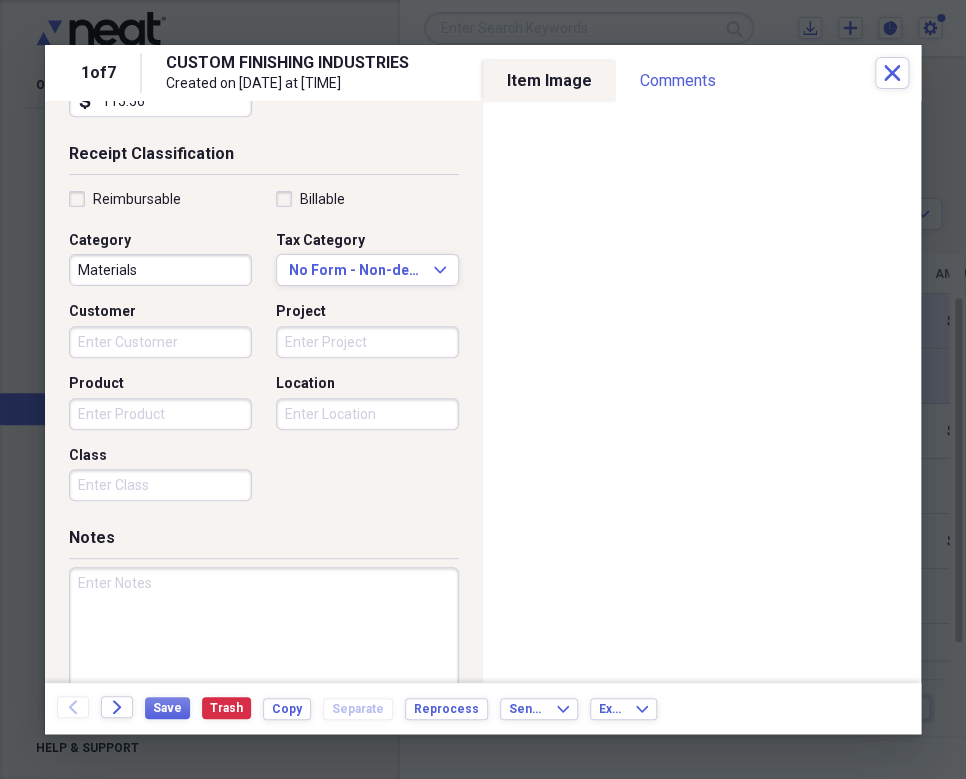 click at bounding box center [264, 632] 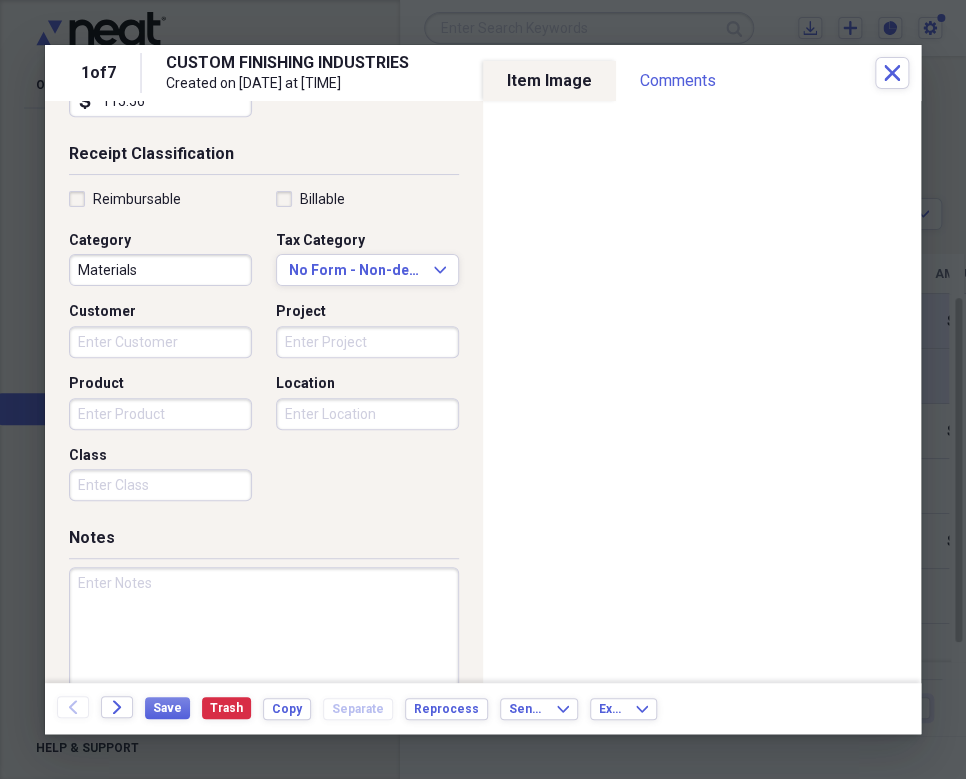 paste on "doors and
drawer" 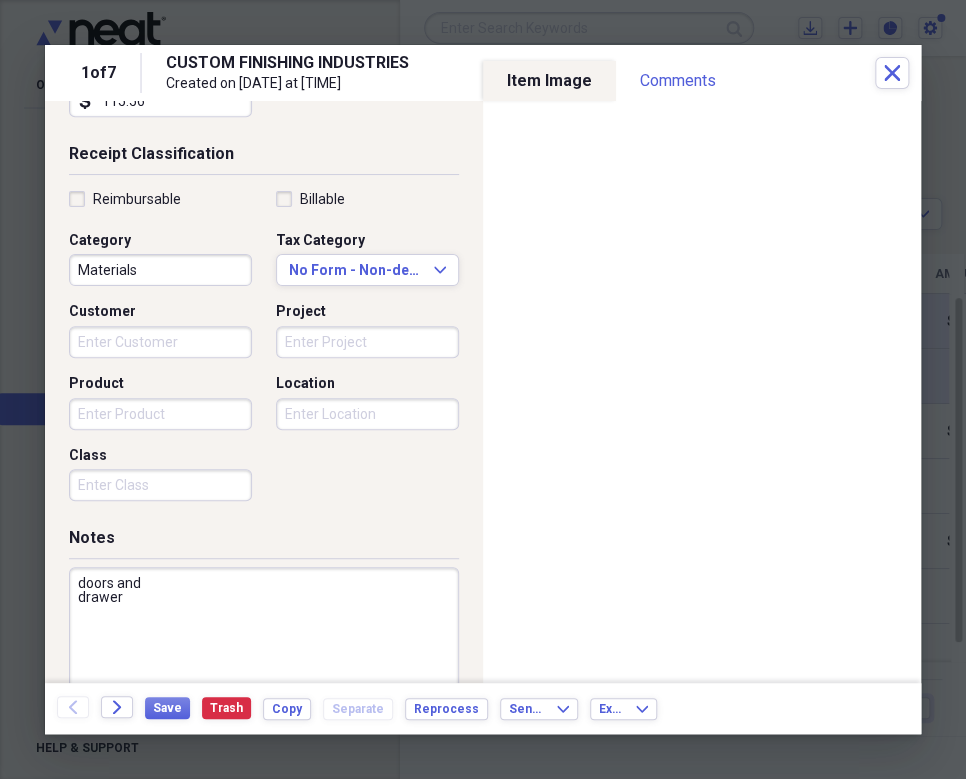 click on "doors and
drawer" at bounding box center (264, 632) 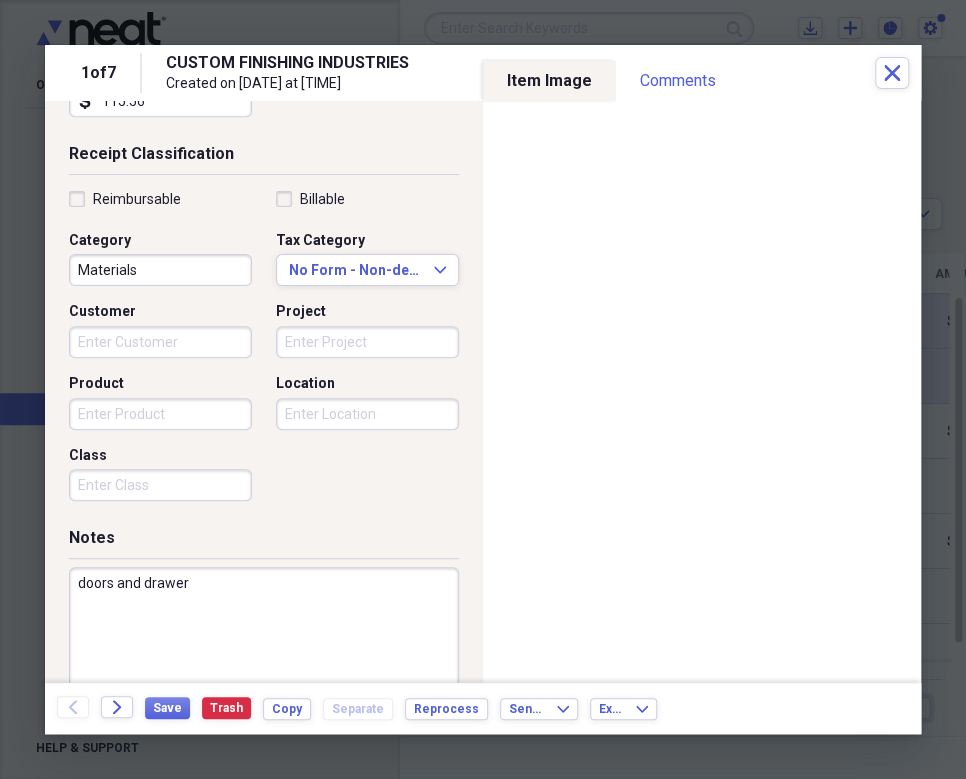 type on "doors and drawer" 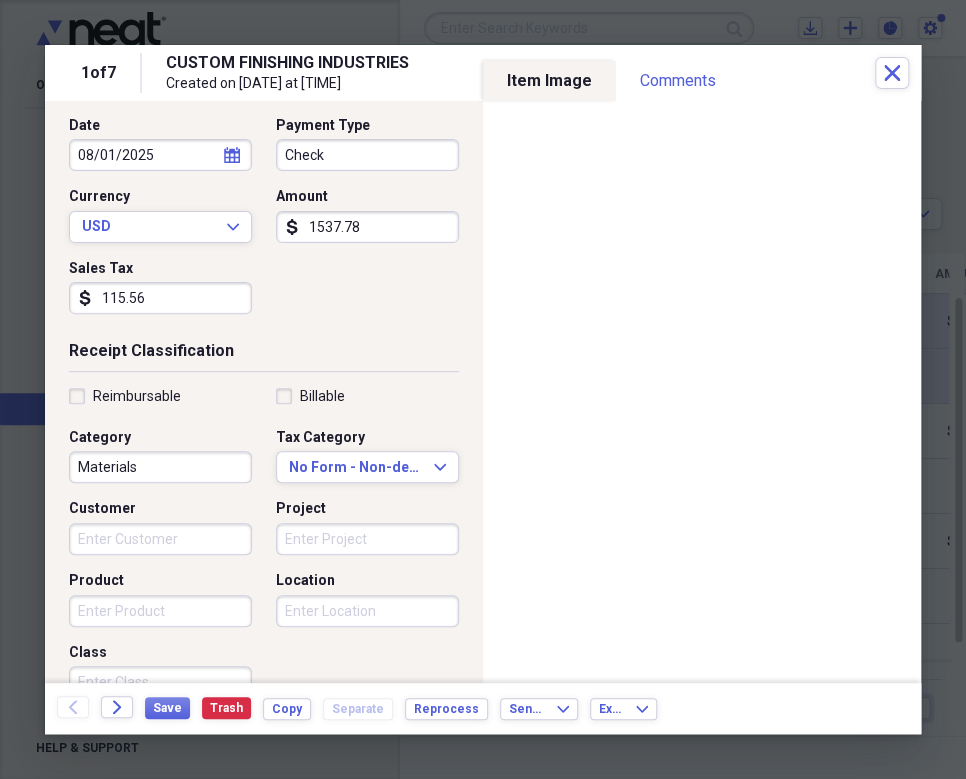 scroll, scrollTop: 200, scrollLeft: 0, axis: vertical 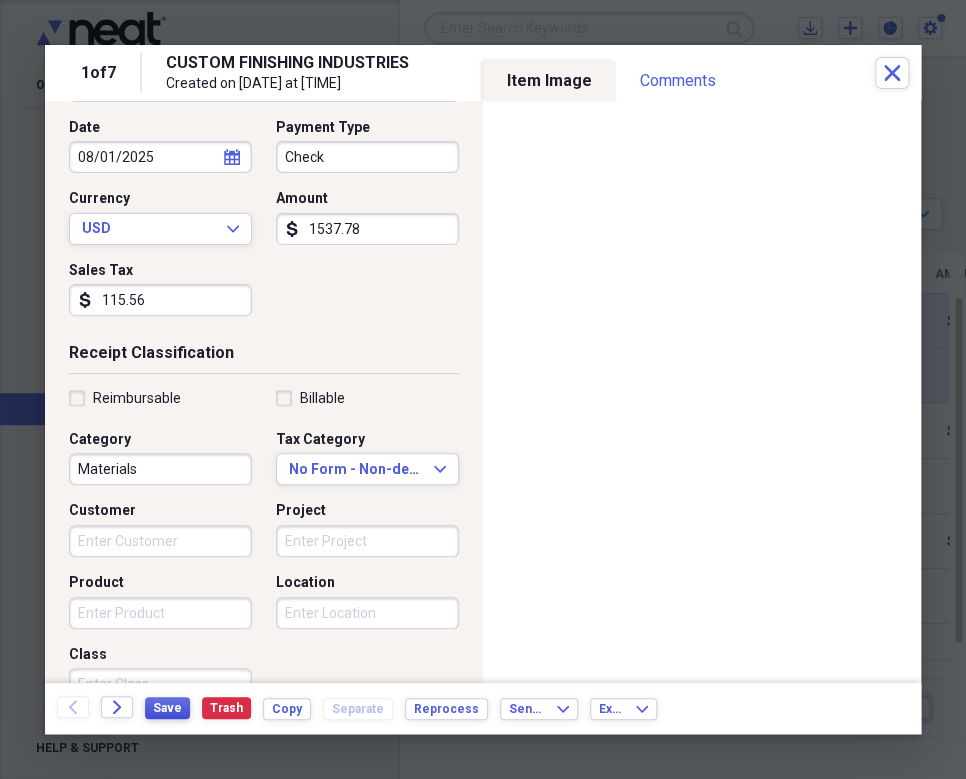click on "Save" at bounding box center (167, 708) 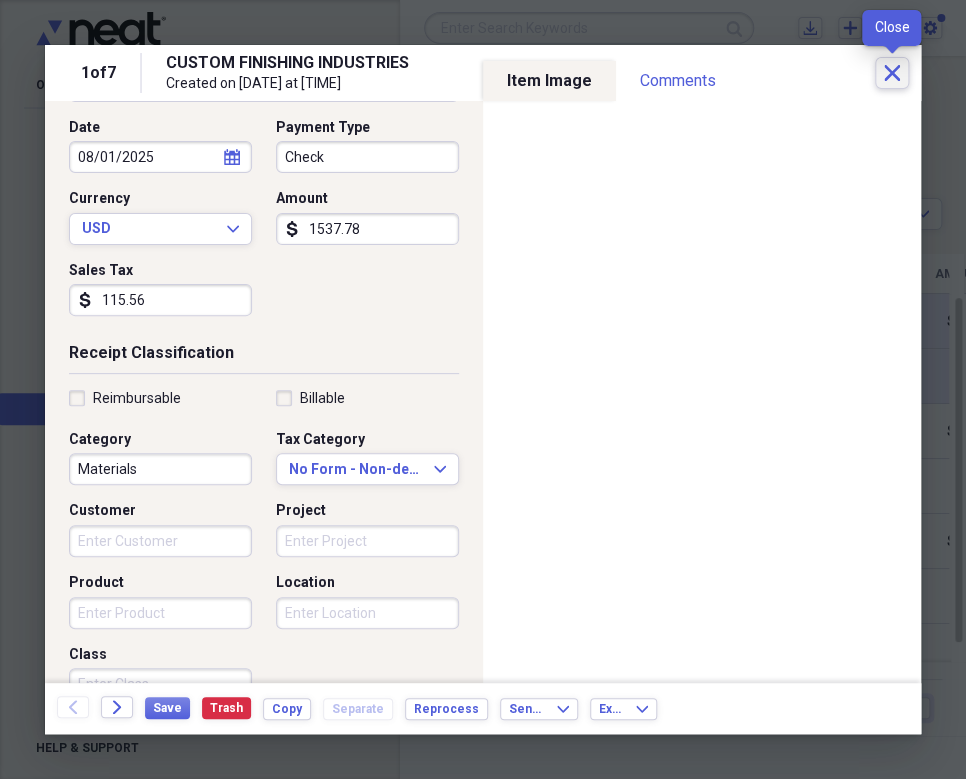 click 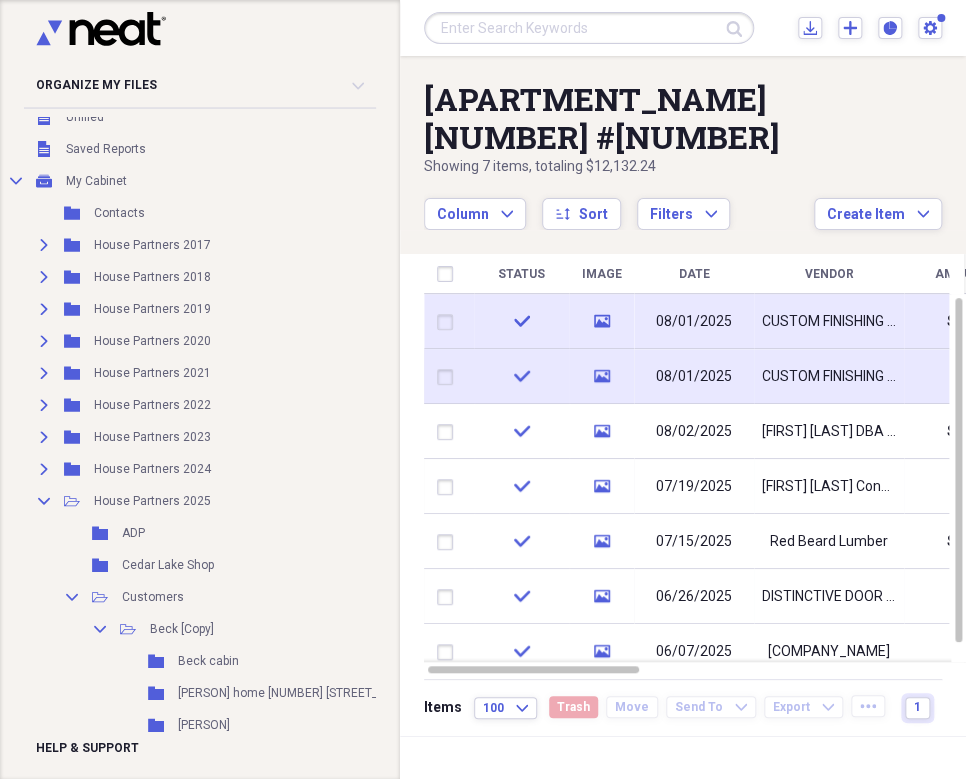 scroll, scrollTop: 0, scrollLeft: 0, axis: both 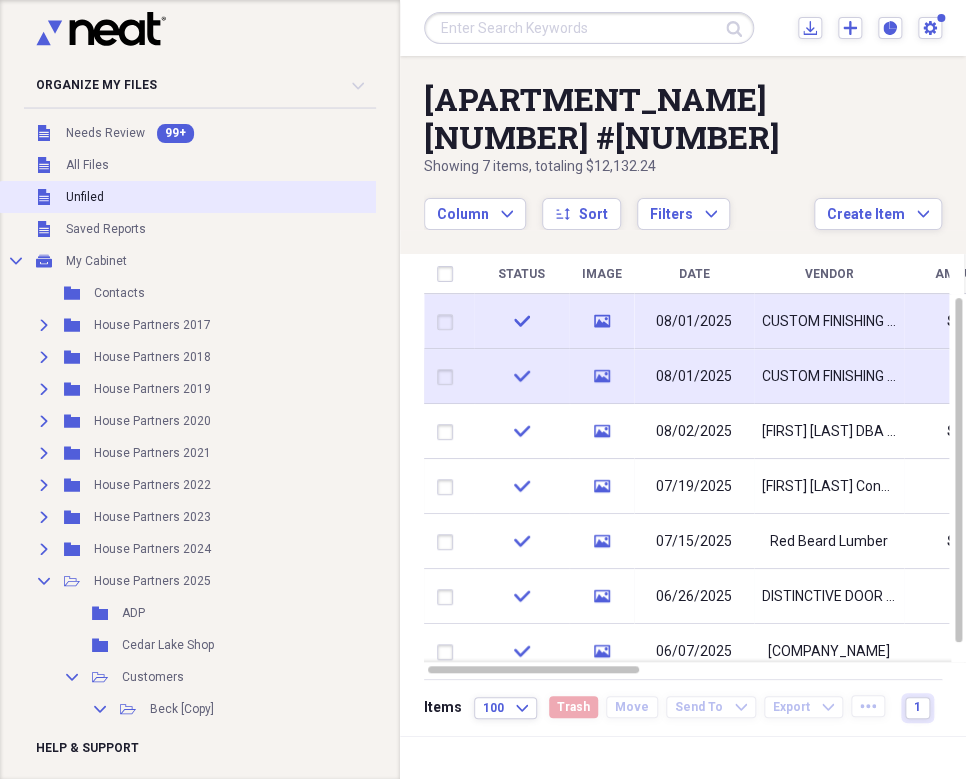 click on "Unfiled" at bounding box center (85, 197) 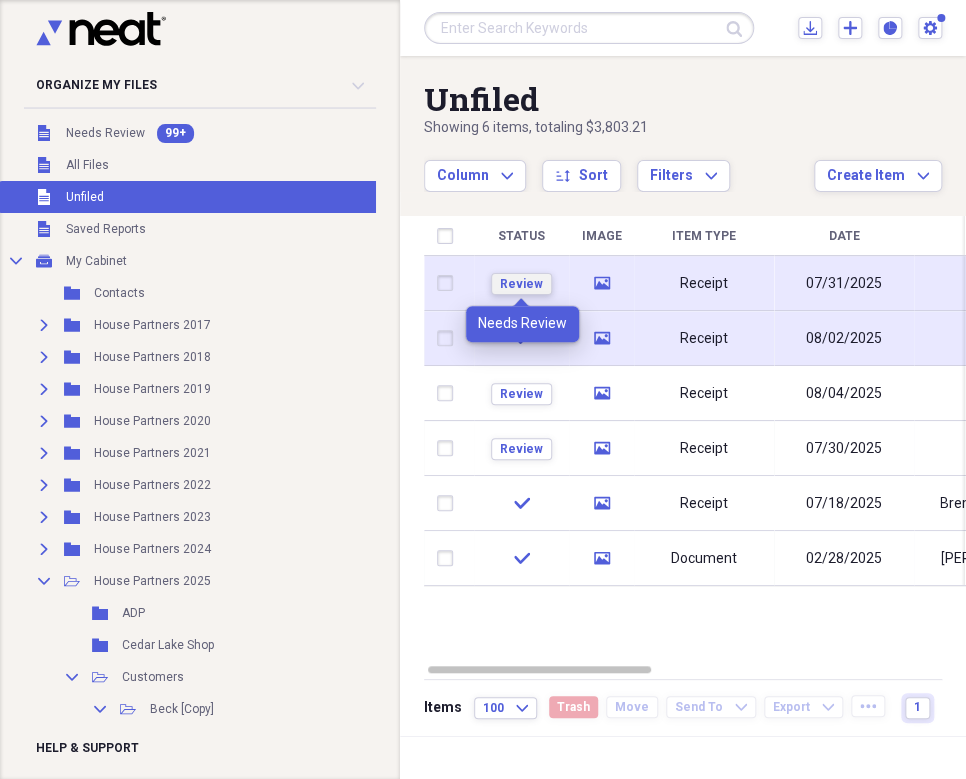 click on "Review" at bounding box center (521, 284) 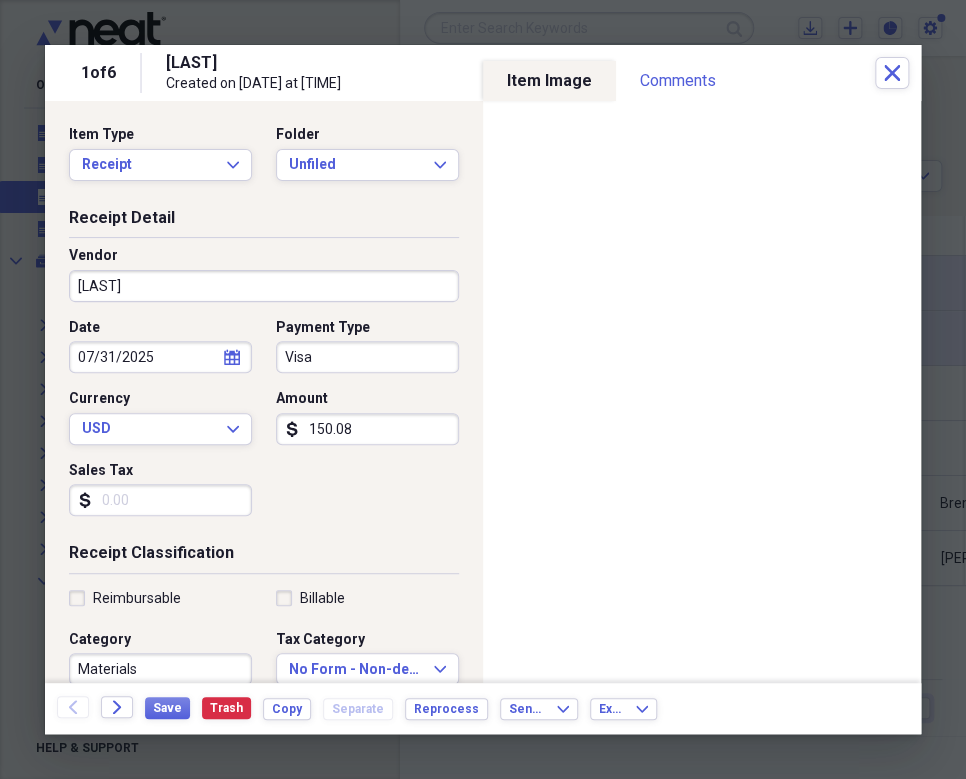 click on "Visa" at bounding box center [367, 357] 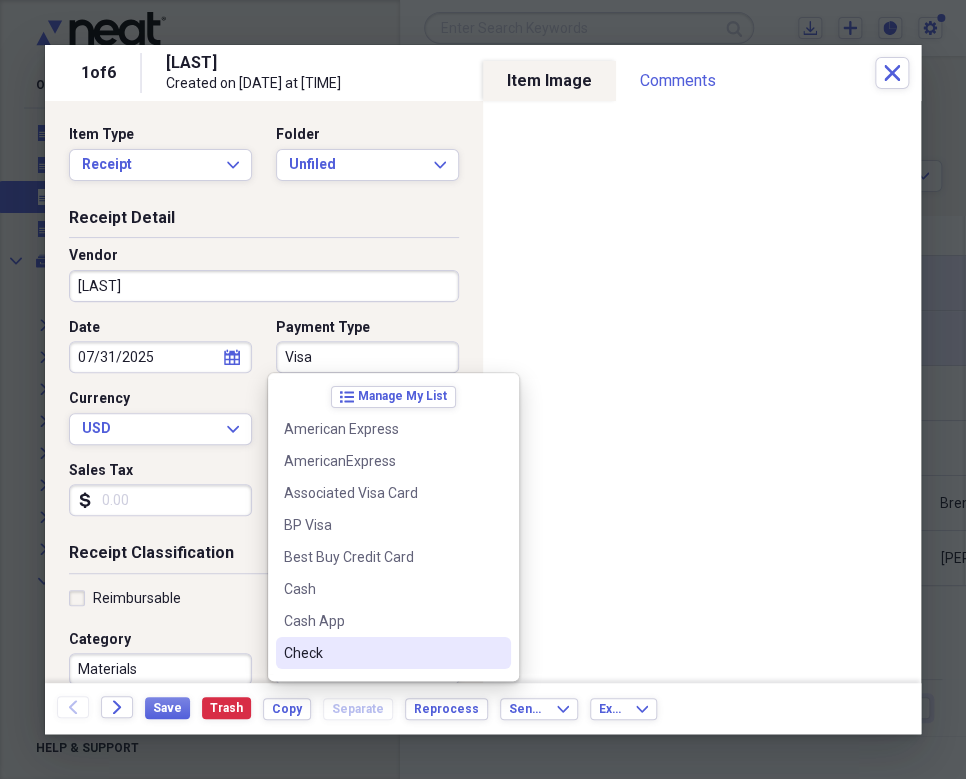 click on "Check" at bounding box center (381, 653) 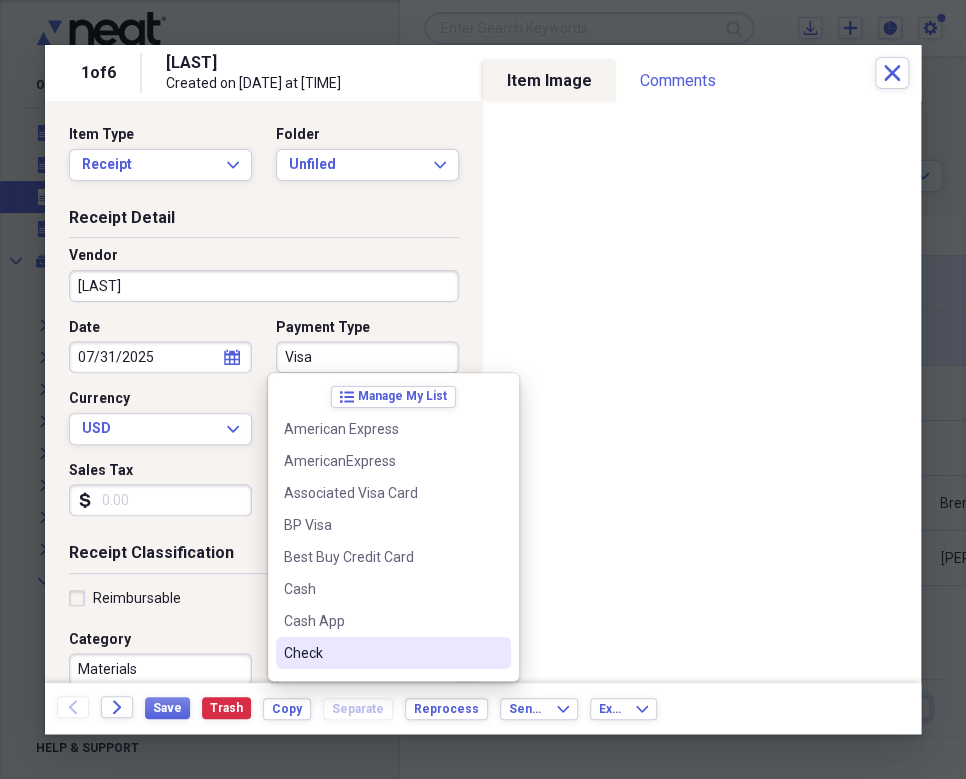 type on "Check" 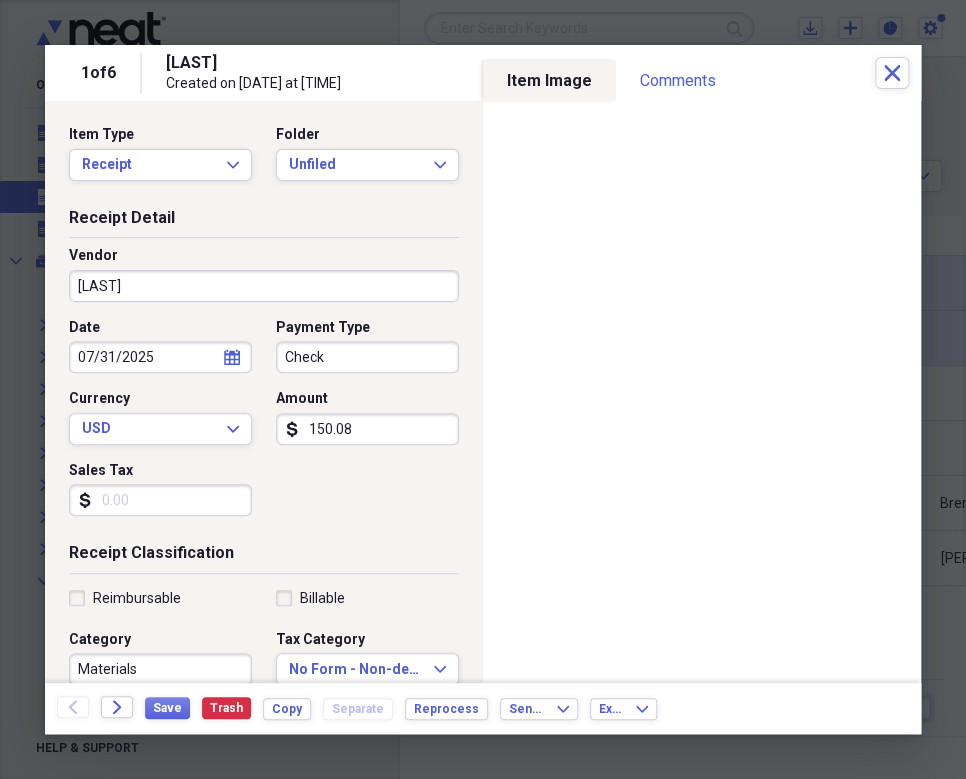 click on "Sales Tax" at bounding box center (160, 500) 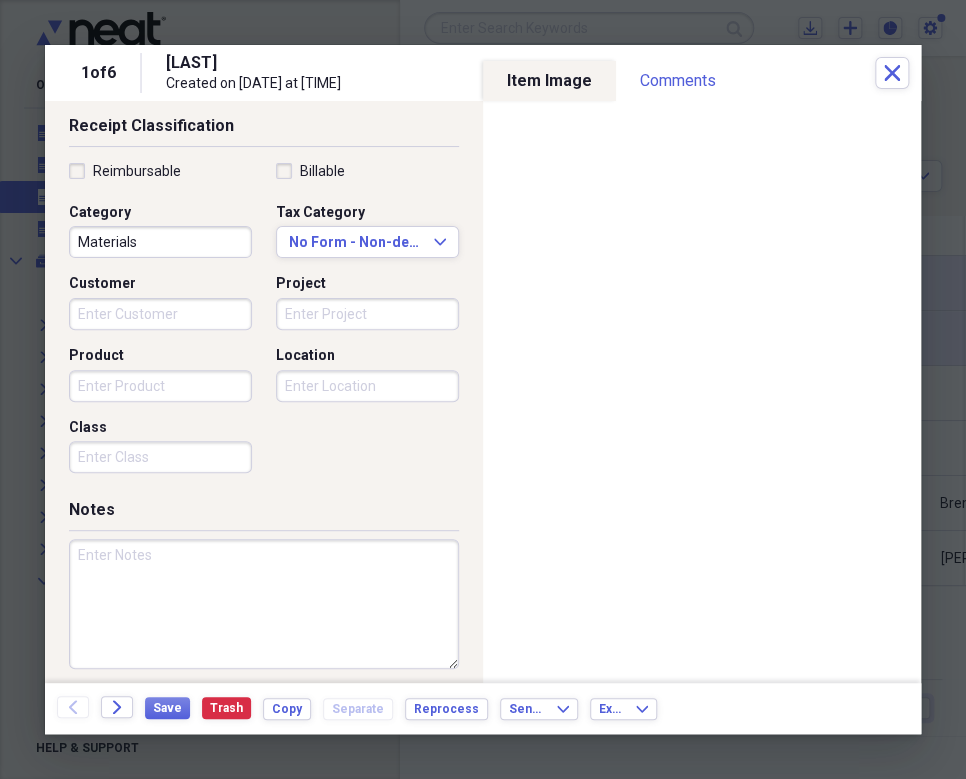 scroll, scrollTop: 437, scrollLeft: 0, axis: vertical 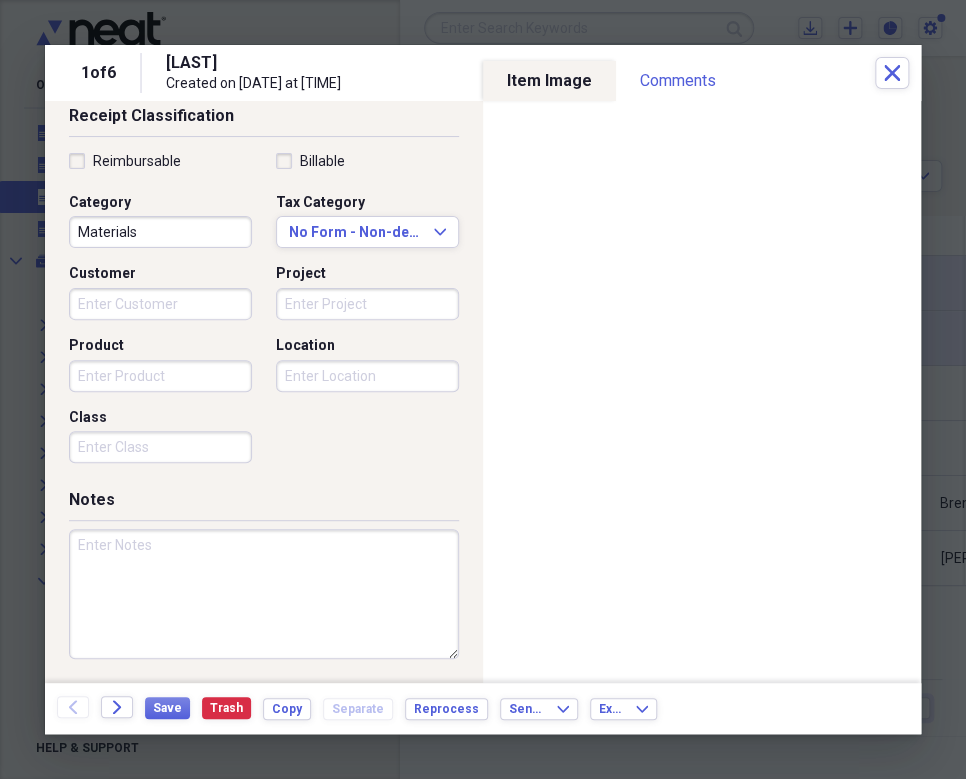 type on "11.28" 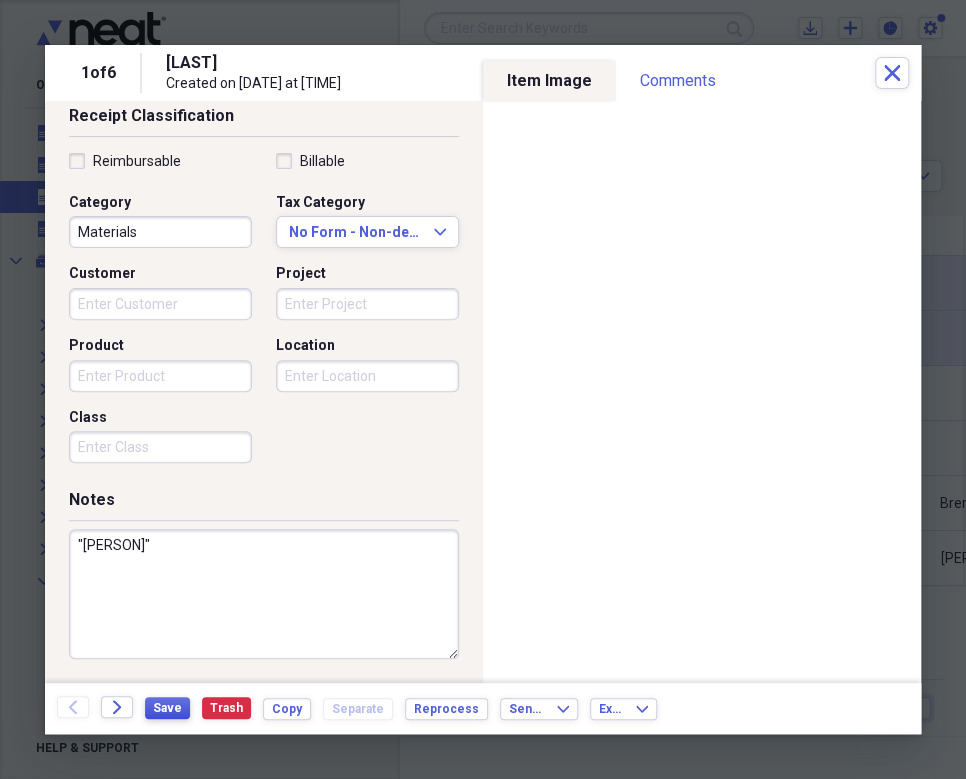 type on ""[PERSON]"" 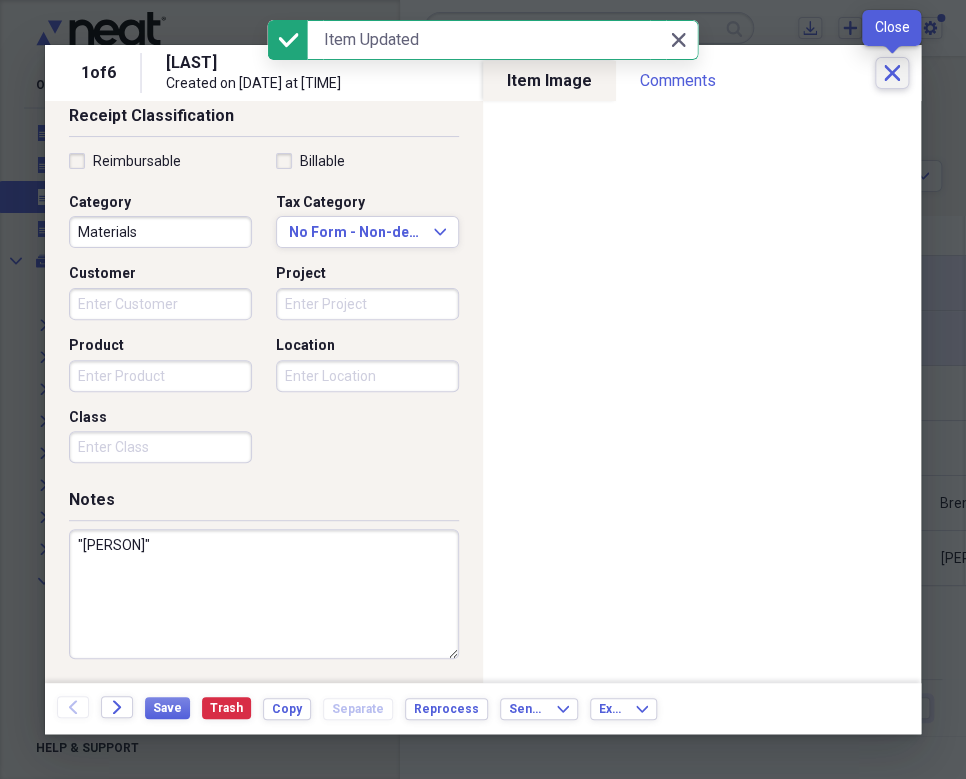 click on "Close" 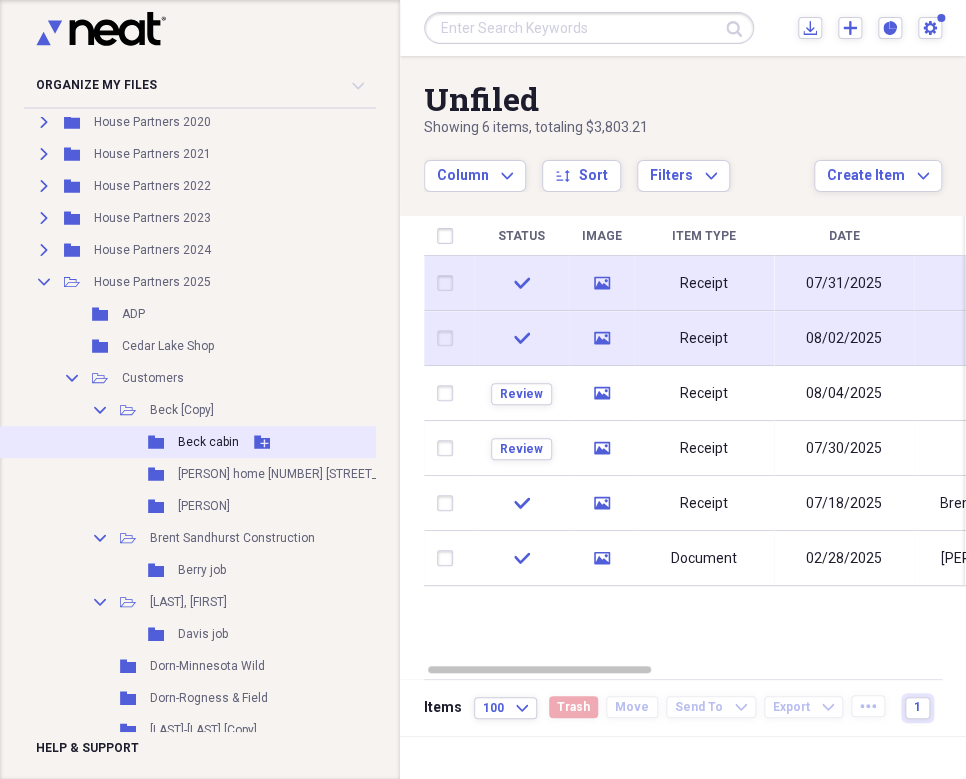 scroll, scrollTop: 300, scrollLeft: 0, axis: vertical 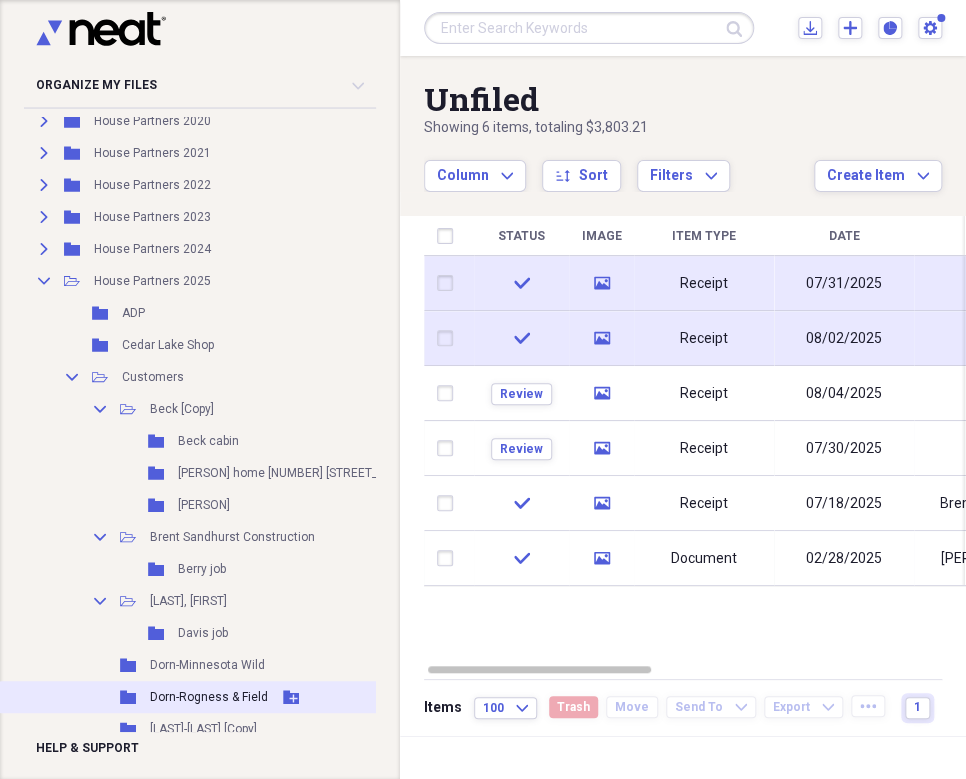 click on "Dorn-Rogness & Field" at bounding box center (209, 697) 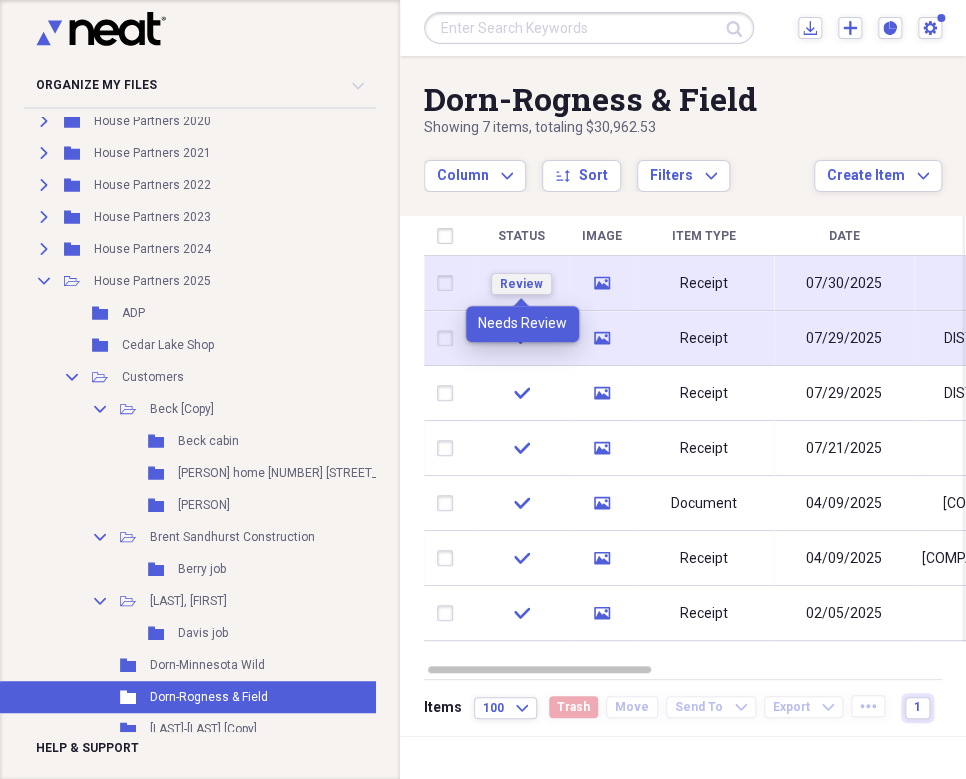 click on "Review" at bounding box center (521, 284) 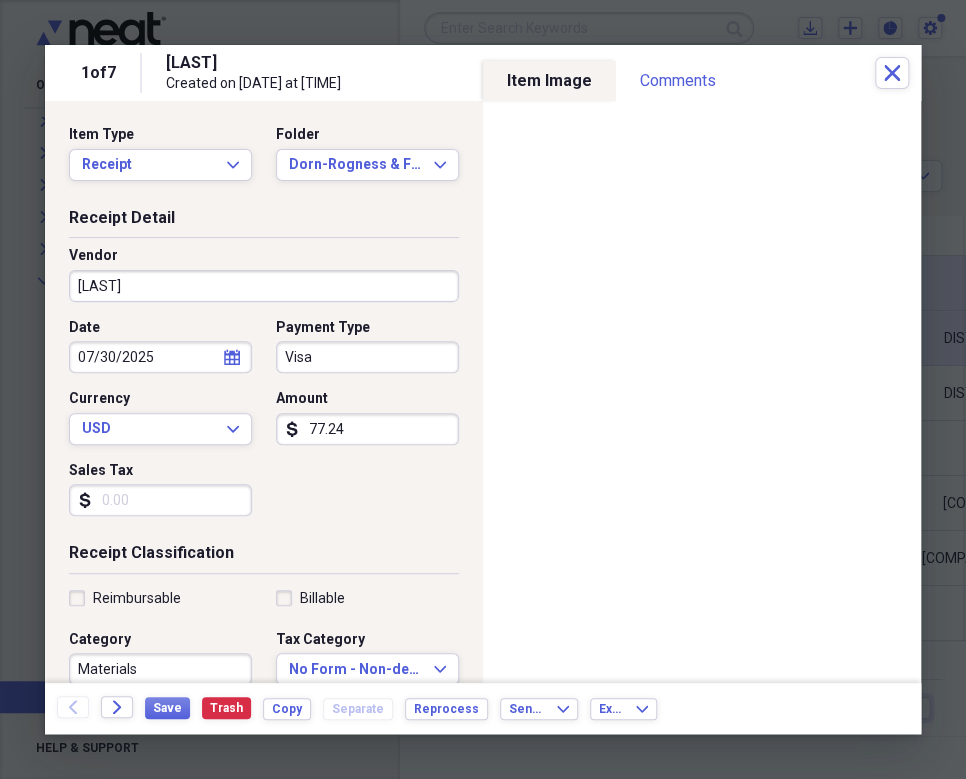 click on "Visa" at bounding box center [367, 357] 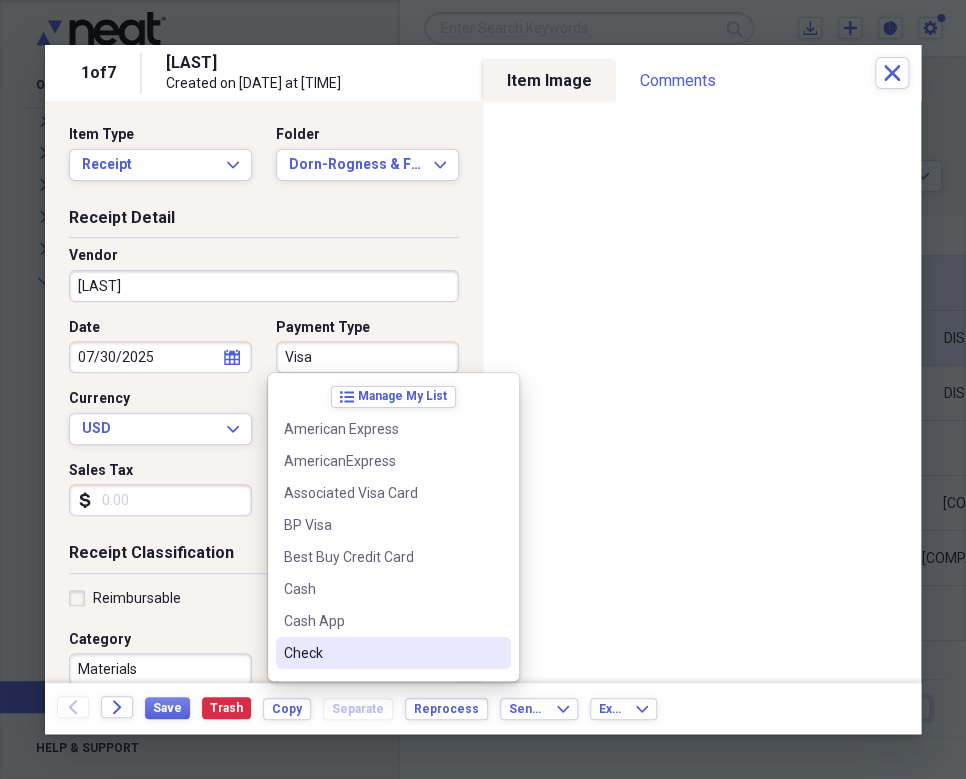 drag, startPoint x: 366, startPoint y: 652, endPoint x: 259, endPoint y: 490, distance: 194.14685 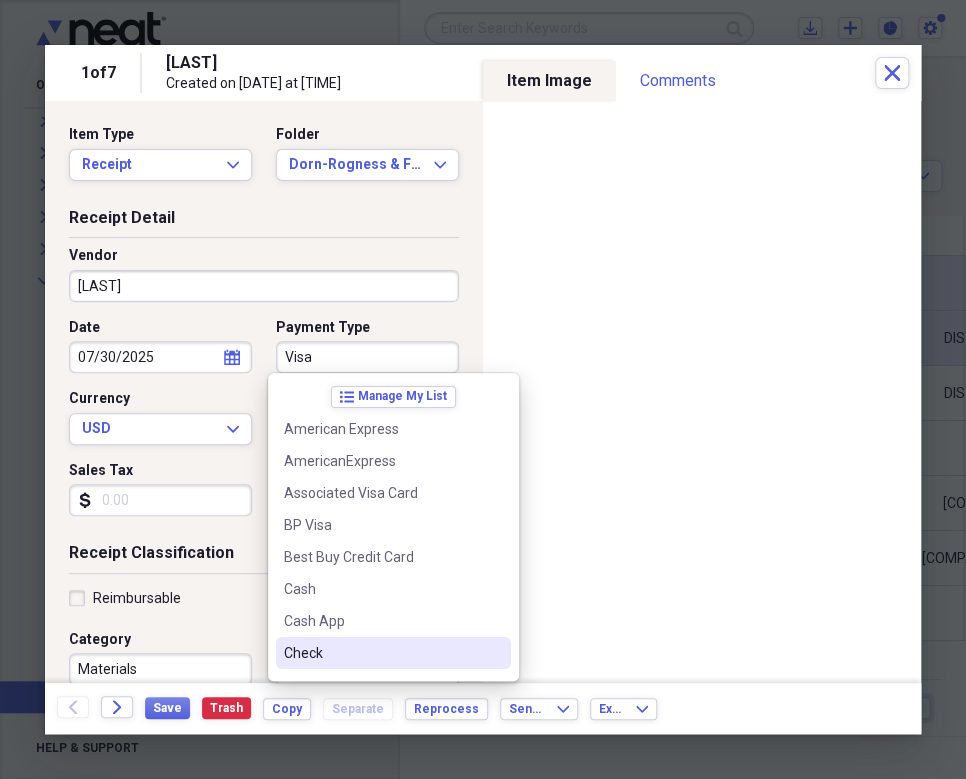 click on "Check" at bounding box center (381, 653) 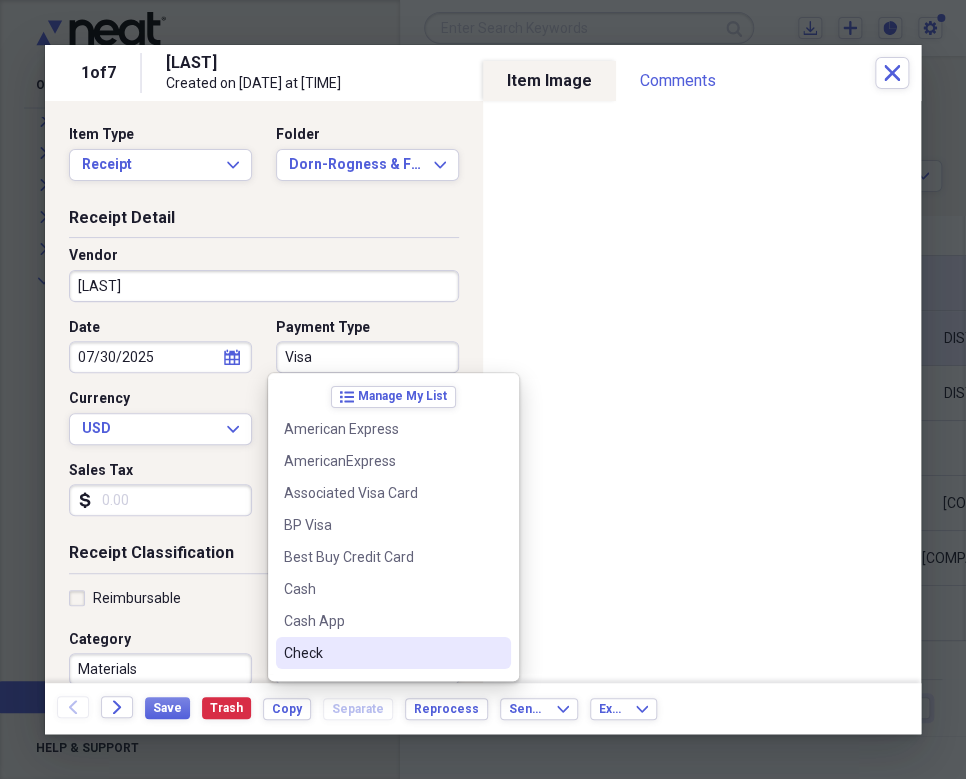 type on "Check" 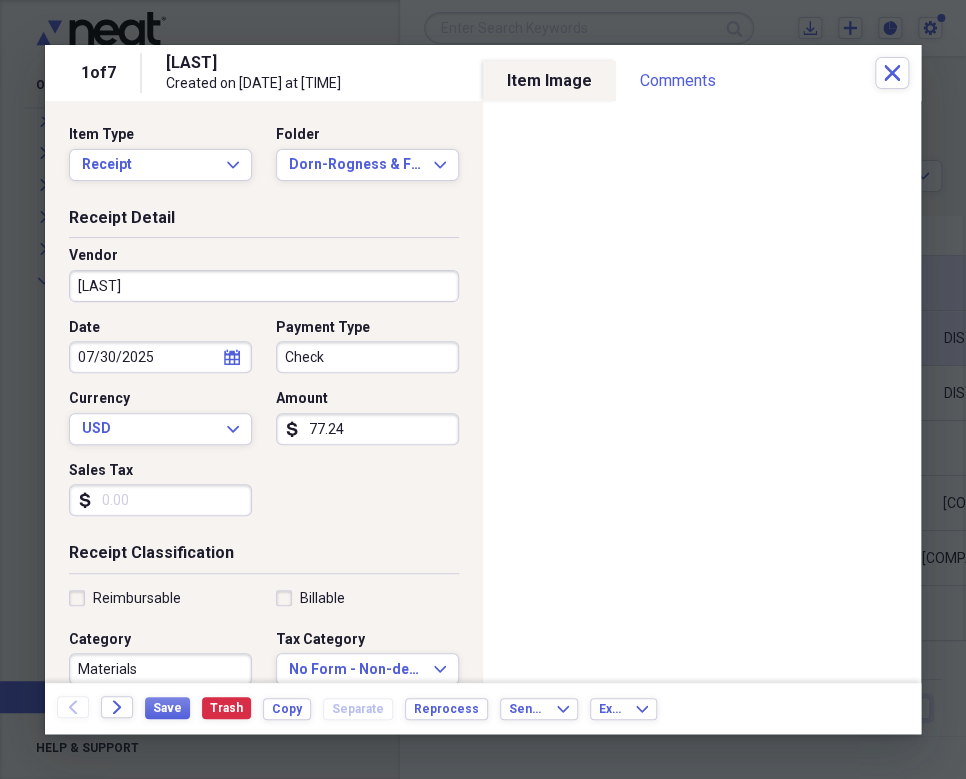 drag, startPoint x: 223, startPoint y: 360, endPoint x: 223, endPoint y: 383, distance: 23 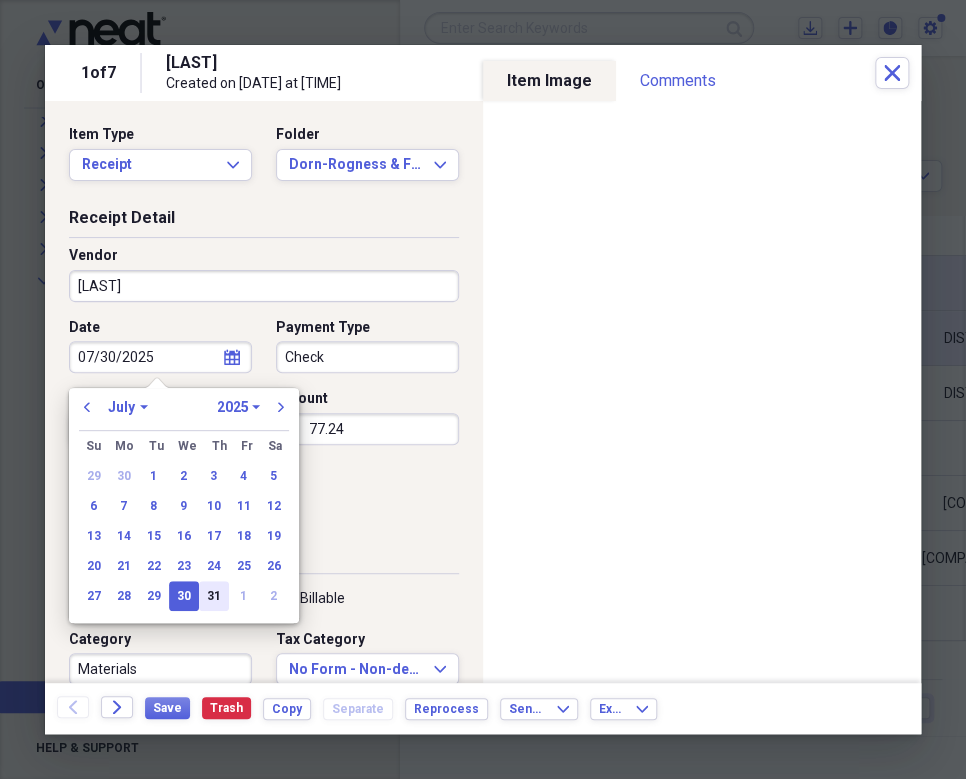 click on "31" at bounding box center (214, 596) 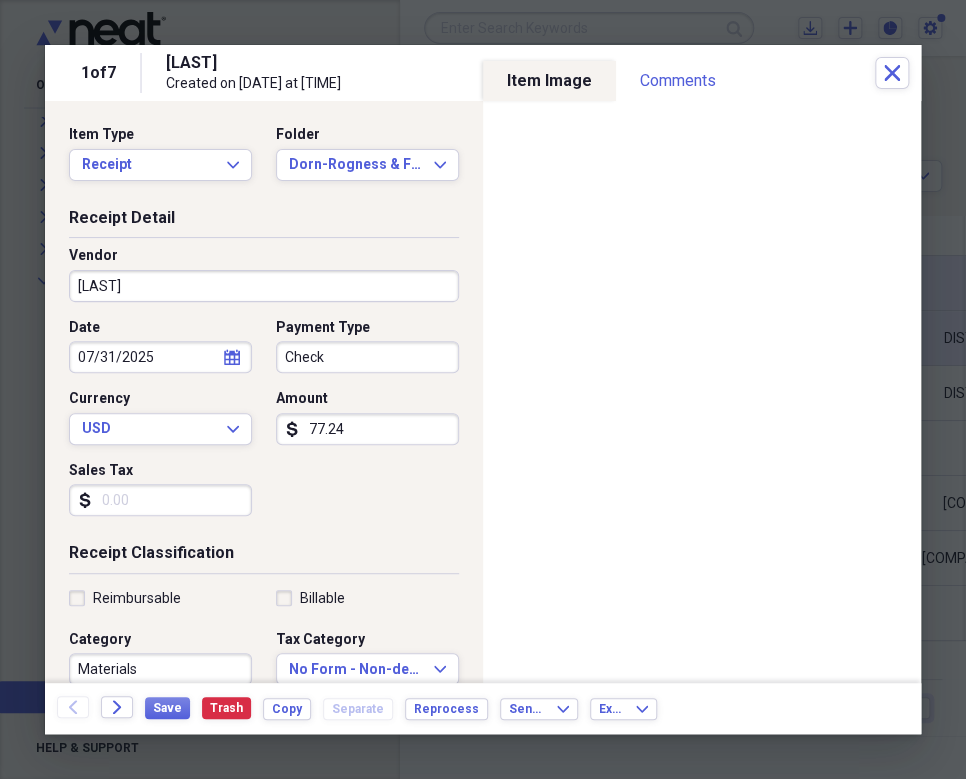 click on "Date [DATE] calendar Calendar Payment Type Check Currency USD Expand Amount dollar-sign [NUMBER].[NUMBER] Sales Tax dollar-sign" at bounding box center (264, 425) 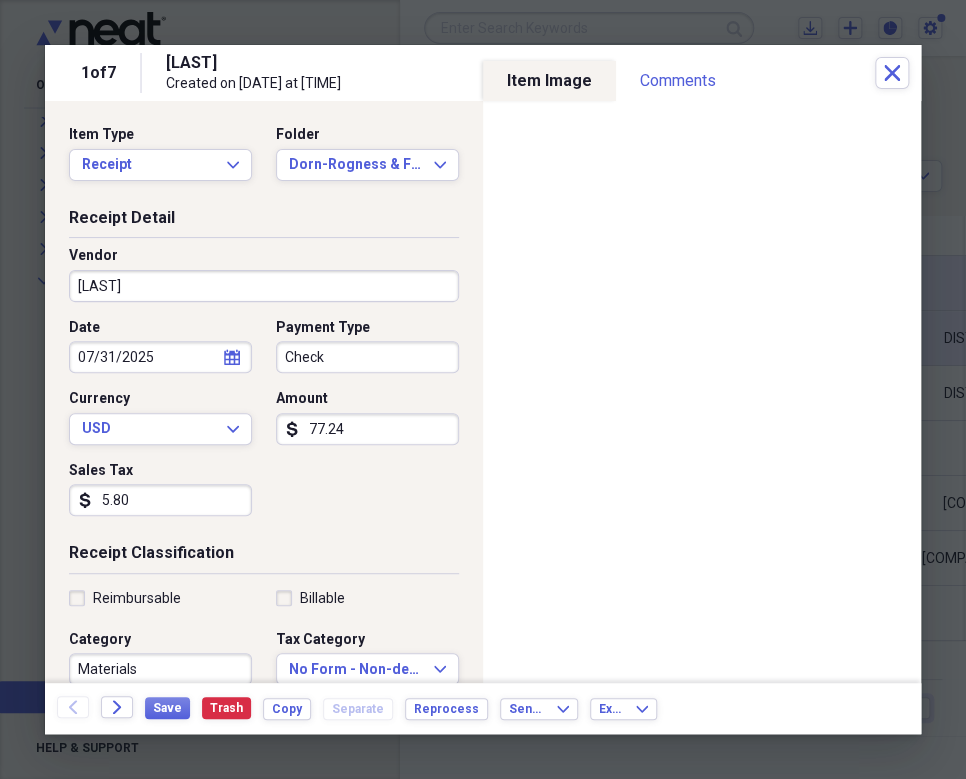 type on "5.80" 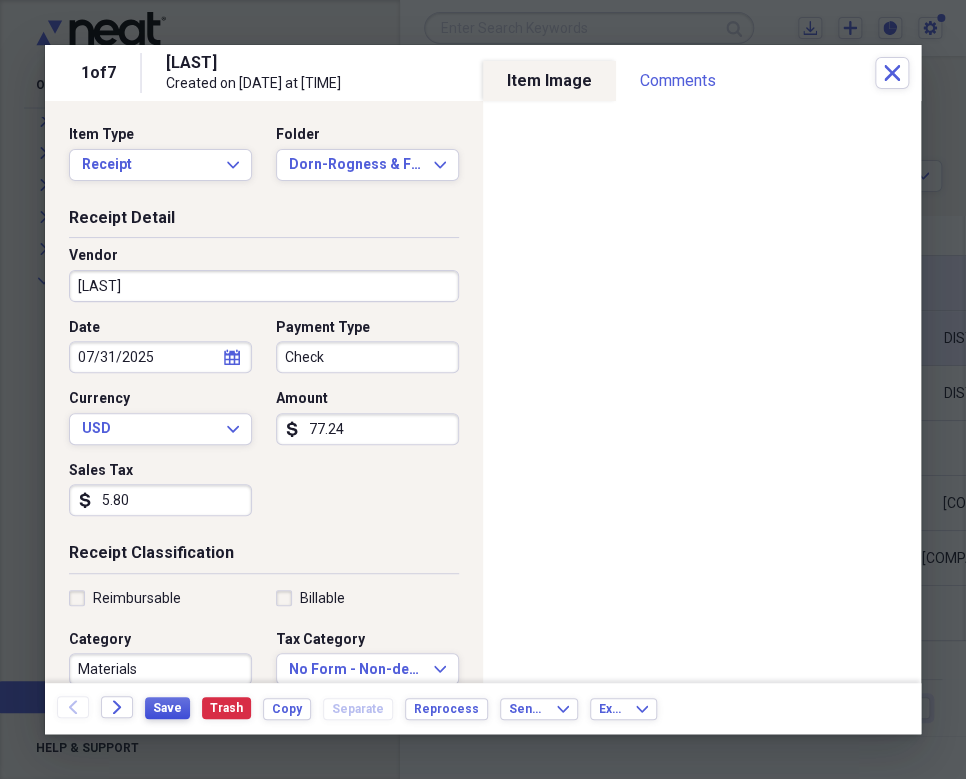 click on "Save" at bounding box center (167, 708) 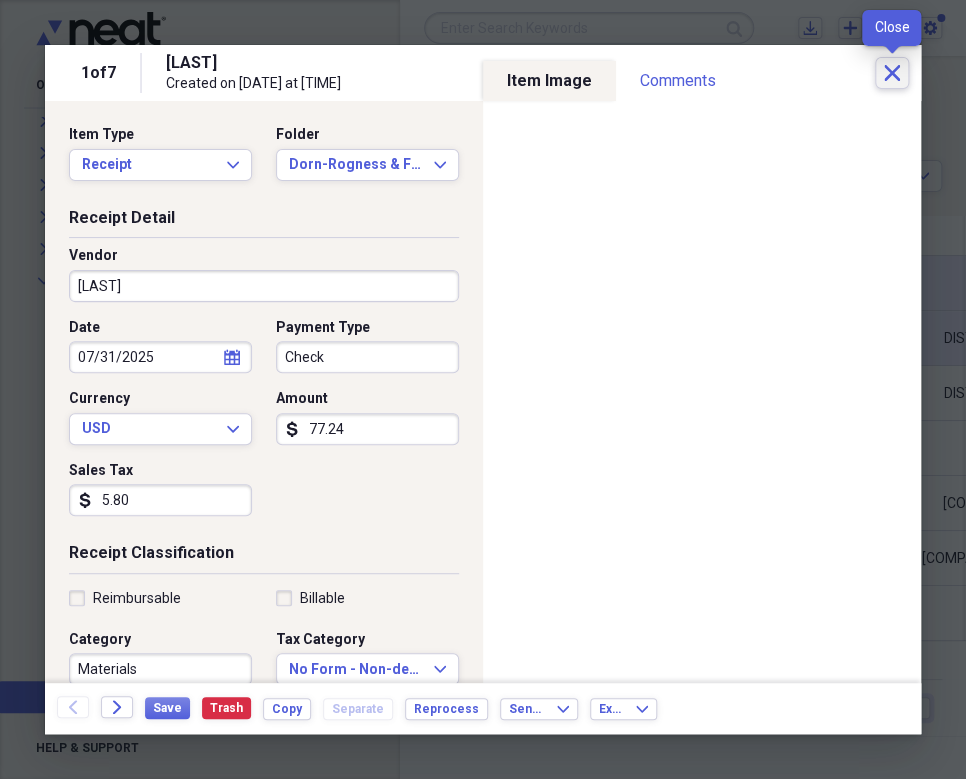 click 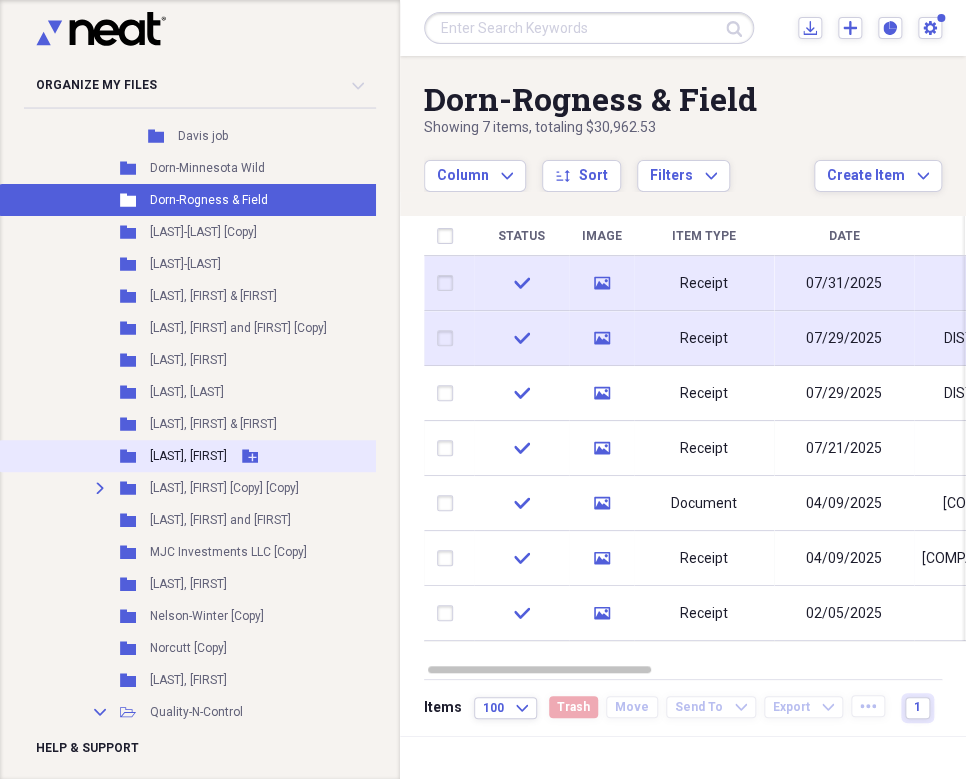 scroll, scrollTop: 799, scrollLeft: 0, axis: vertical 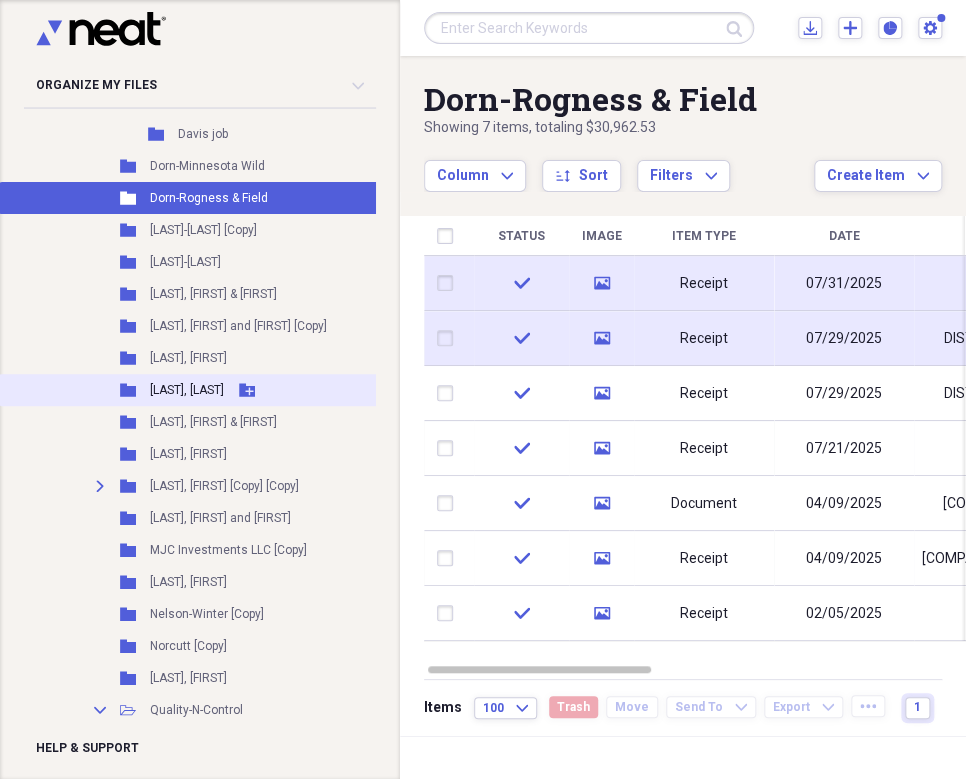 click on "Folder [LAST], [LAST] Add Folder" at bounding box center [274, 390] 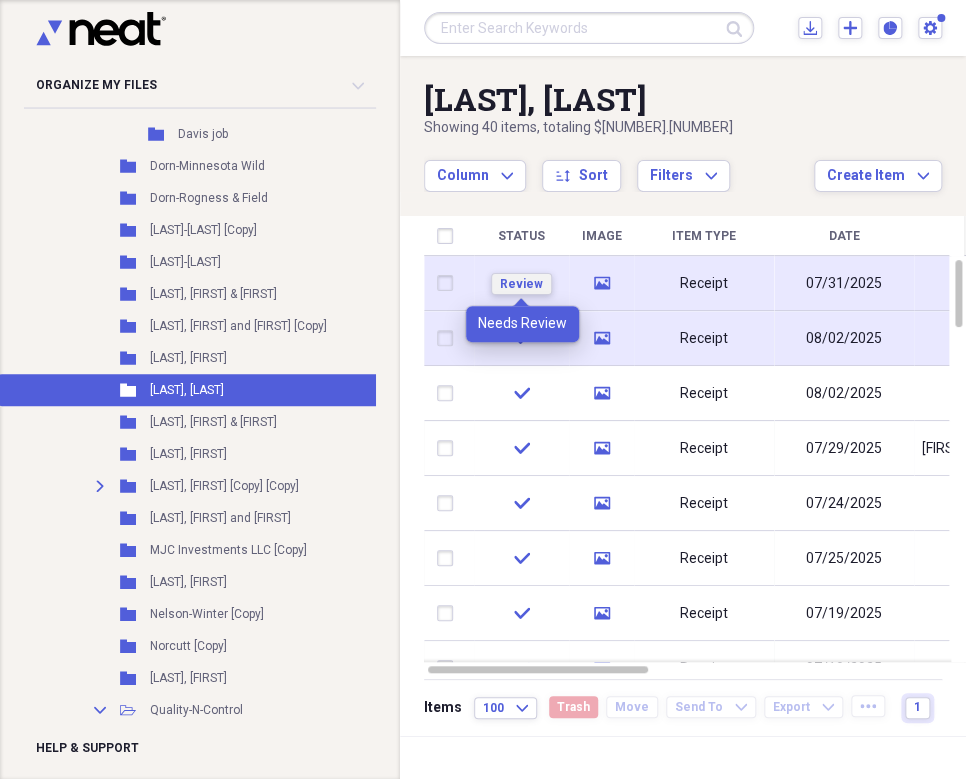 click on "Review" at bounding box center (521, 284) 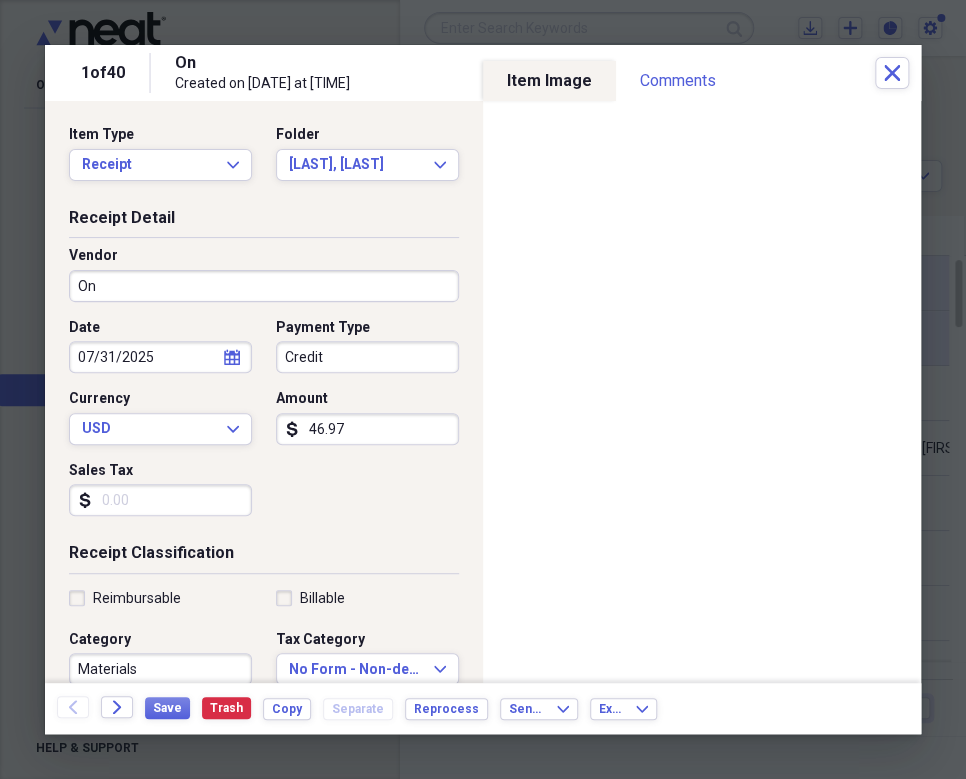 click on "Credit" at bounding box center [367, 357] 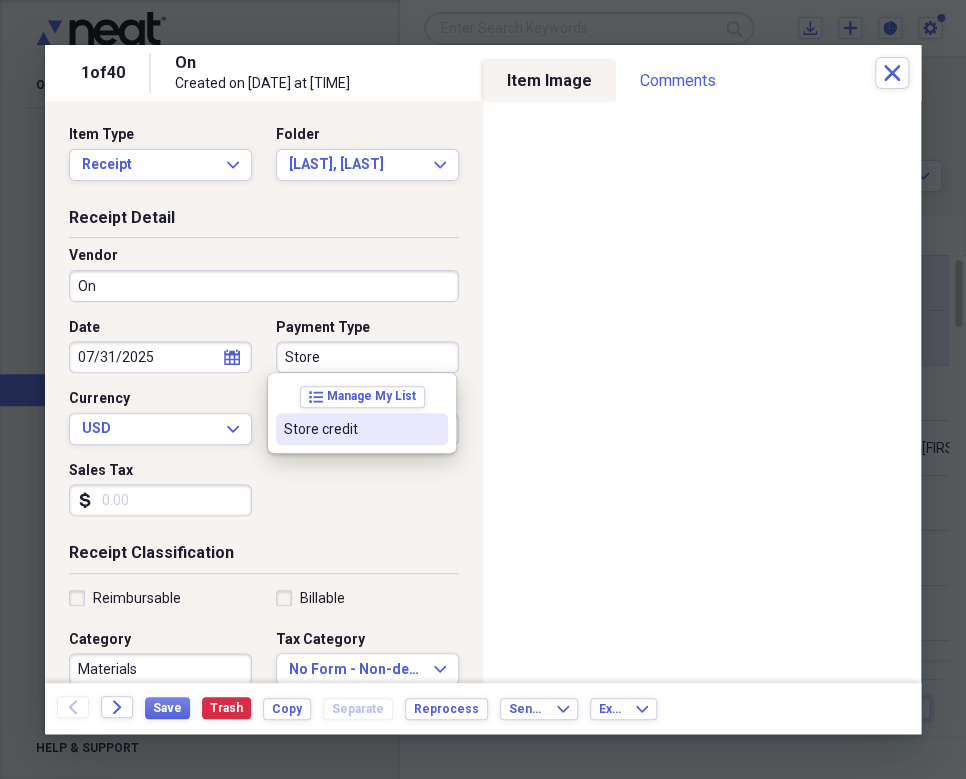 click on "Store credit" at bounding box center [362, 429] 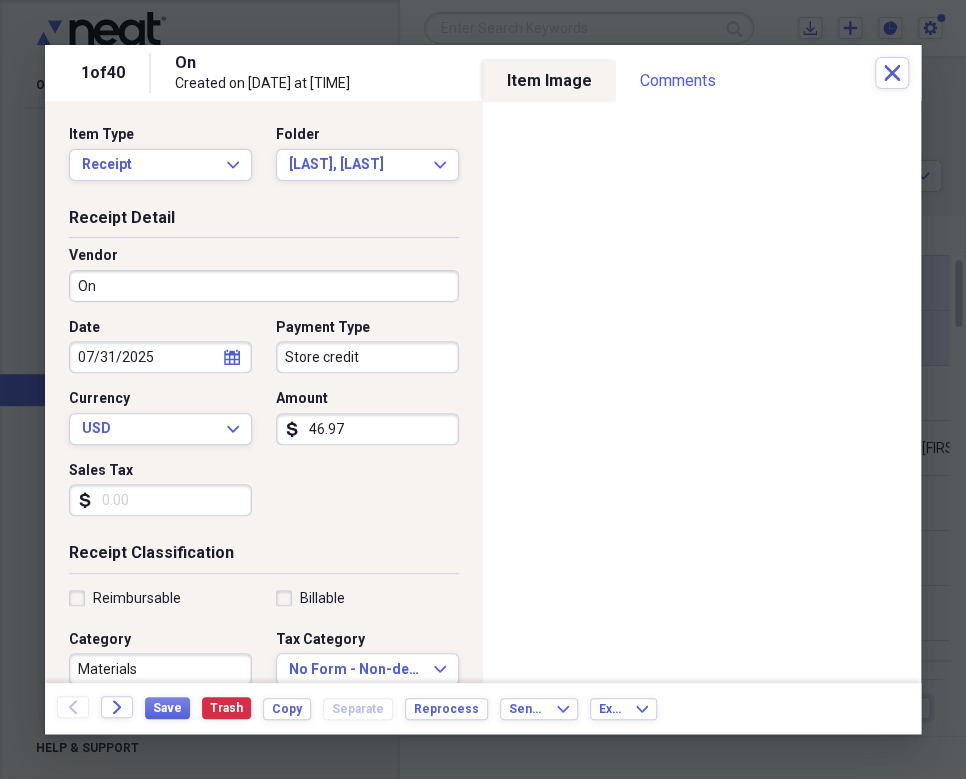 click on "On" at bounding box center [264, 286] 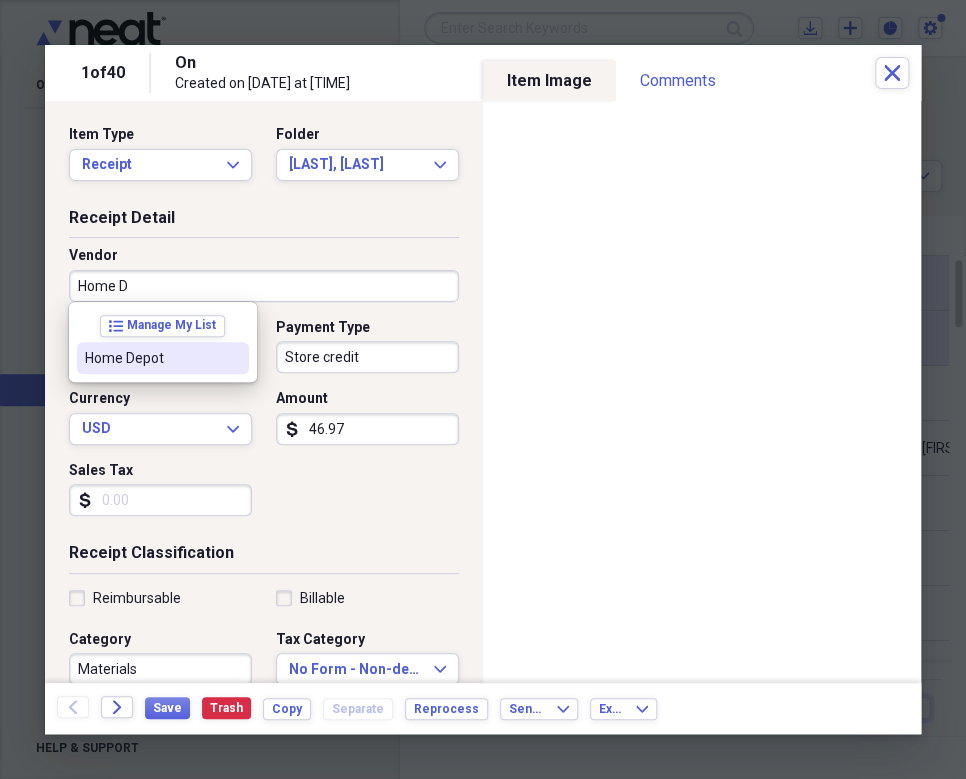 click on "Home Depot" at bounding box center (151, 358) 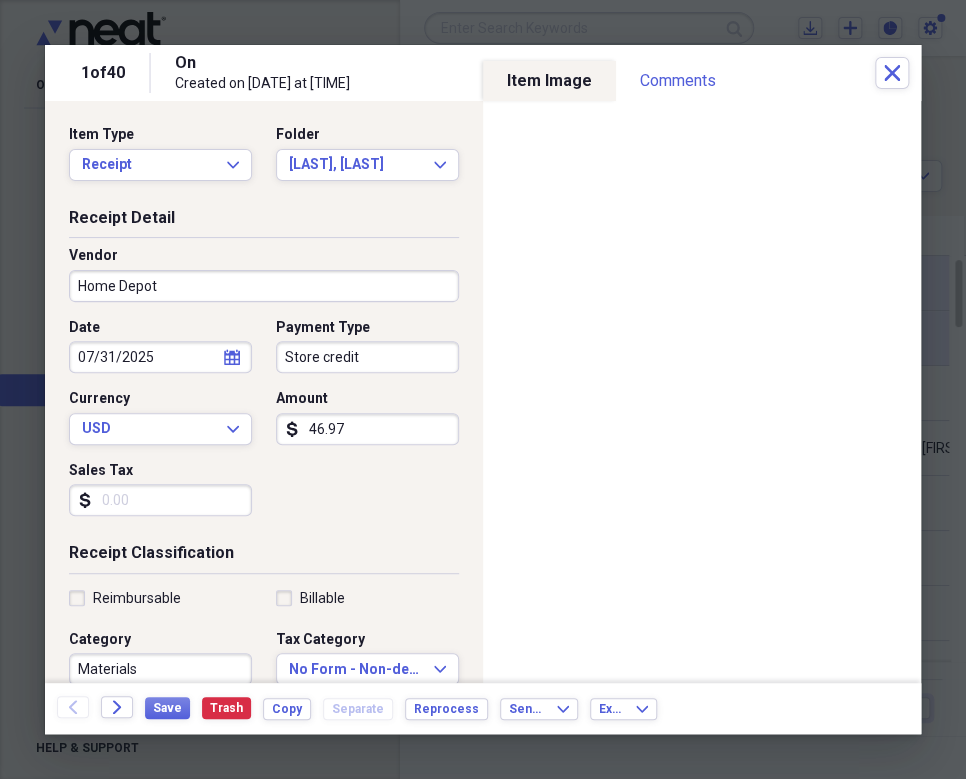click on "Sales Tax" at bounding box center [160, 500] 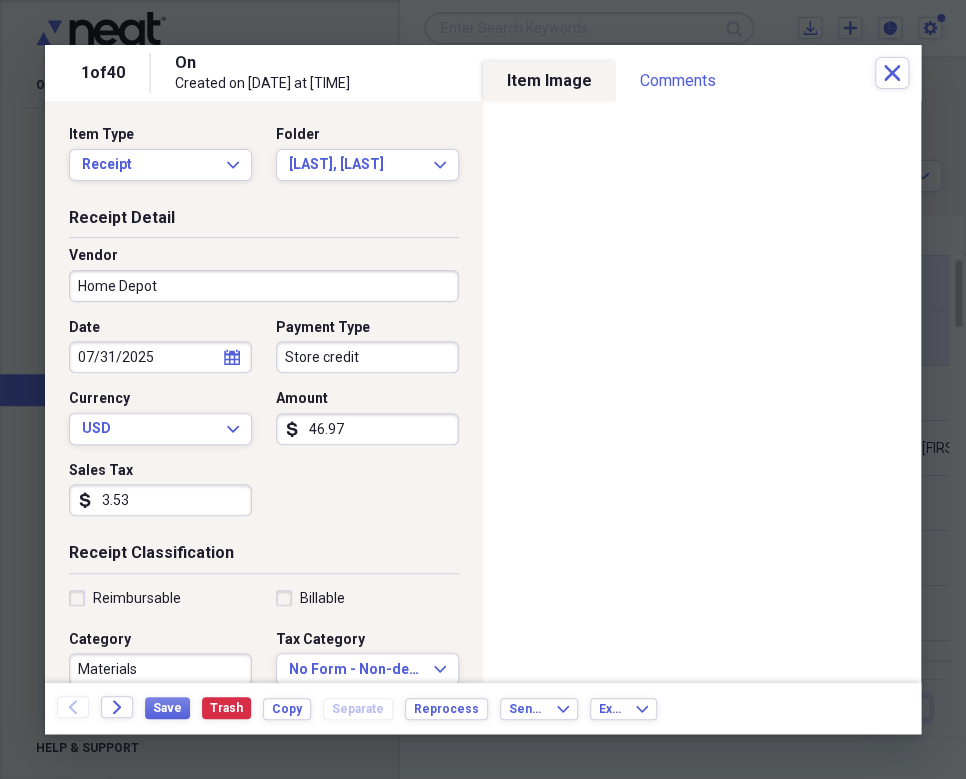 type on "3.53" 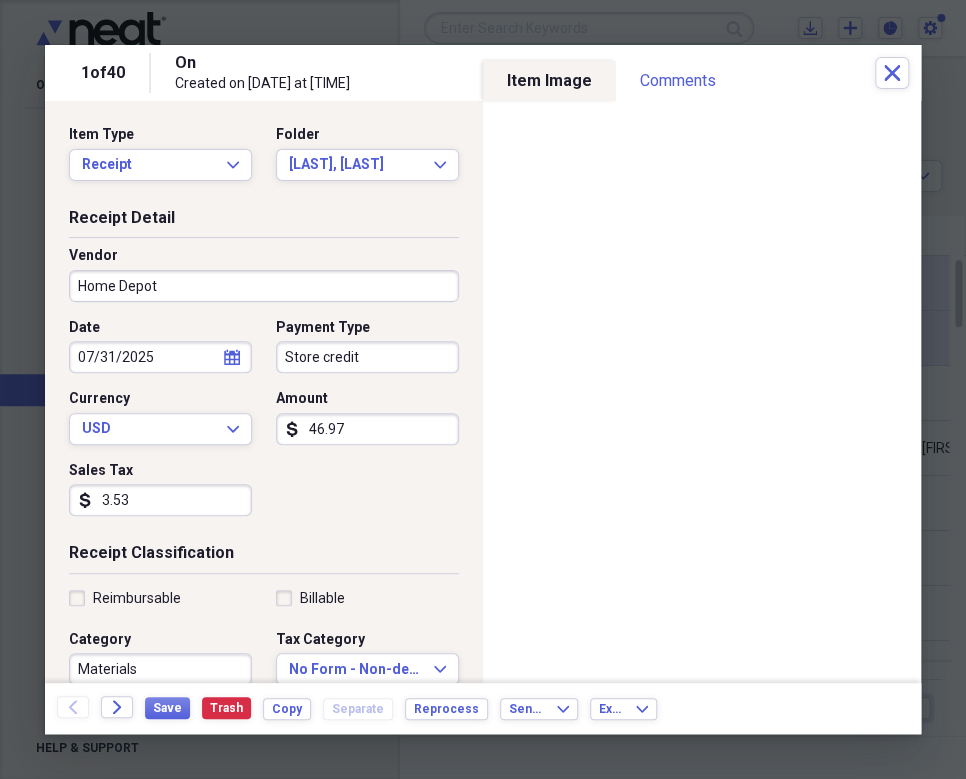 click on "Date [DATE] calendar Calendar Payment Type Check Currency USD Expand Amount dollar-sign [NUMBER].[NUMBER] Sales Tax dollar-sign [NUMBER].[NUMBER]" at bounding box center (264, 425) 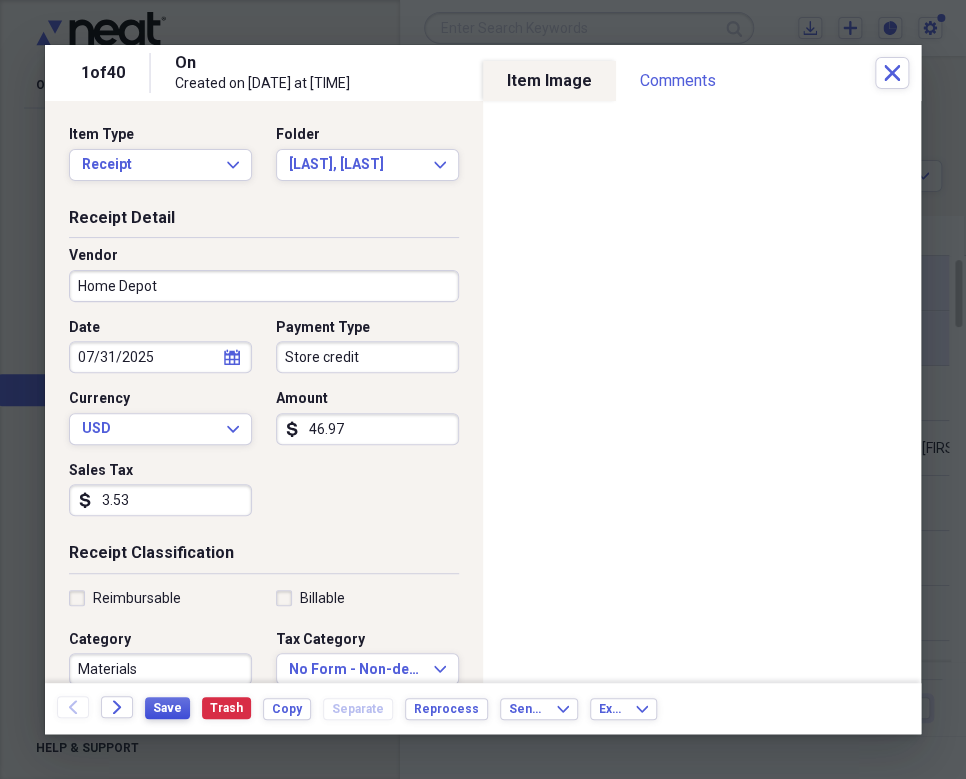 click on "Save" at bounding box center [167, 708] 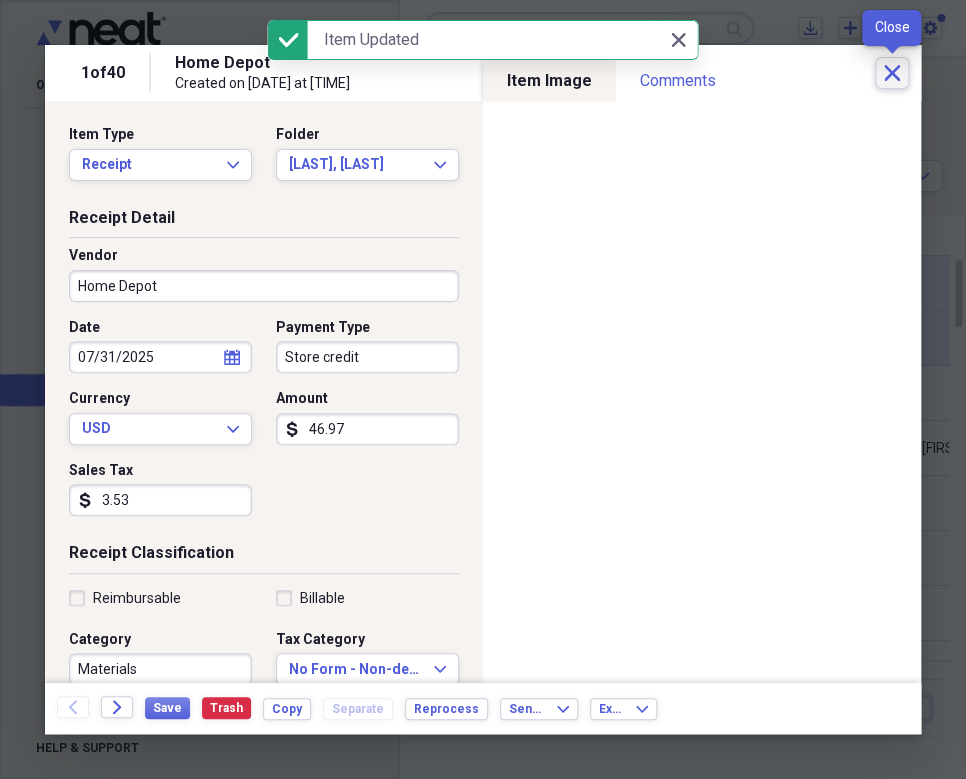 click 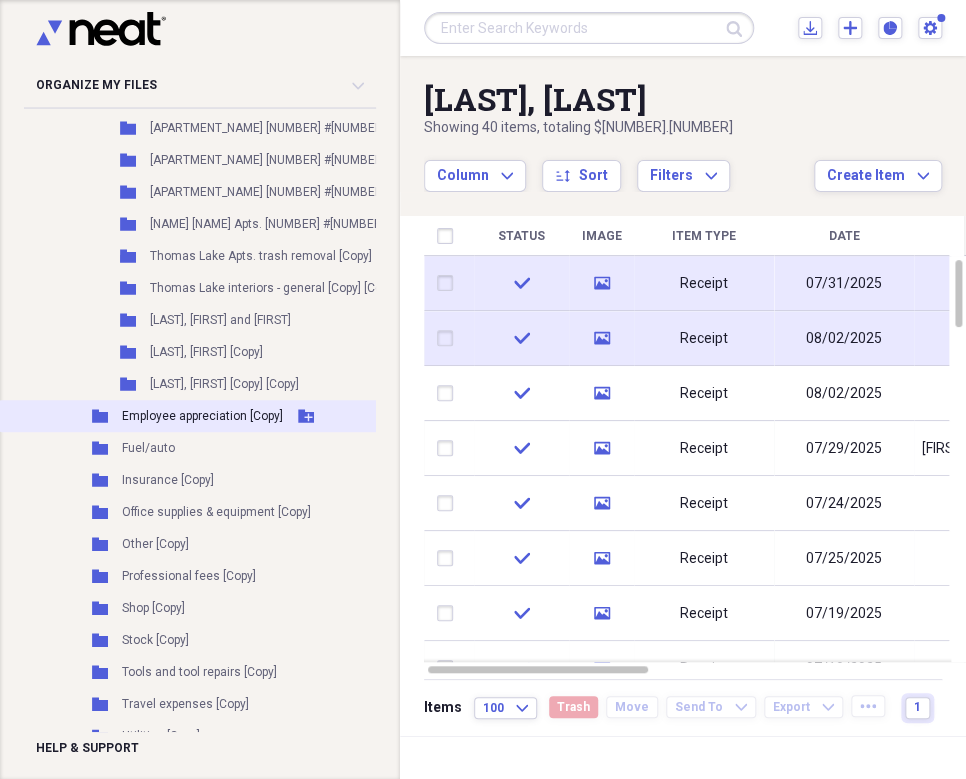 scroll, scrollTop: 2599, scrollLeft: 0, axis: vertical 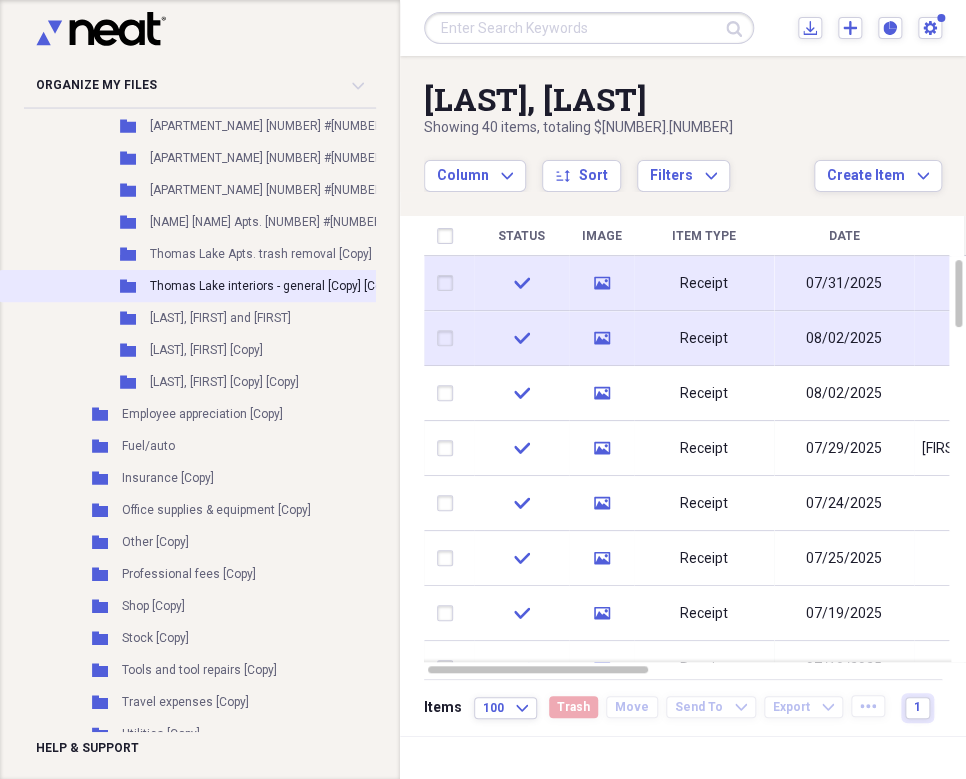 click on "Thomas Lake interiors - general [Copy] [Copy]" at bounding box center [273, 286] 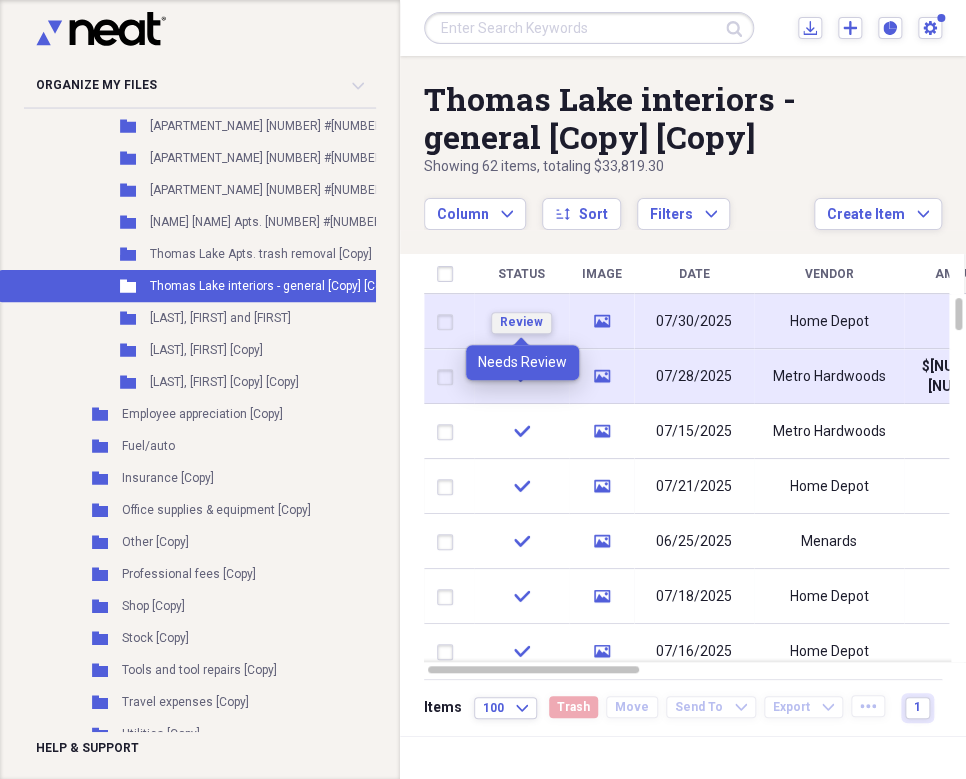 click on "Review" at bounding box center (521, 322) 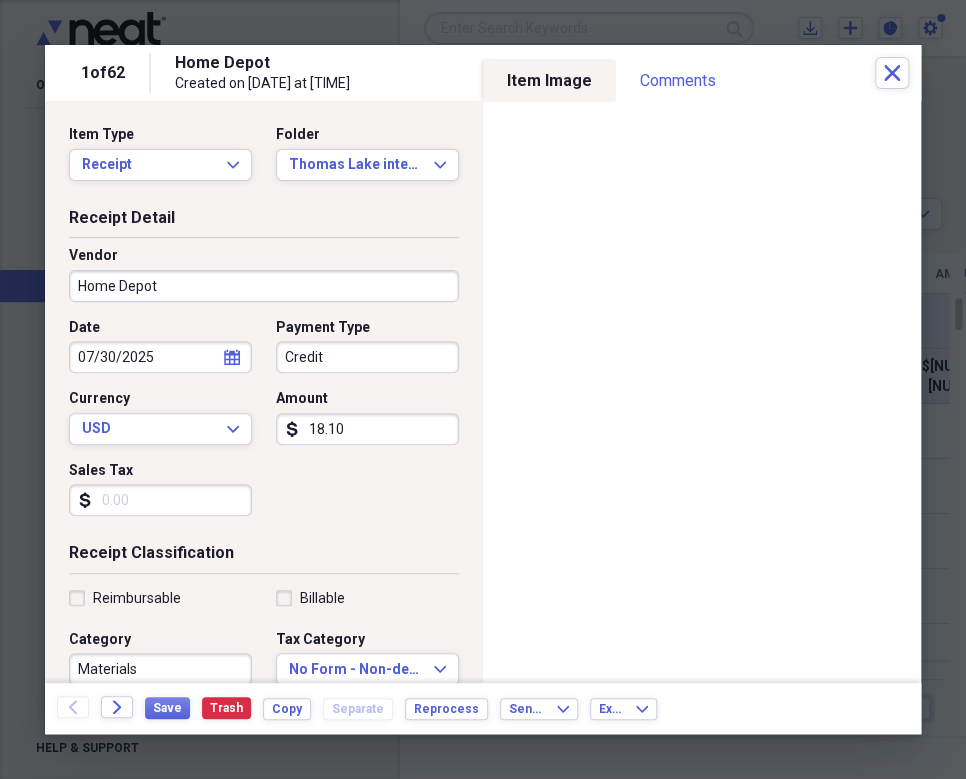 click on "Credit" at bounding box center [367, 357] 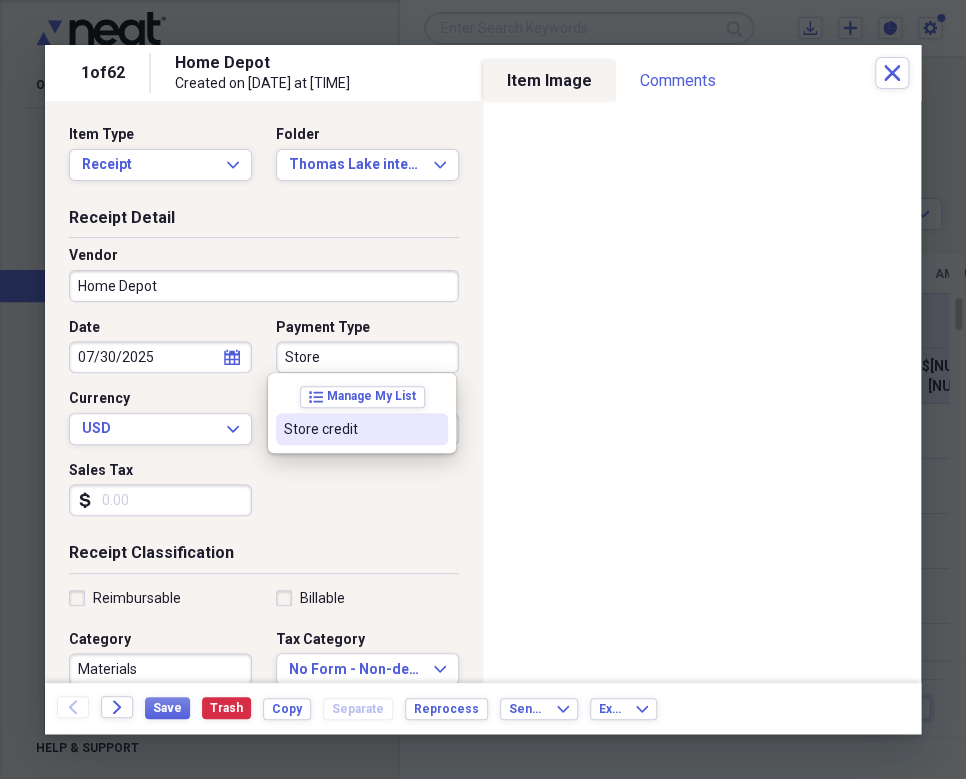 click on "Store credit" at bounding box center [350, 429] 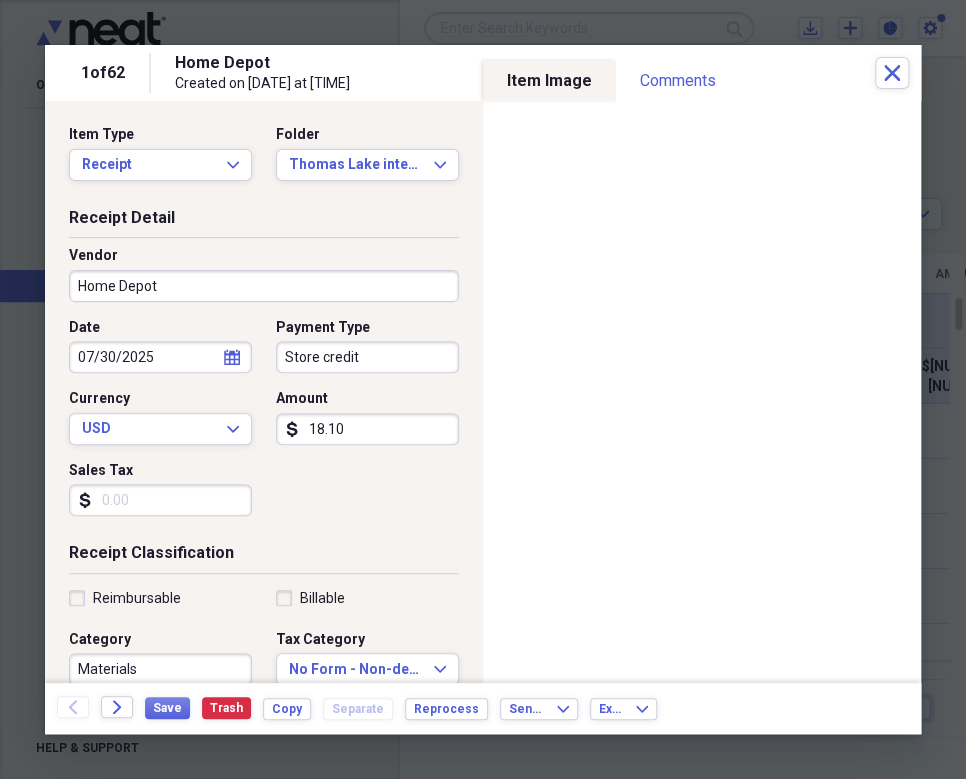 click on "Sales Tax" at bounding box center (160, 500) 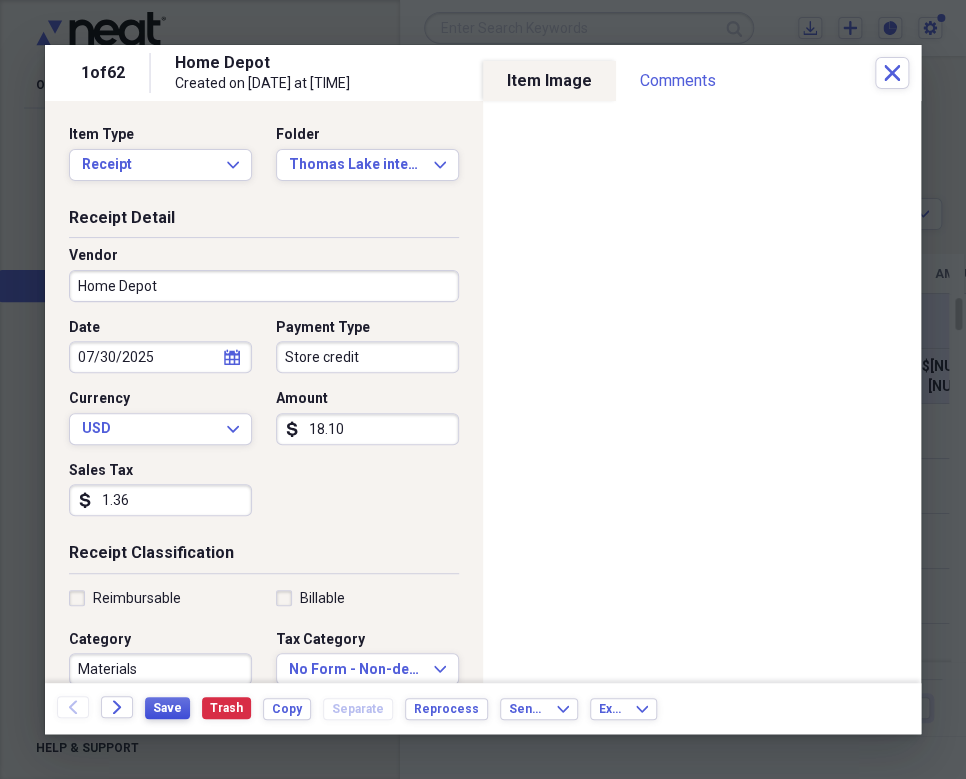 type on "1.36" 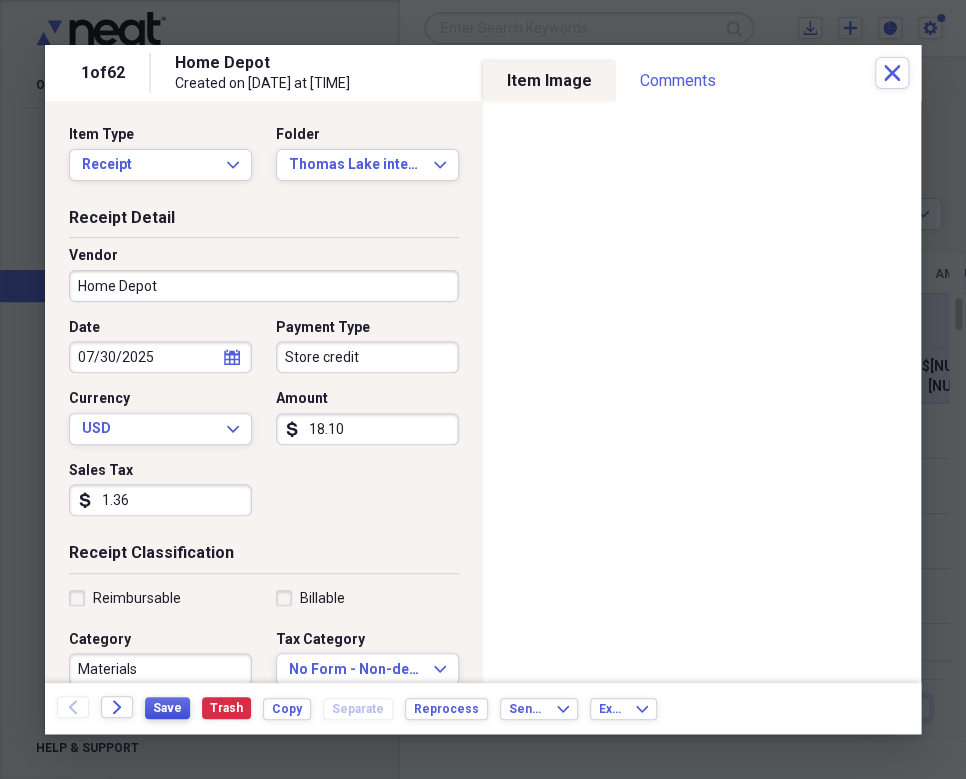 click on "Save" at bounding box center (167, 708) 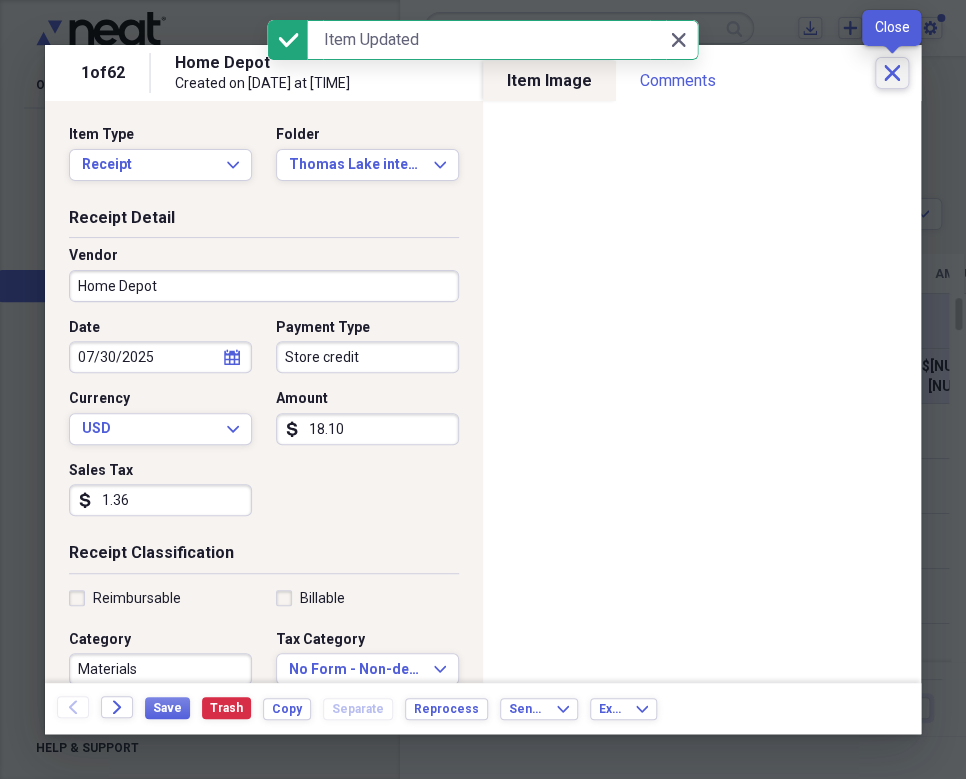 click on "Close" at bounding box center [892, 73] 